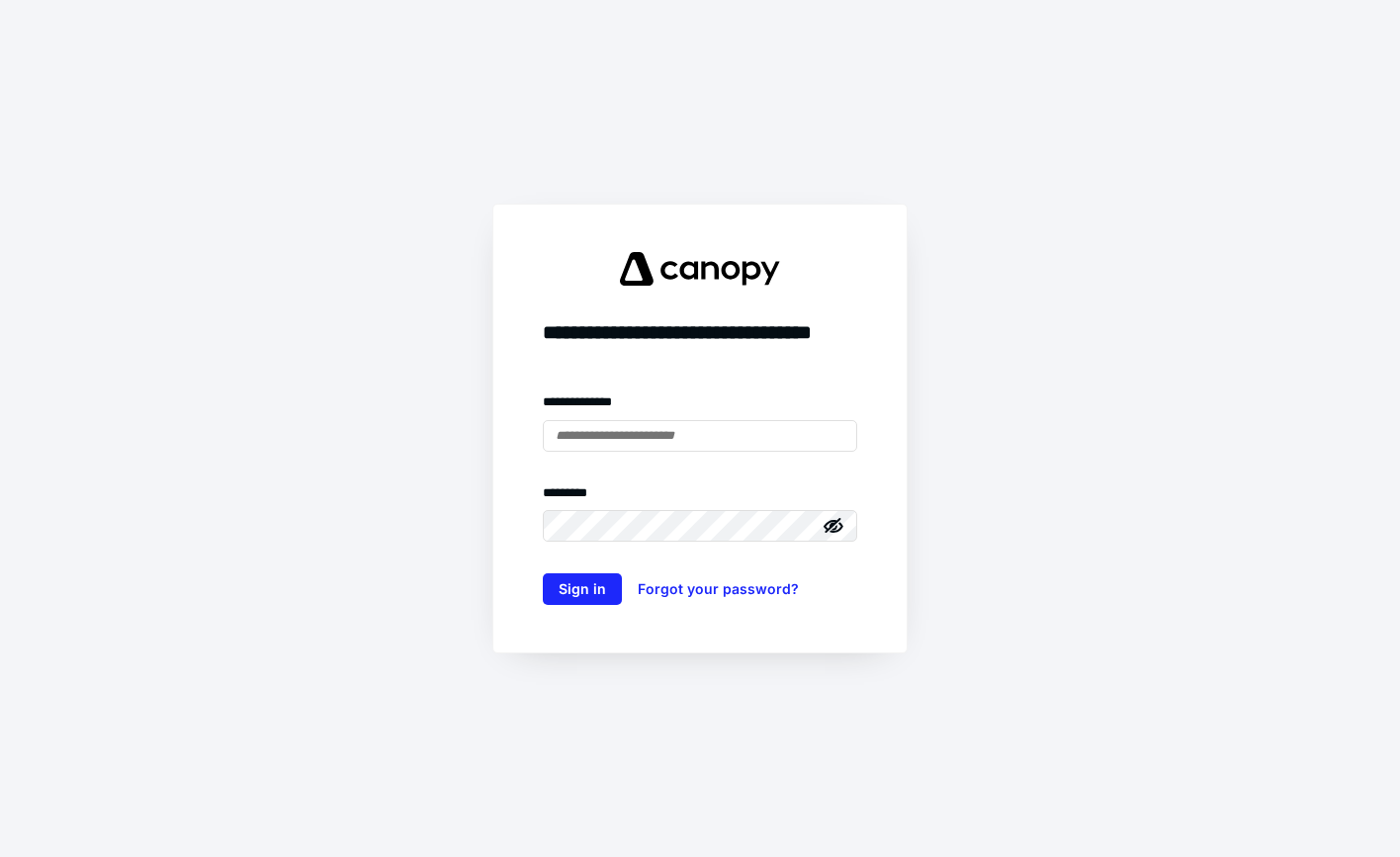 scroll, scrollTop: 0, scrollLeft: 0, axis: both 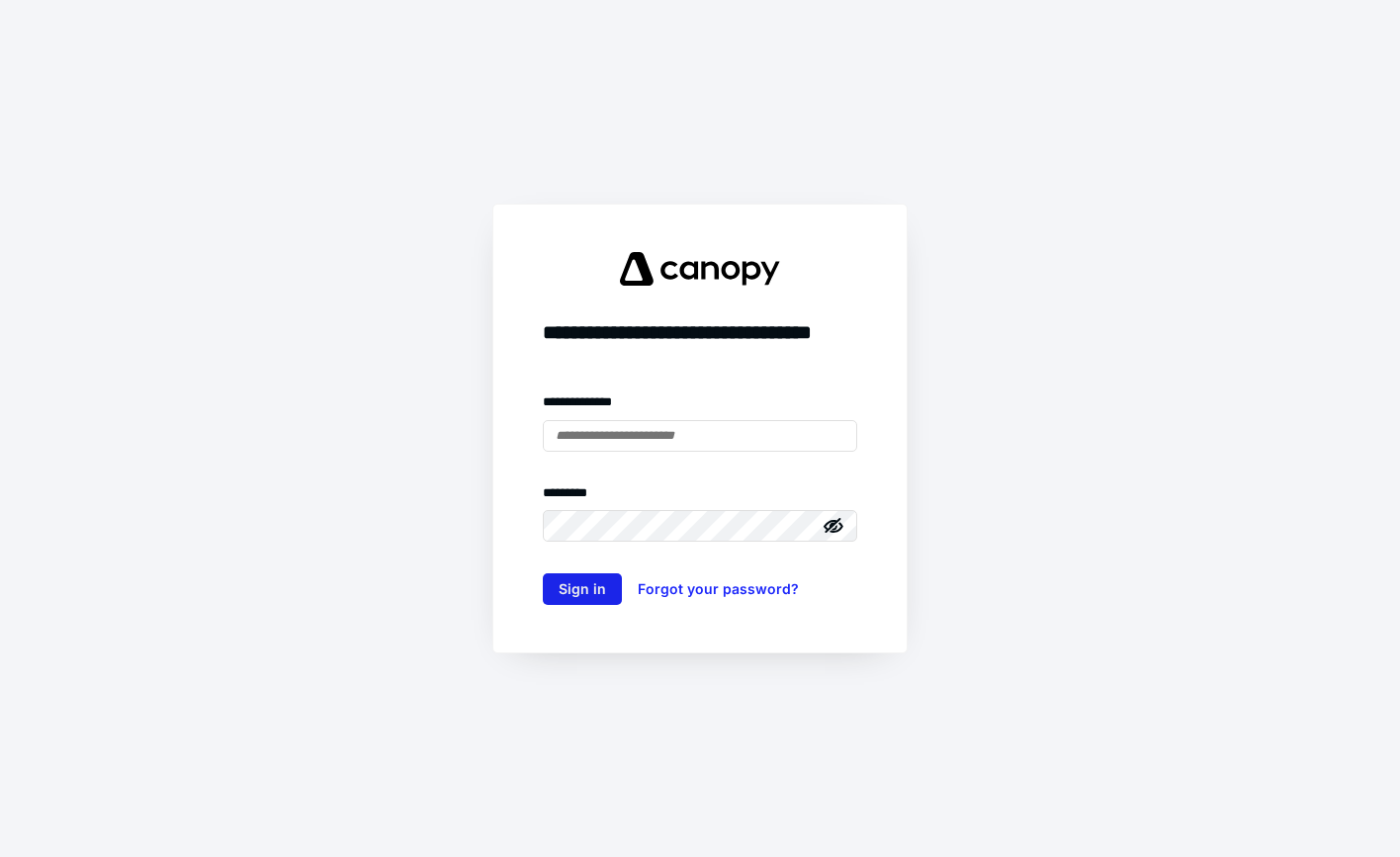 type on "**********" 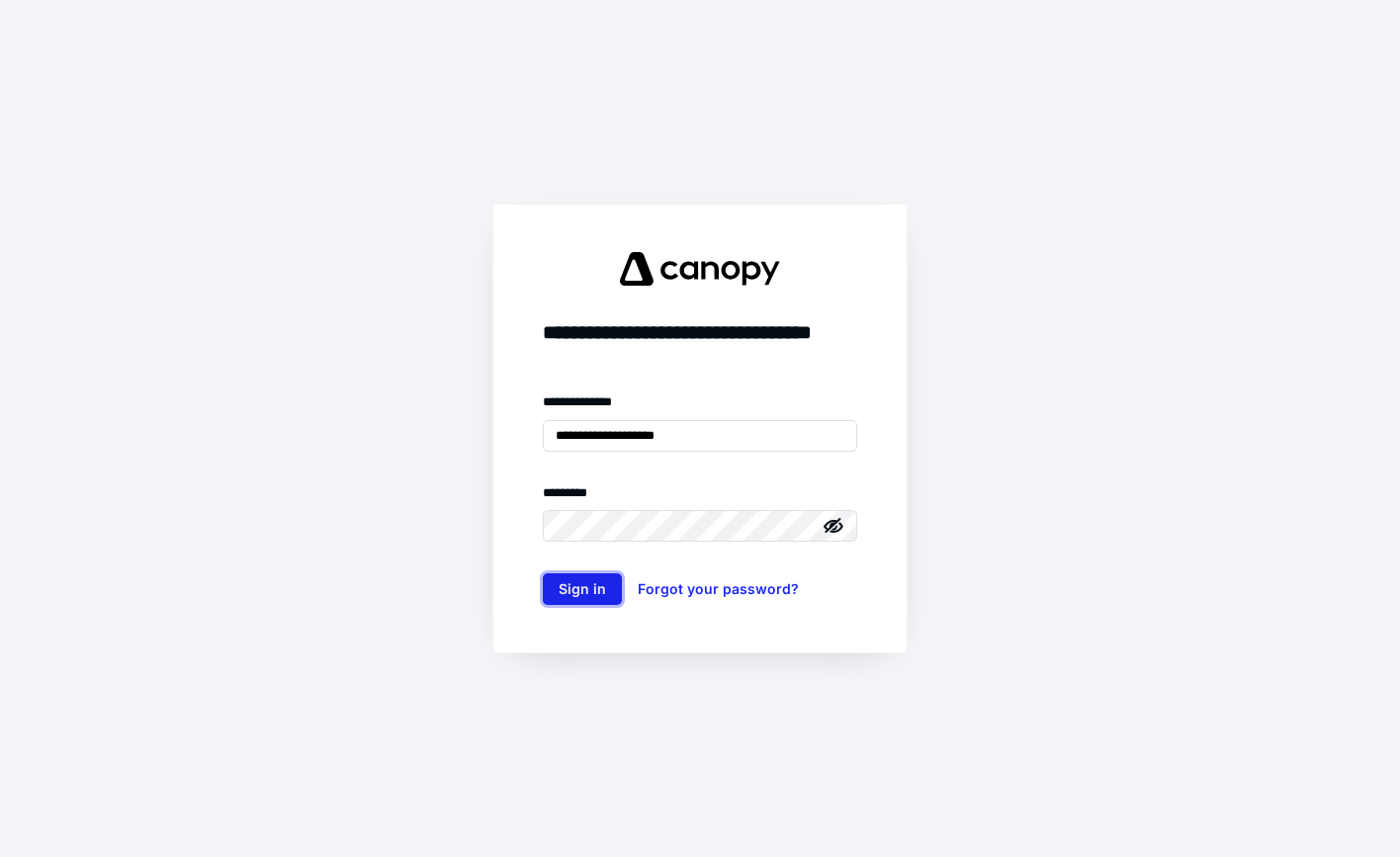 click on "Sign in" at bounding box center [582, 589] 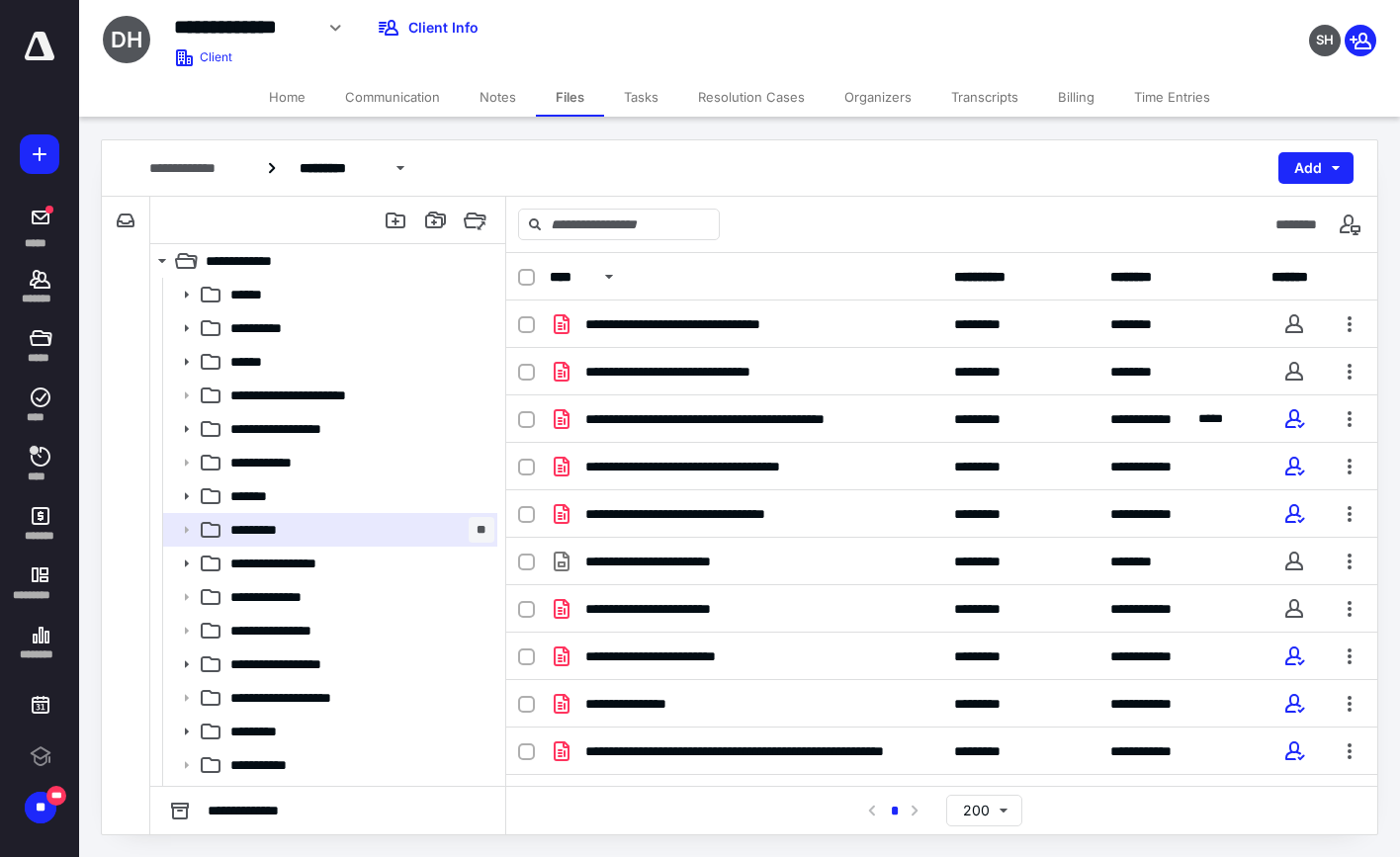 scroll, scrollTop: 0, scrollLeft: 0, axis: both 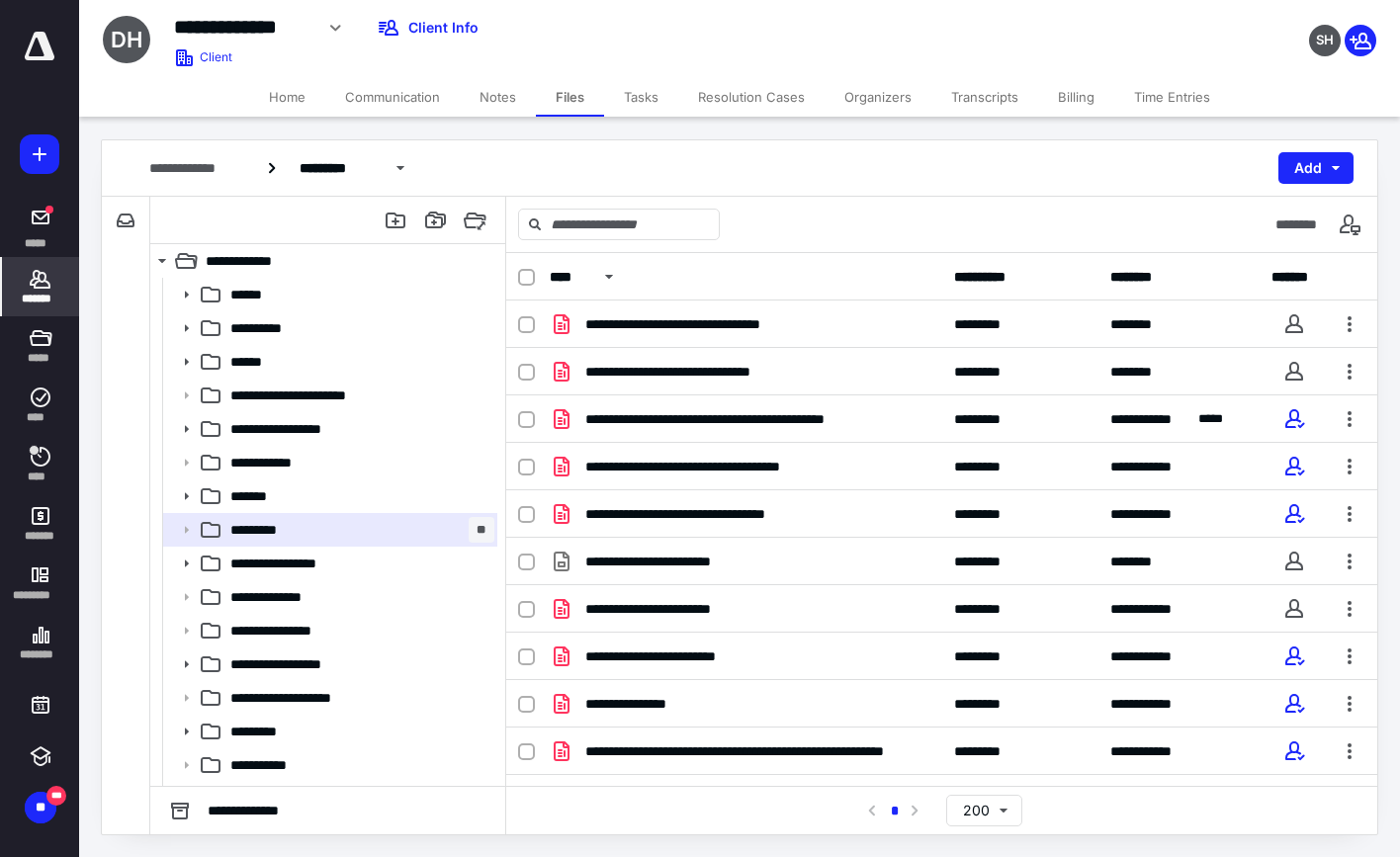 click on "*******" at bounding box center (41, 287) 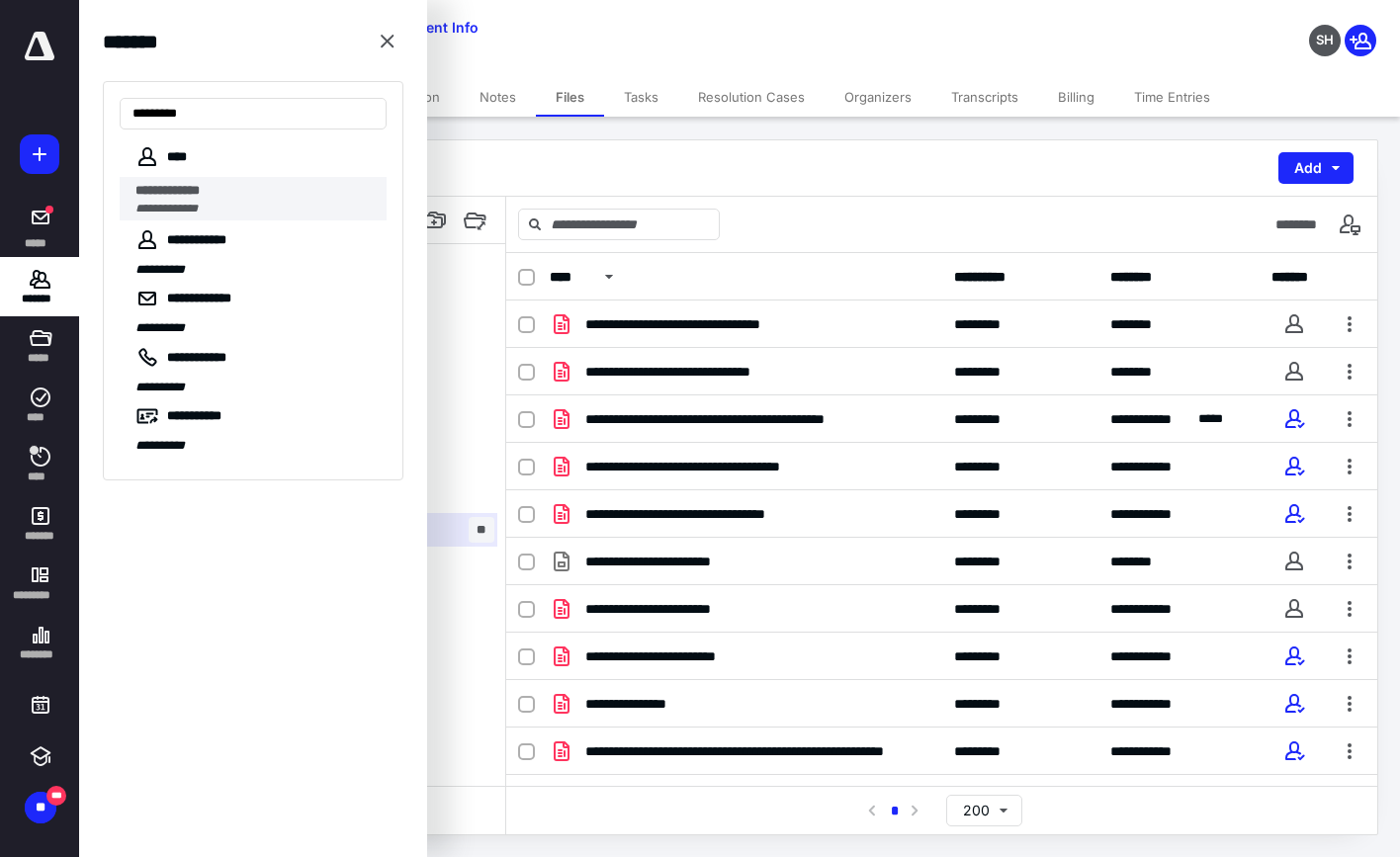 type on "*********" 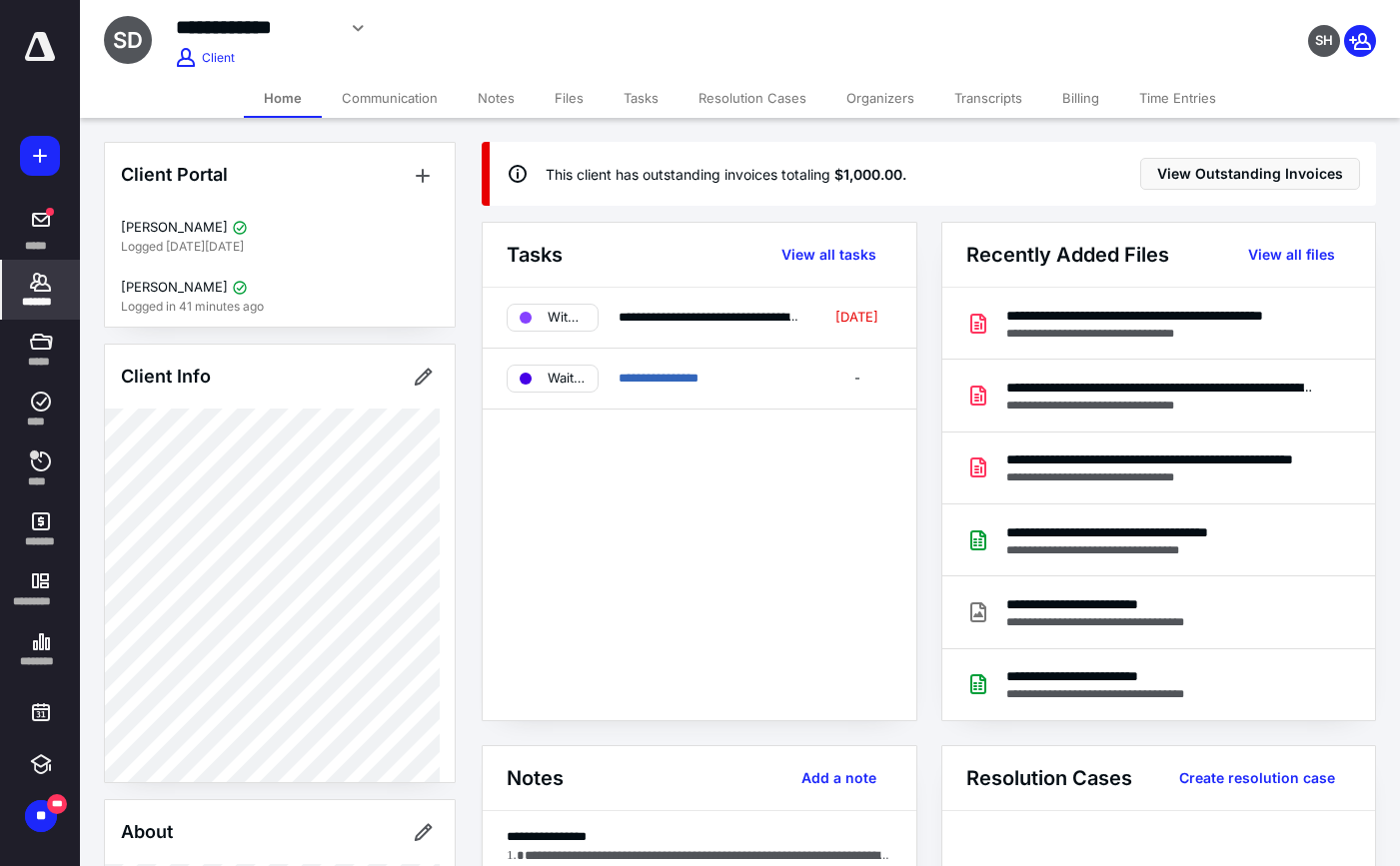 click on "Files" at bounding box center [569, 98] 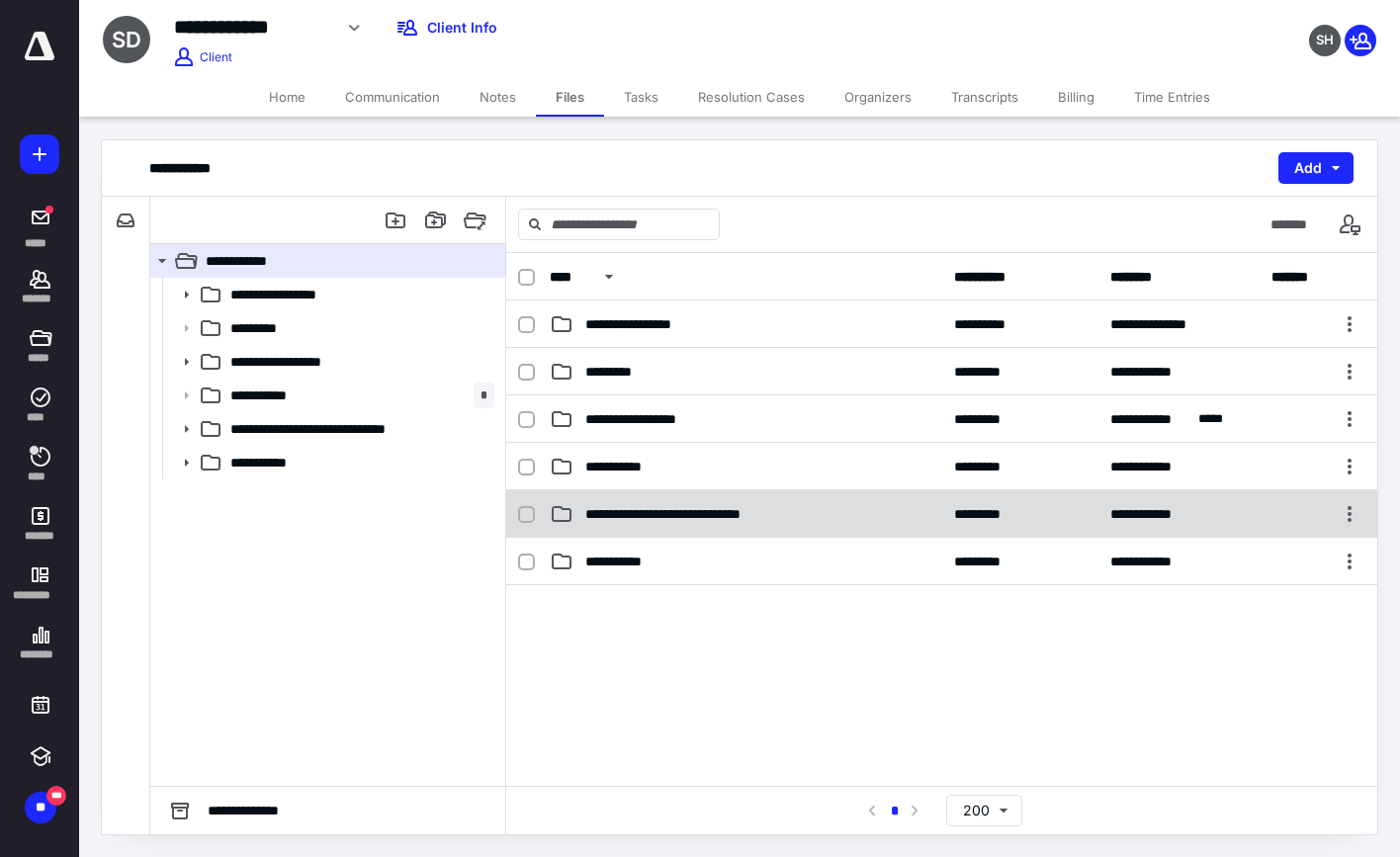 click on "**********" at bounding box center (941, 514) 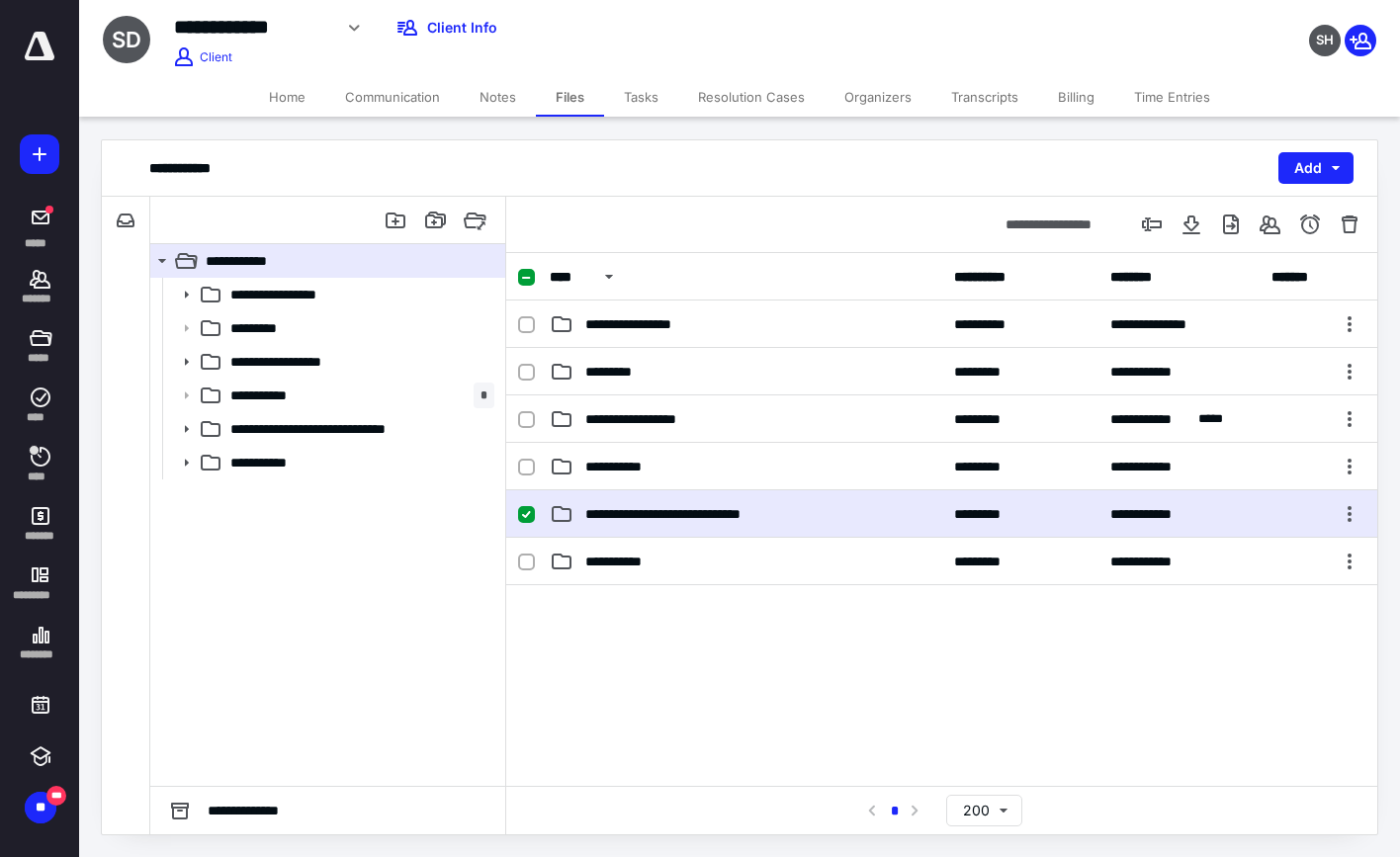 click on "**********" at bounding box center (941, 514) 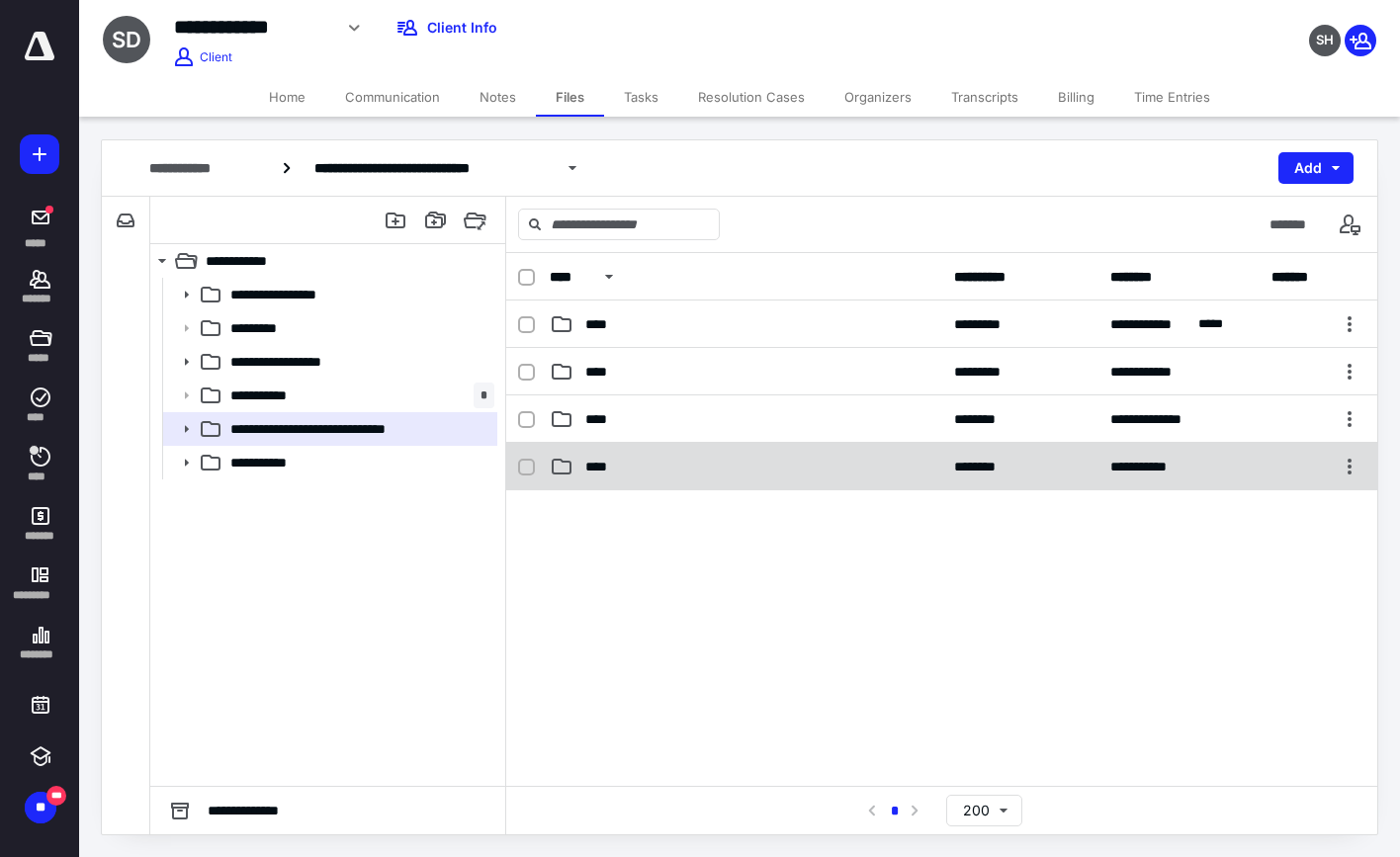 click on "****" at bounding box center (745, 467) 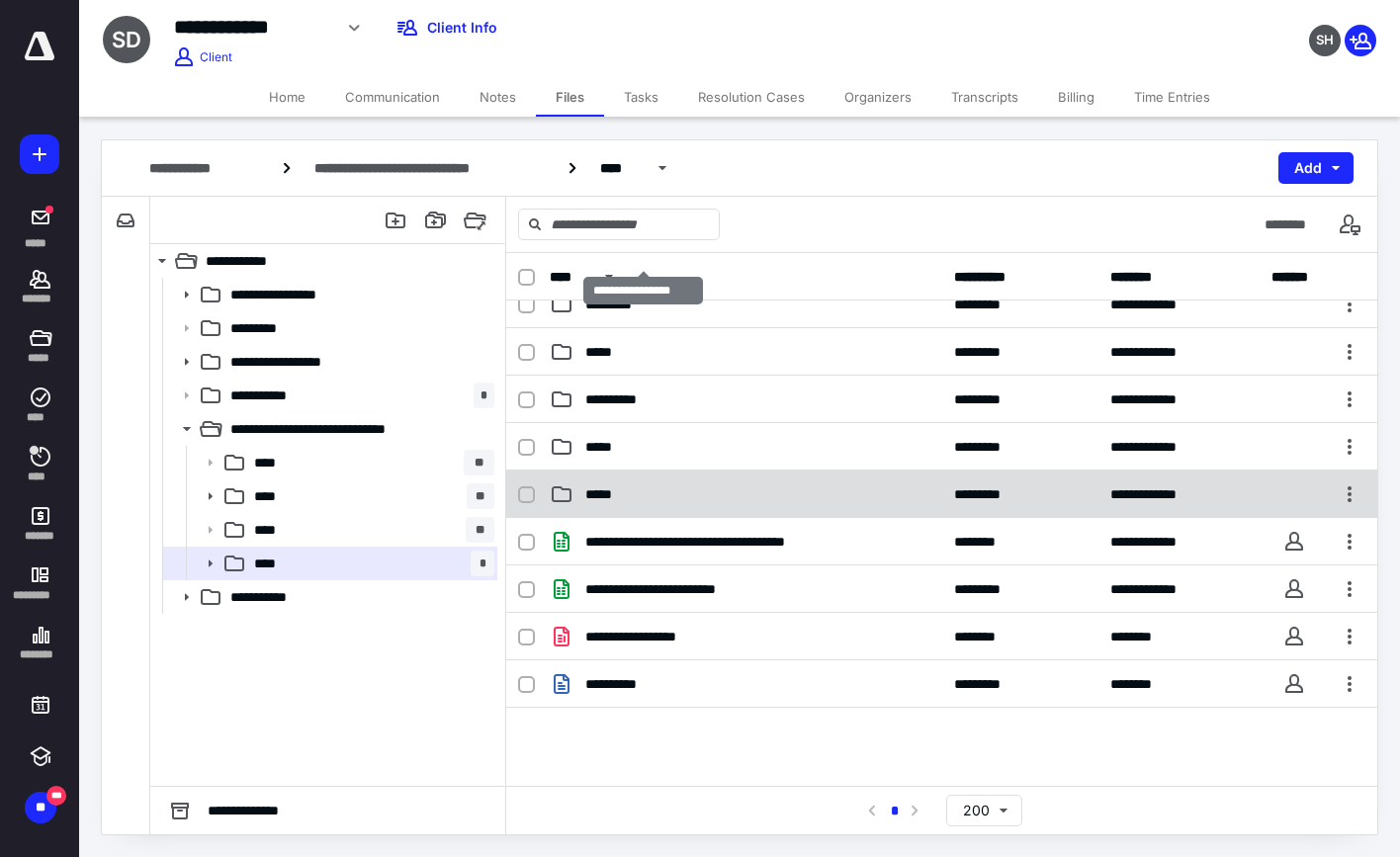 scroll, scrollTop: 381, scrollLeft: 0, axis: vertical 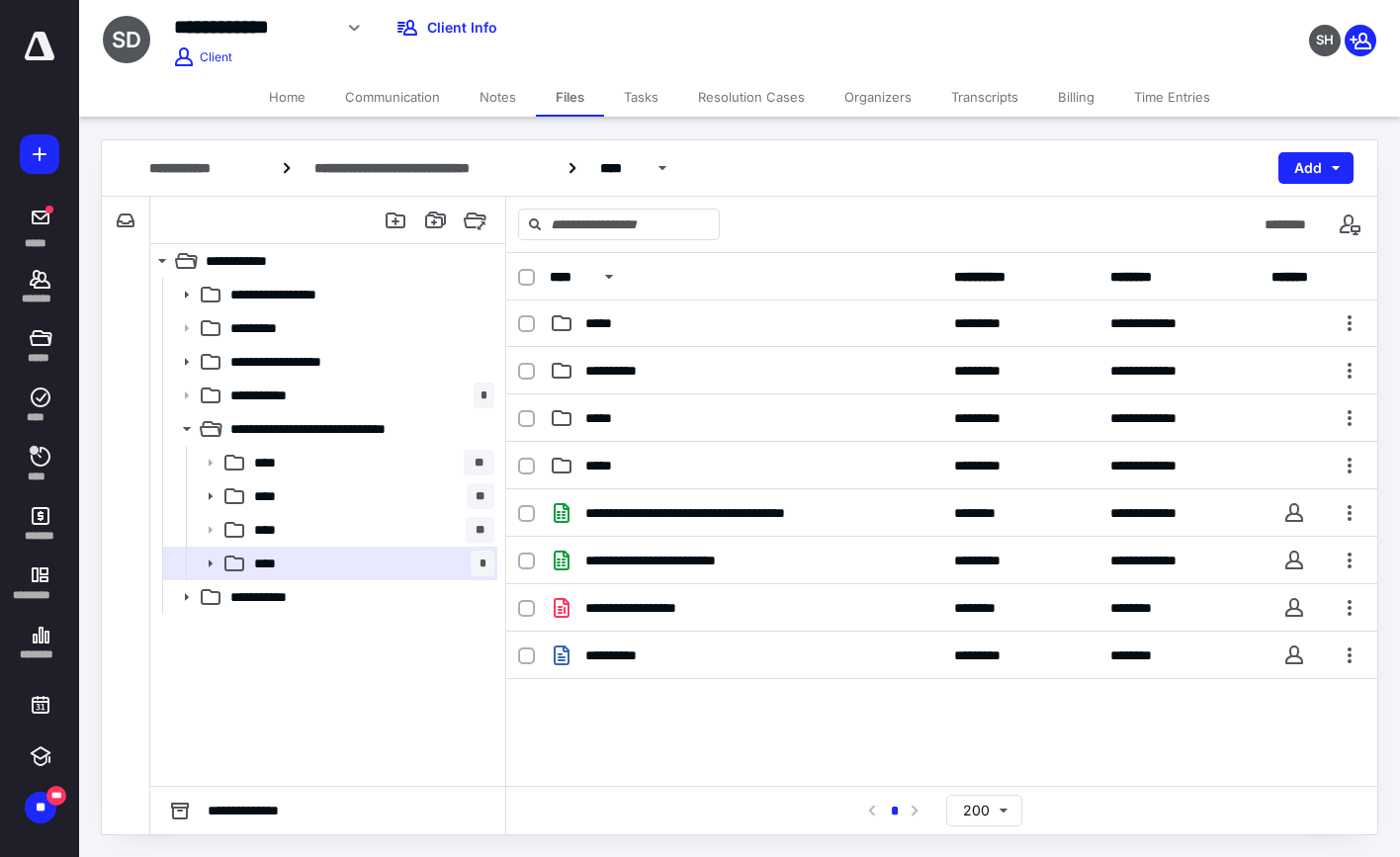 click on "**********" at bounding box center [740, 168] 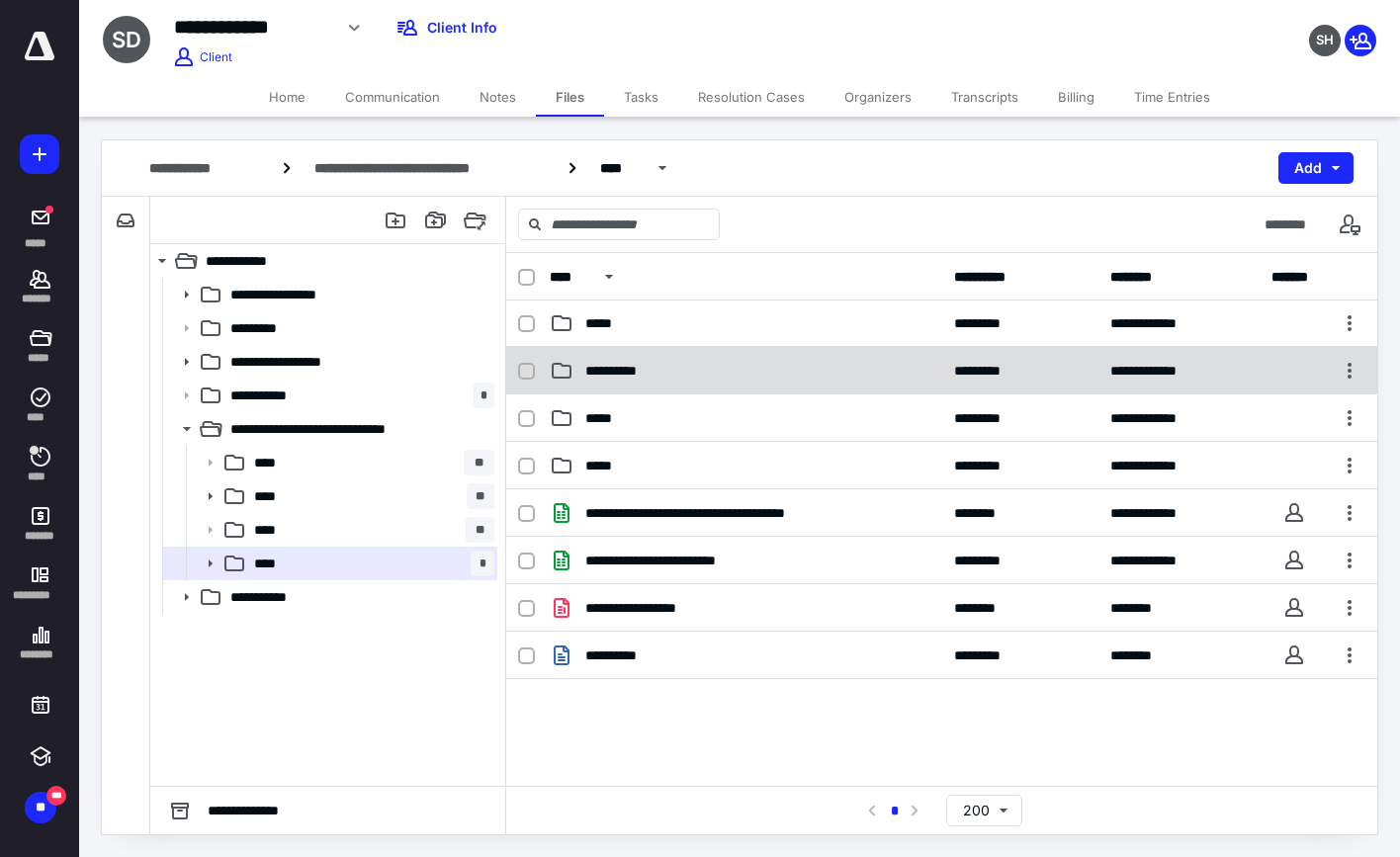 click on "**********" at bounding box center [941, 371] 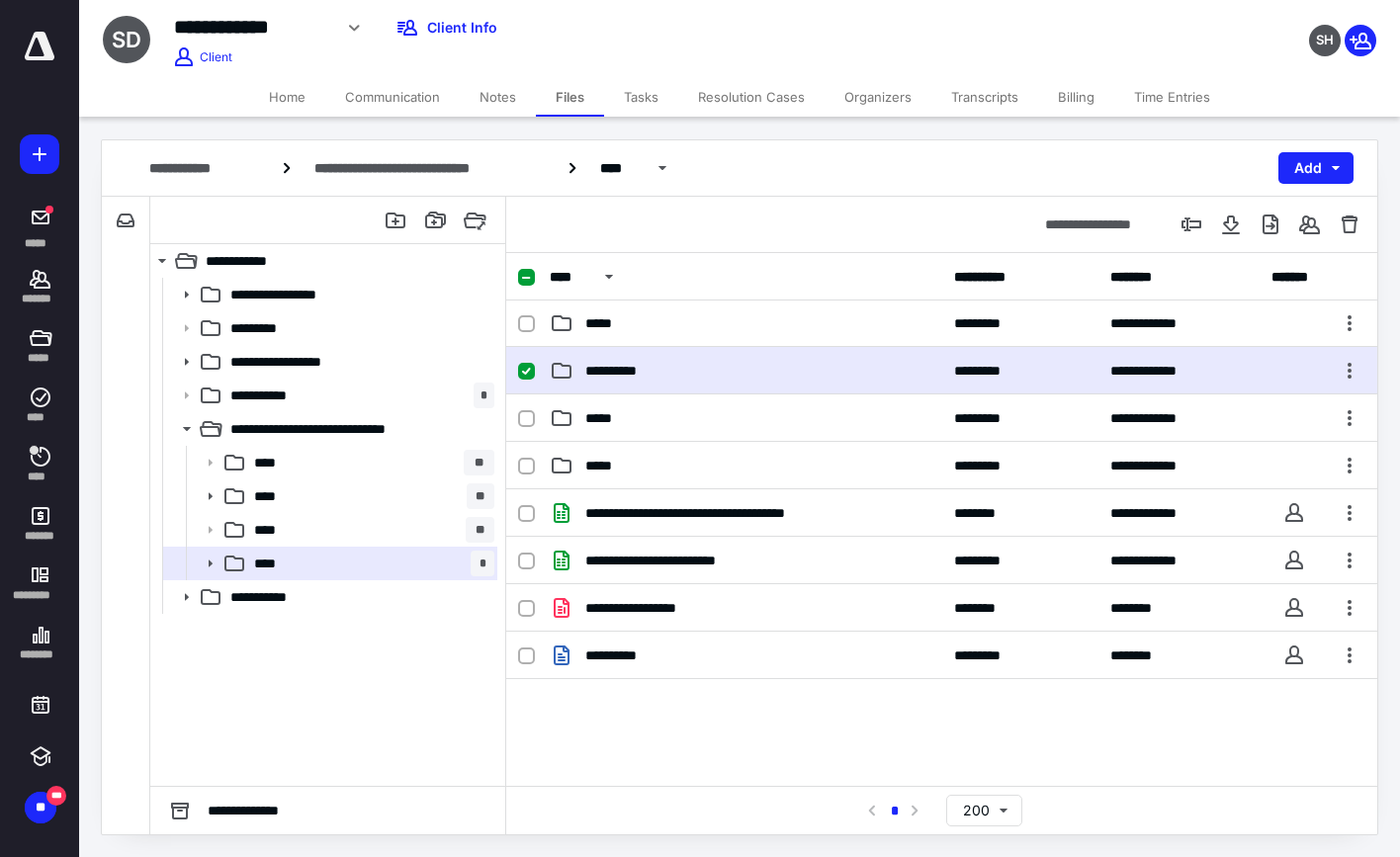 click on "**********" at bounding box center [941, 371] 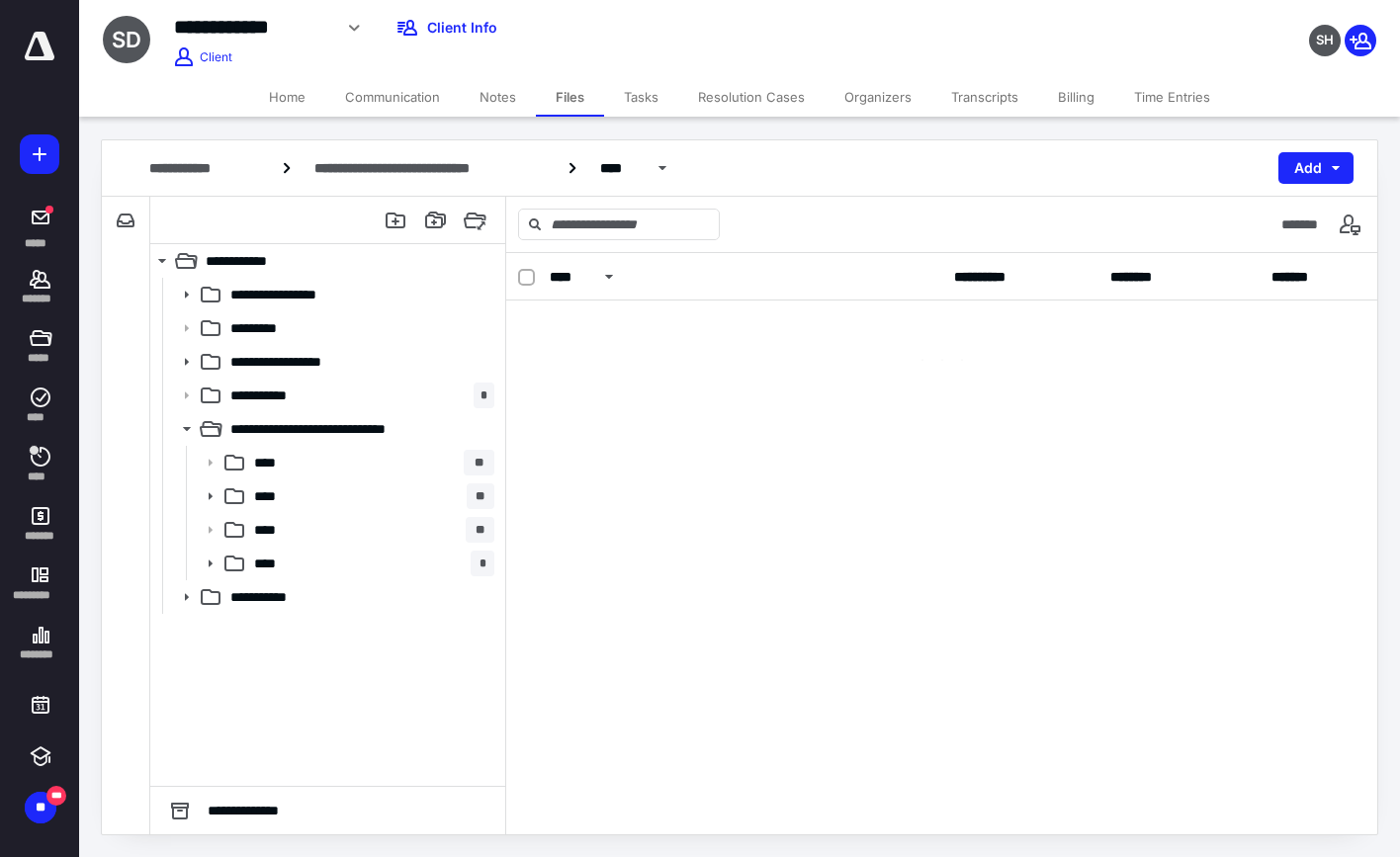 scroll, scrollTop: 0, scrollLeft: 0, axis: both 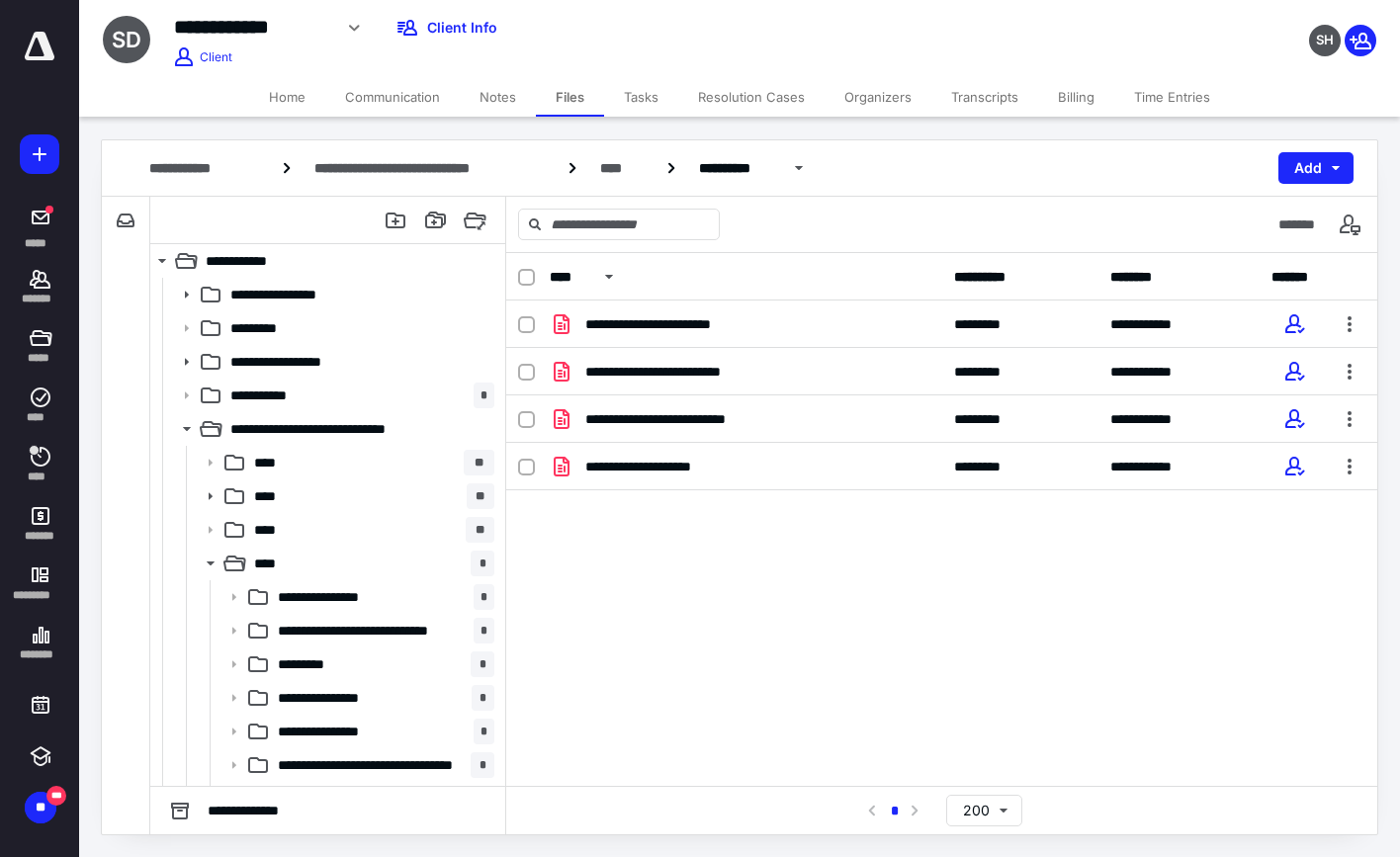 click on "**********" at bounding box center [740, 168] 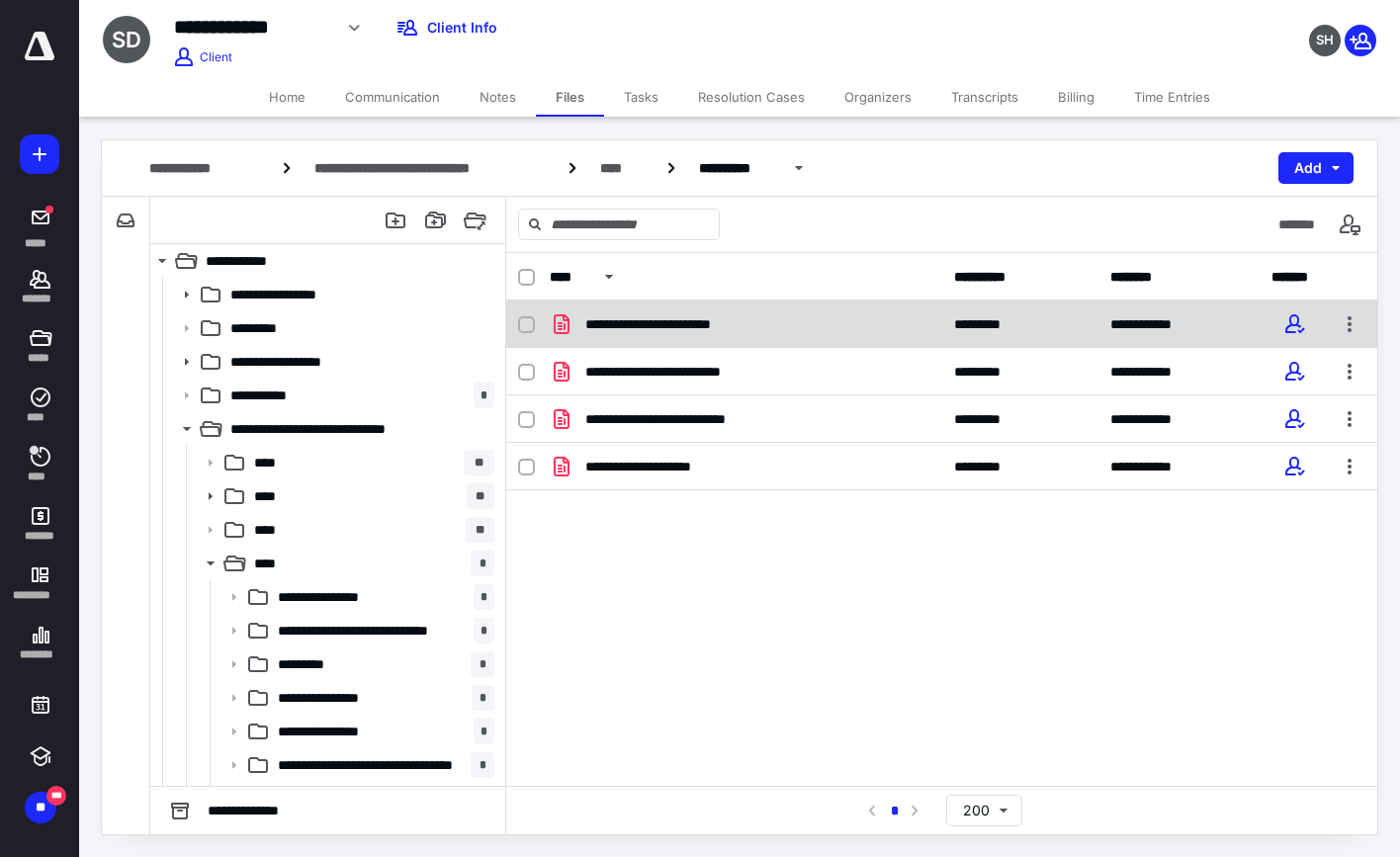 click on "**********" at bounding box center (681, 324) 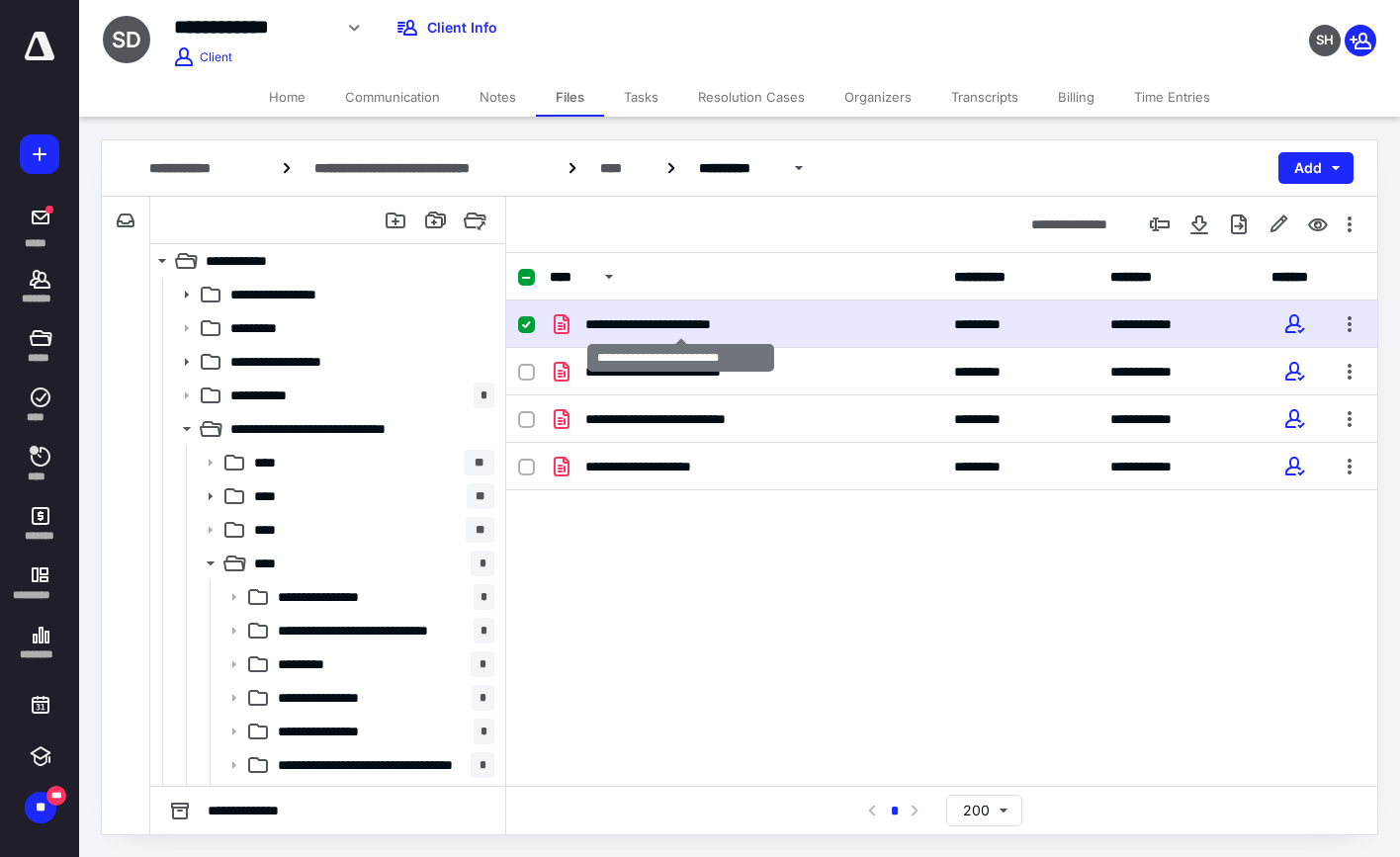 click on "**********" at bounding box center (681, 324) 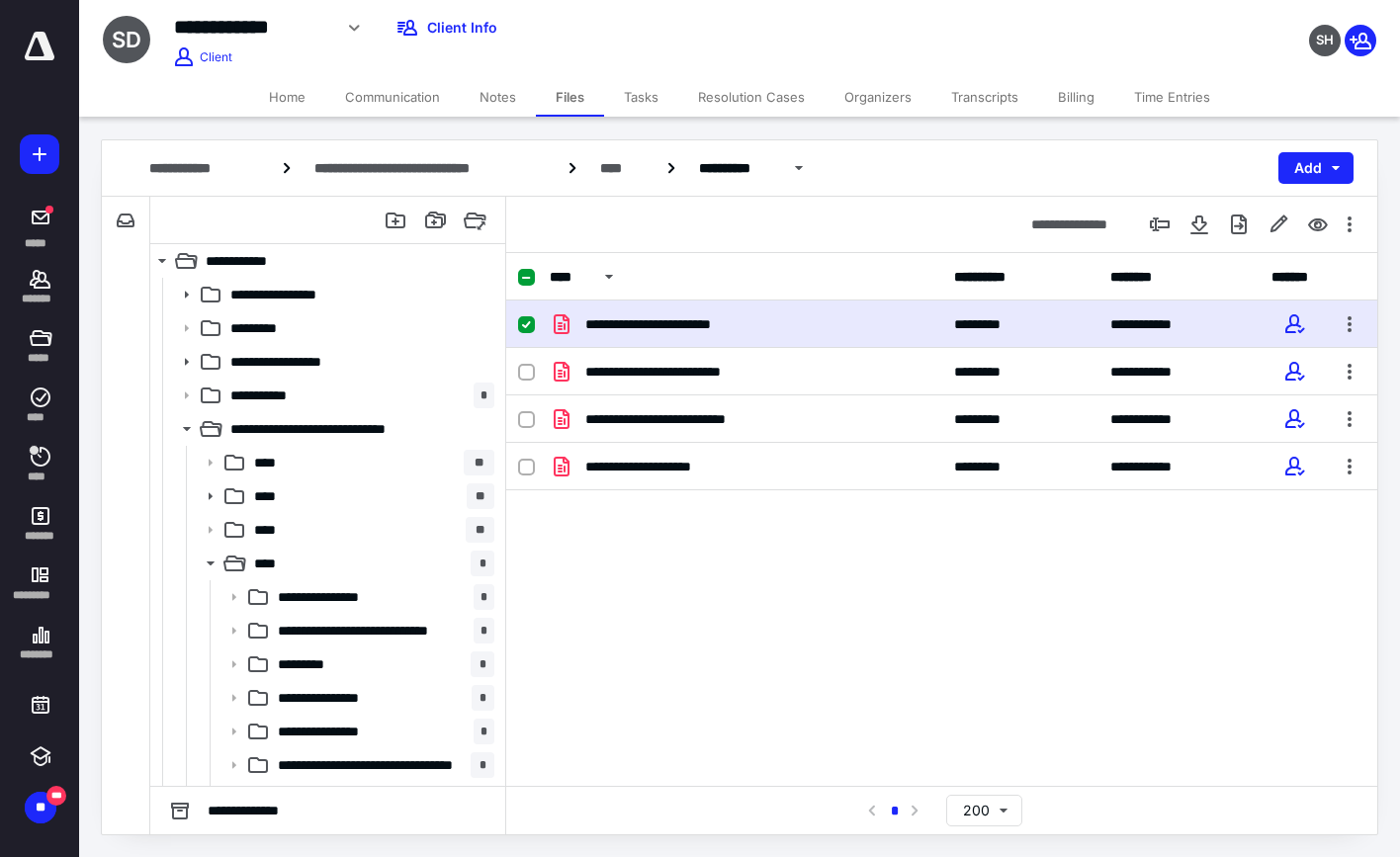 click on "**********" at bounding box center (941, 324) 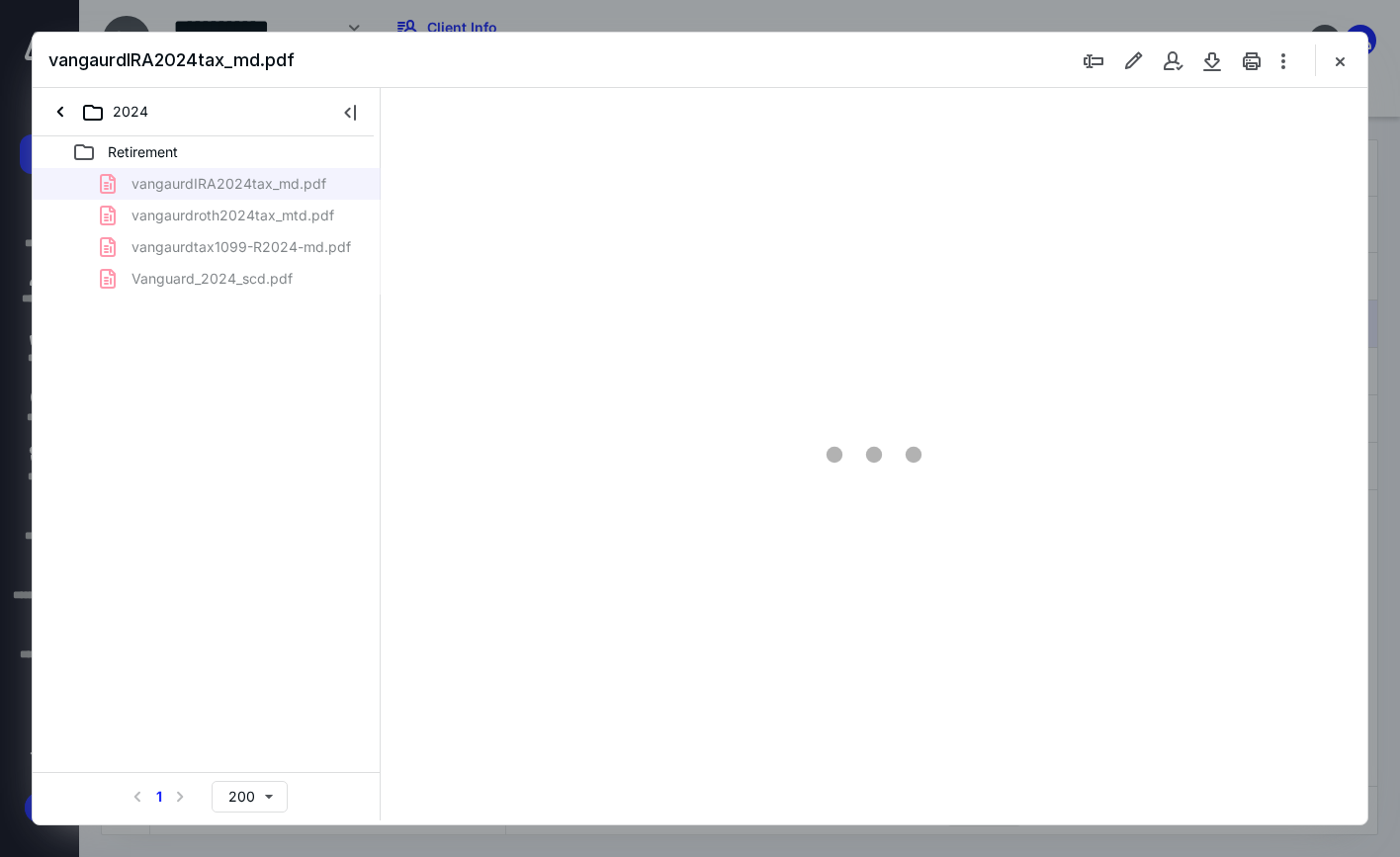 scroll, scrollTop: 0, scrollLeft: 0, axis: both 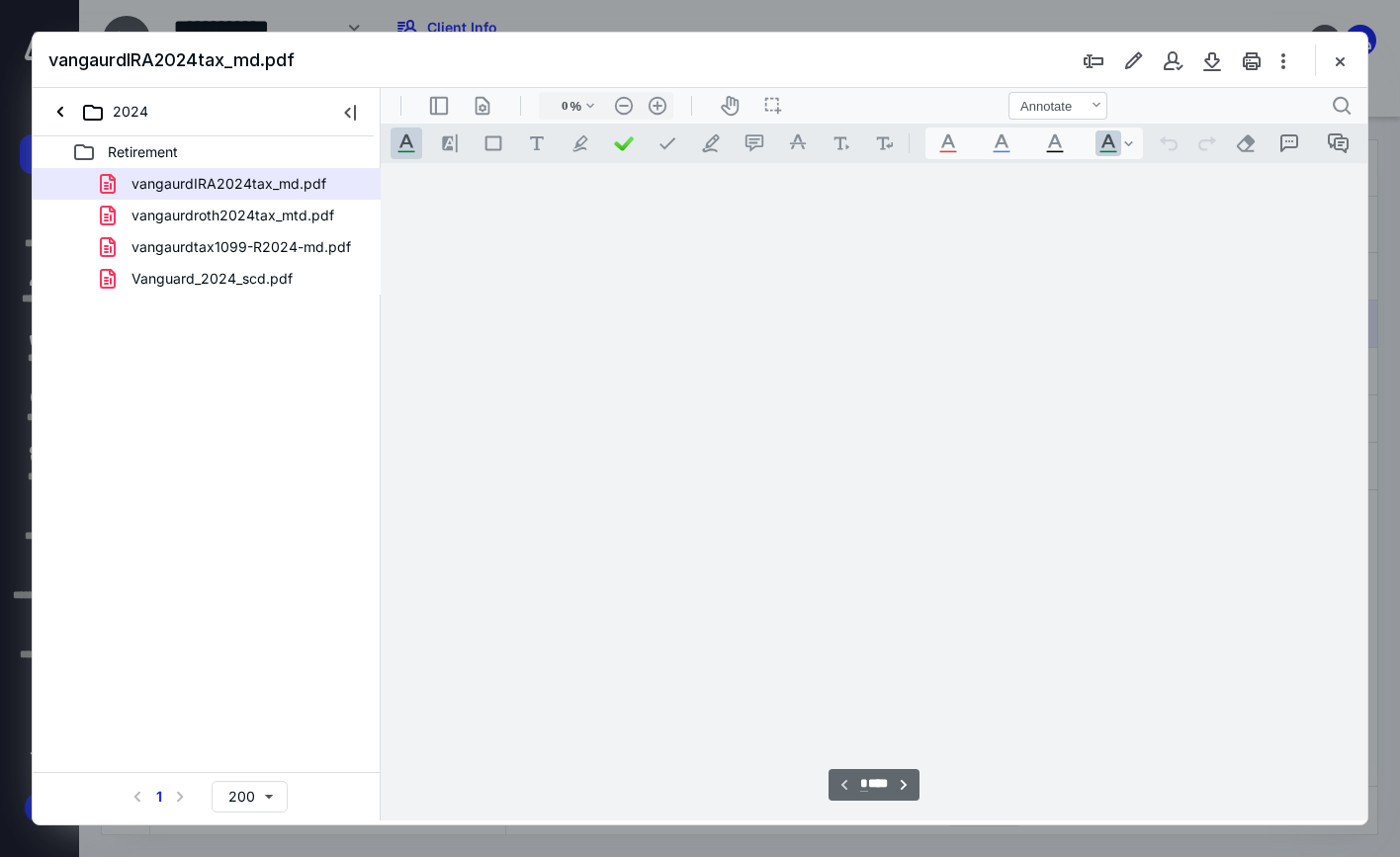 type on "160" 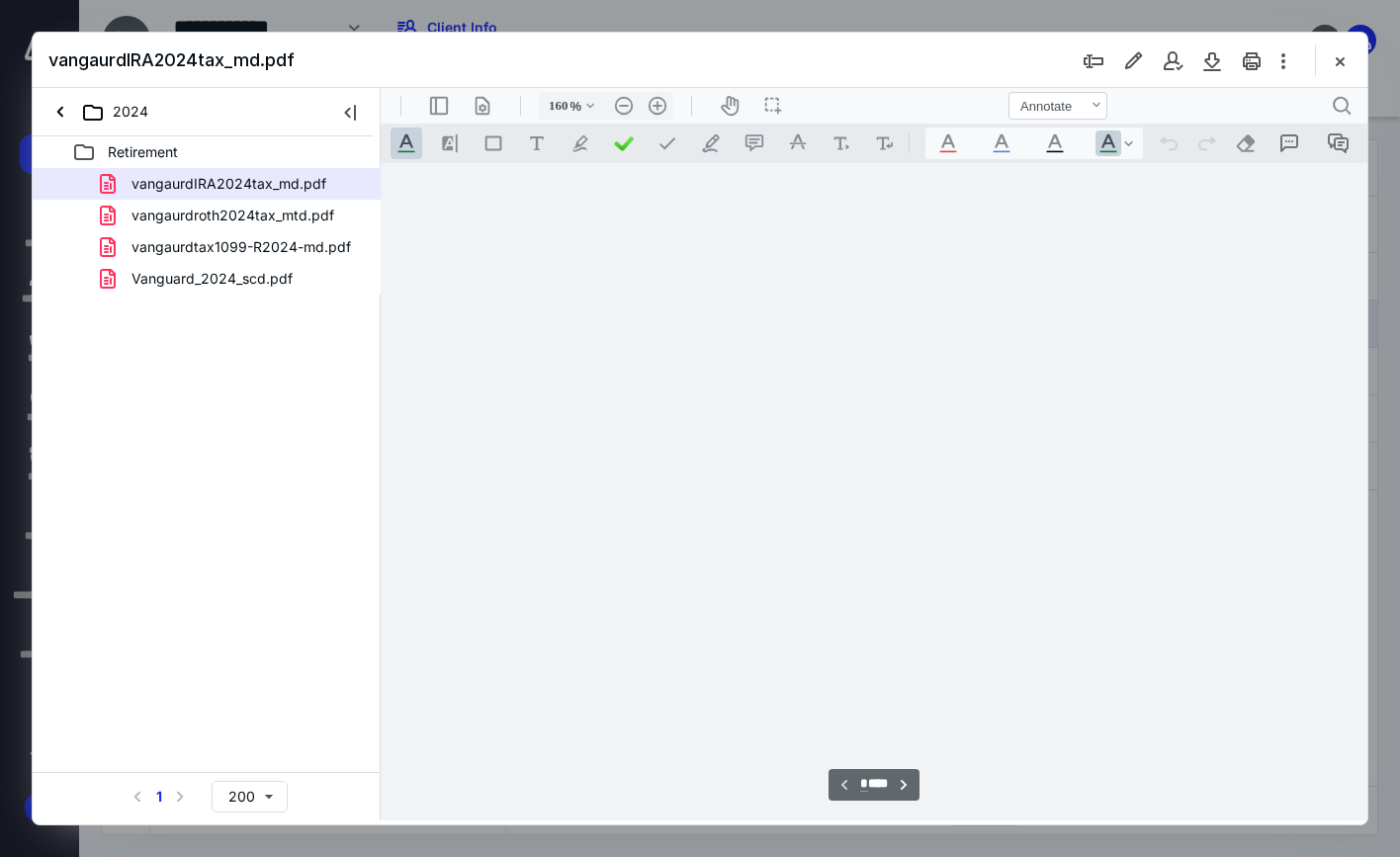 scroll, scrollTop: 81, scrollLeft: 0, axis: vertical 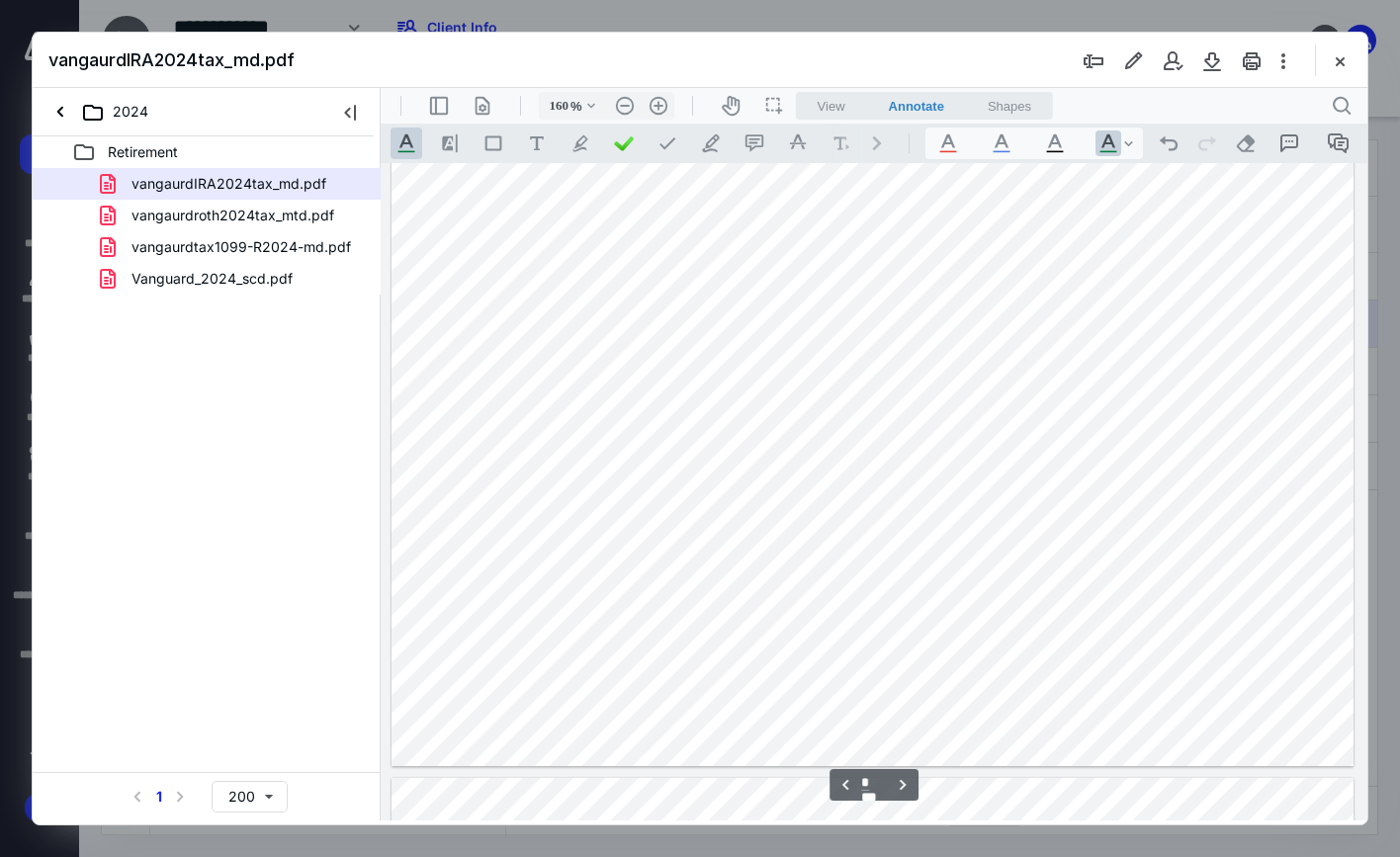 type on "*" 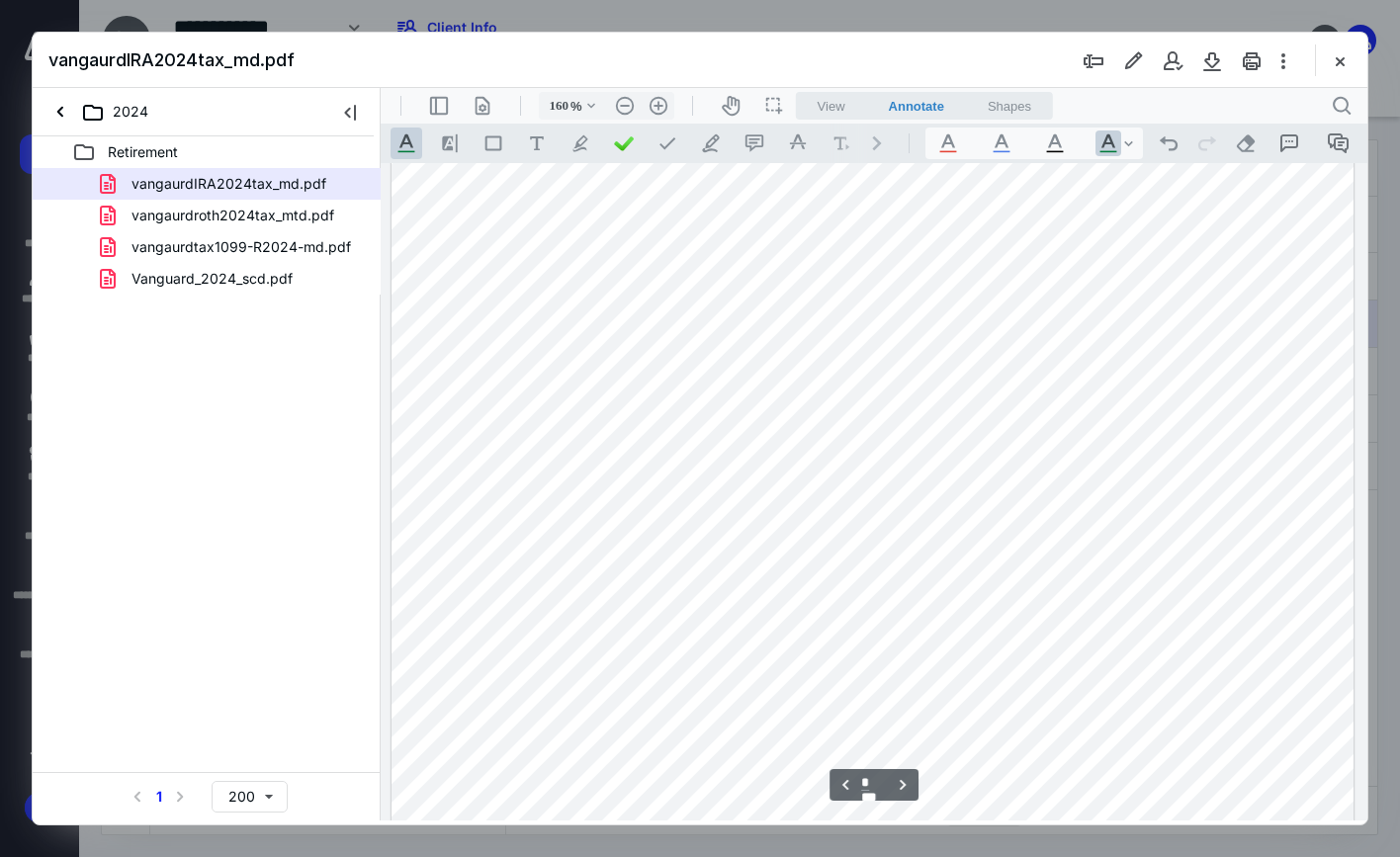 scroll, scrollTop: 3046, scrollLeft: 0, axis: vertical 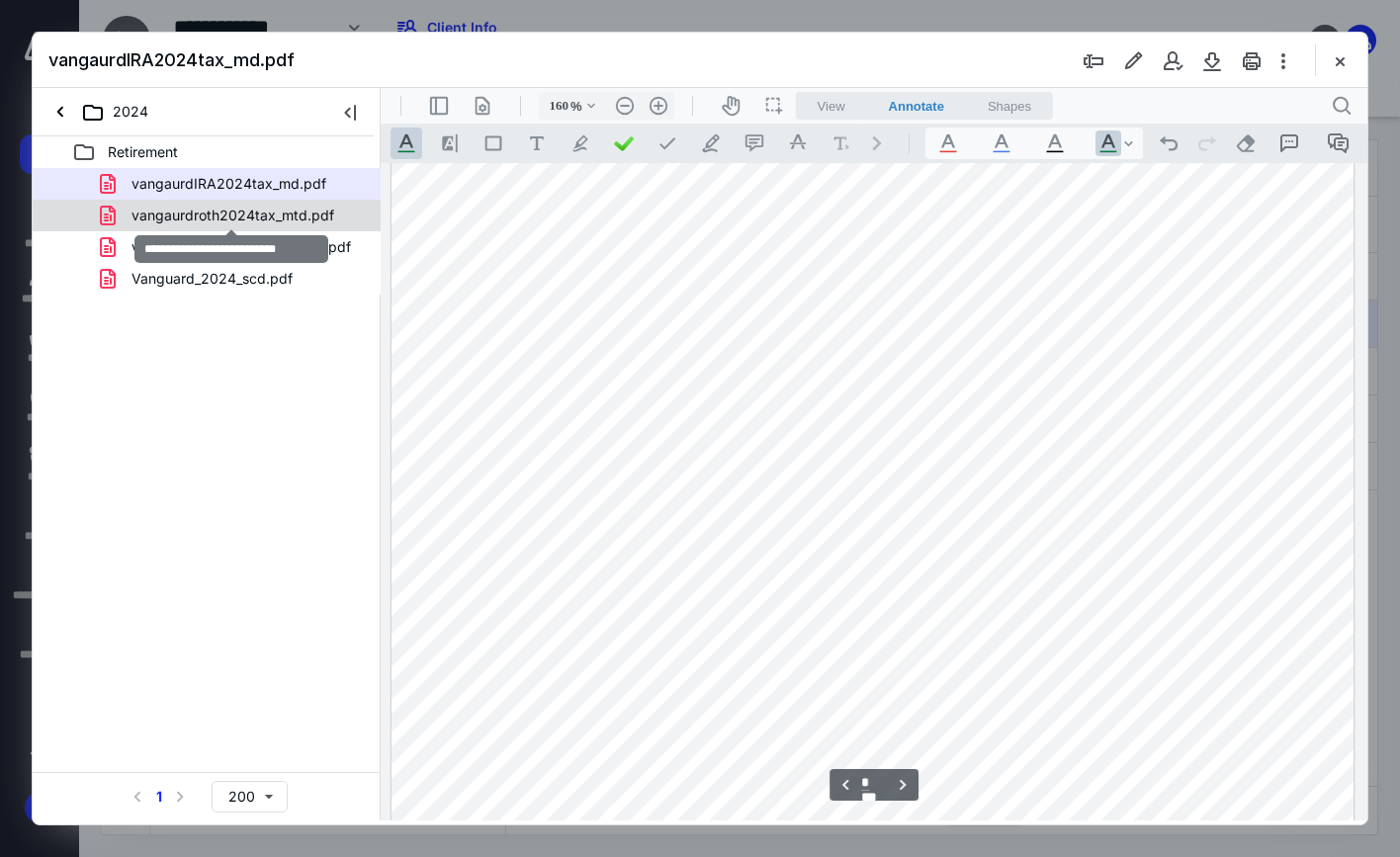 click on "vangaurdroth2024tax_mtd.pdf" at bounding box center [232, 215] 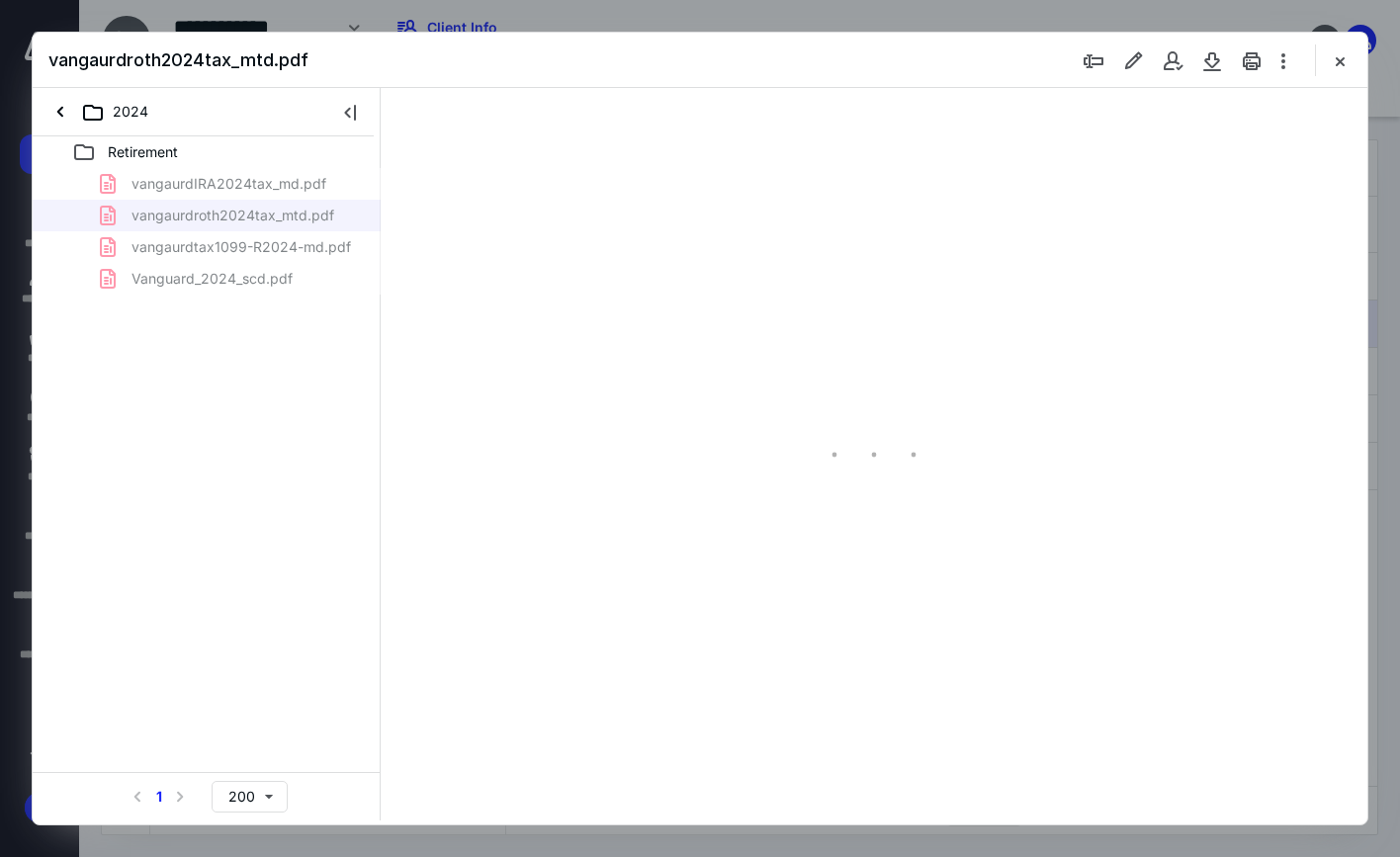 type on "160" 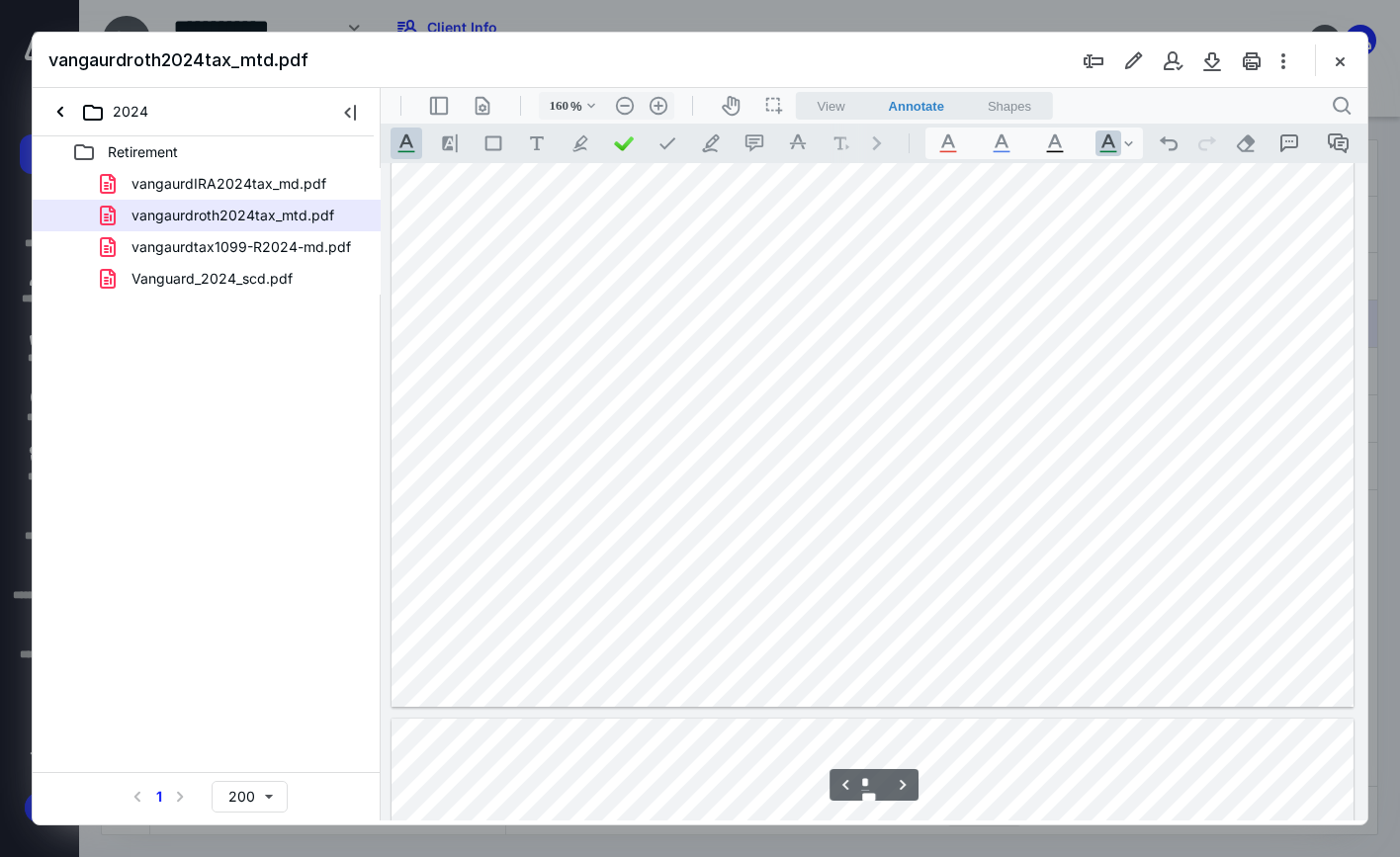 type on "*" 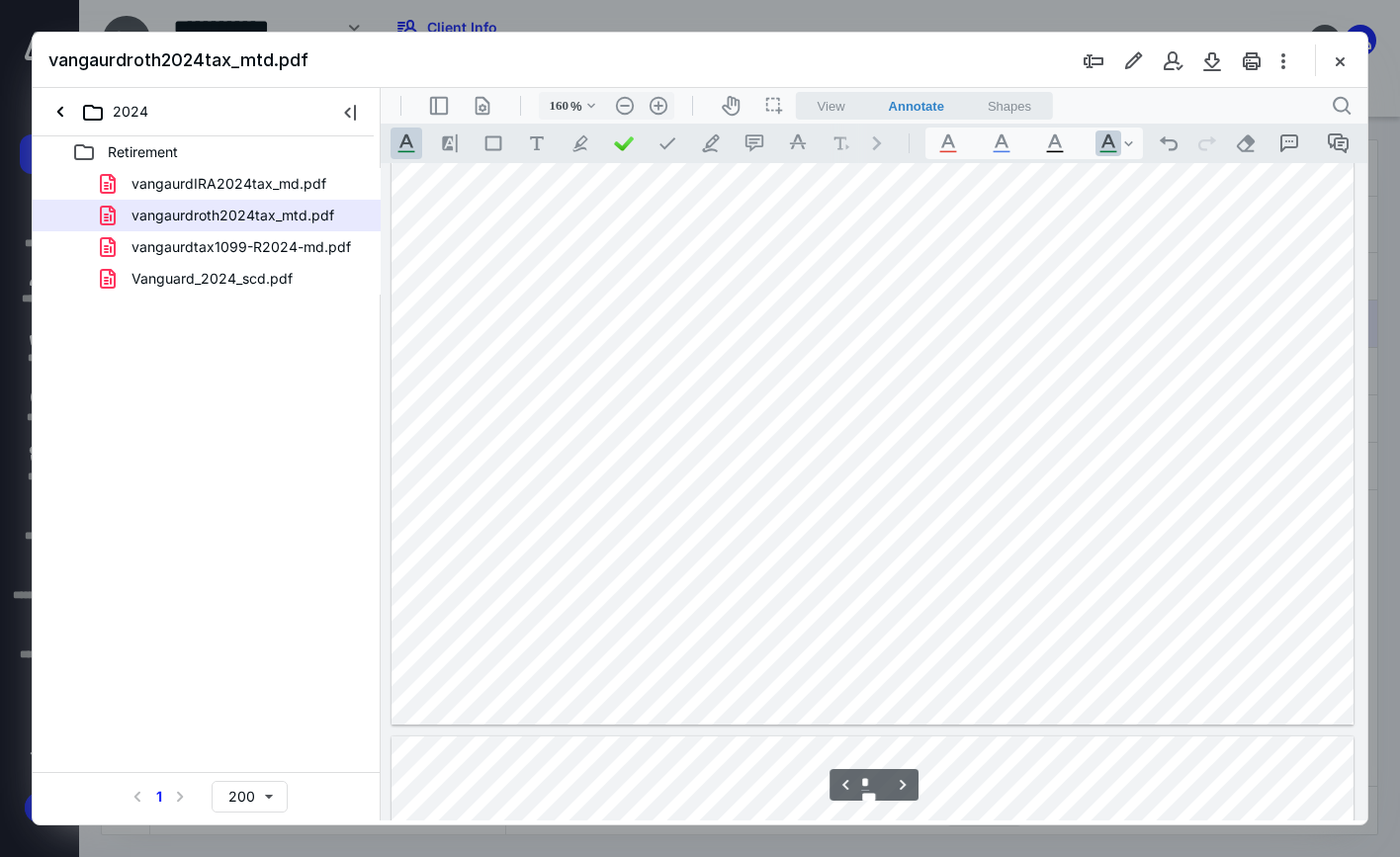 scroll, scrollTop: 2849, scrollLeft: 0, axis: vertical 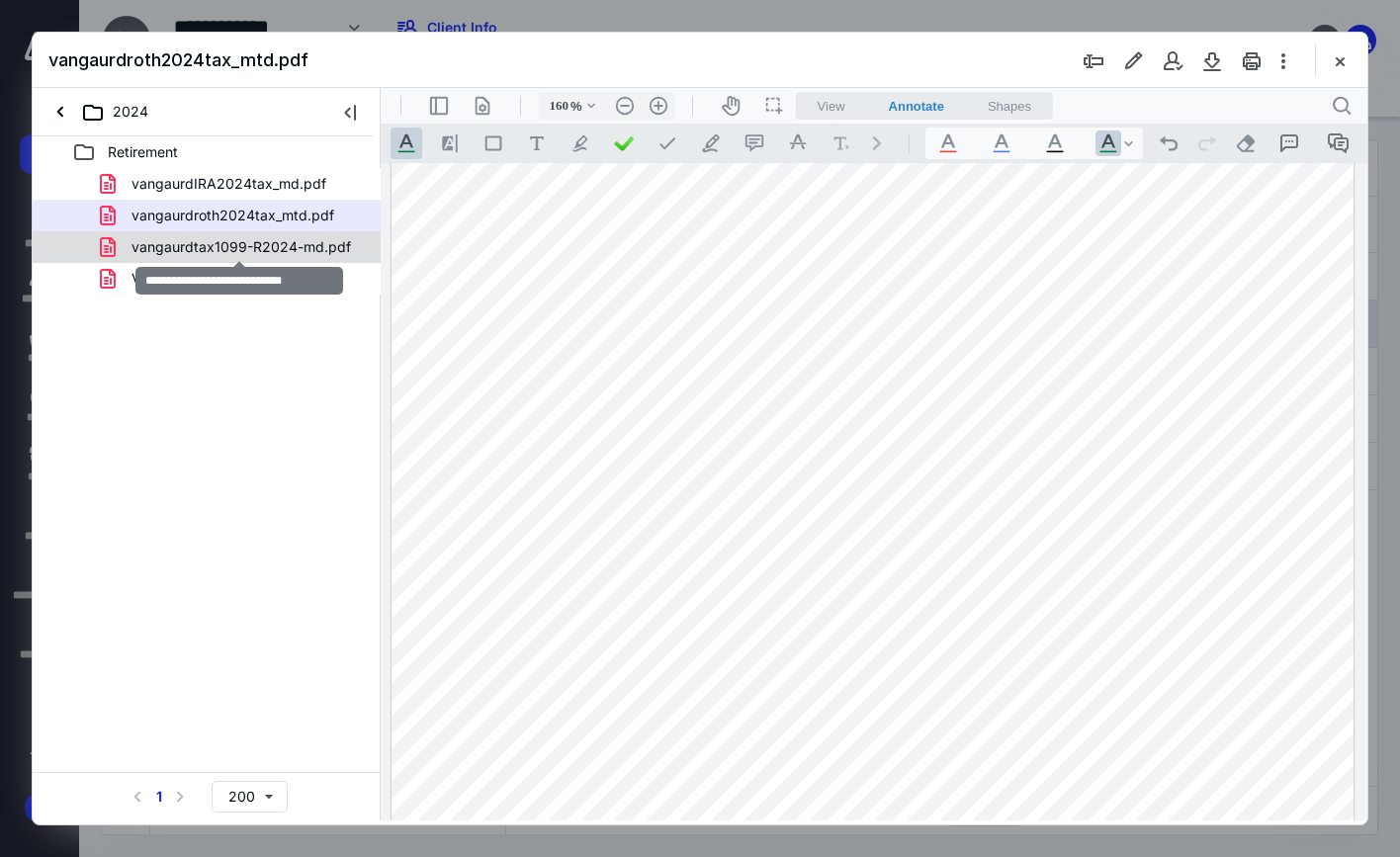 click on "vangaurdtax1099-R2024-md.pdf" at bounding box center [241, 247] 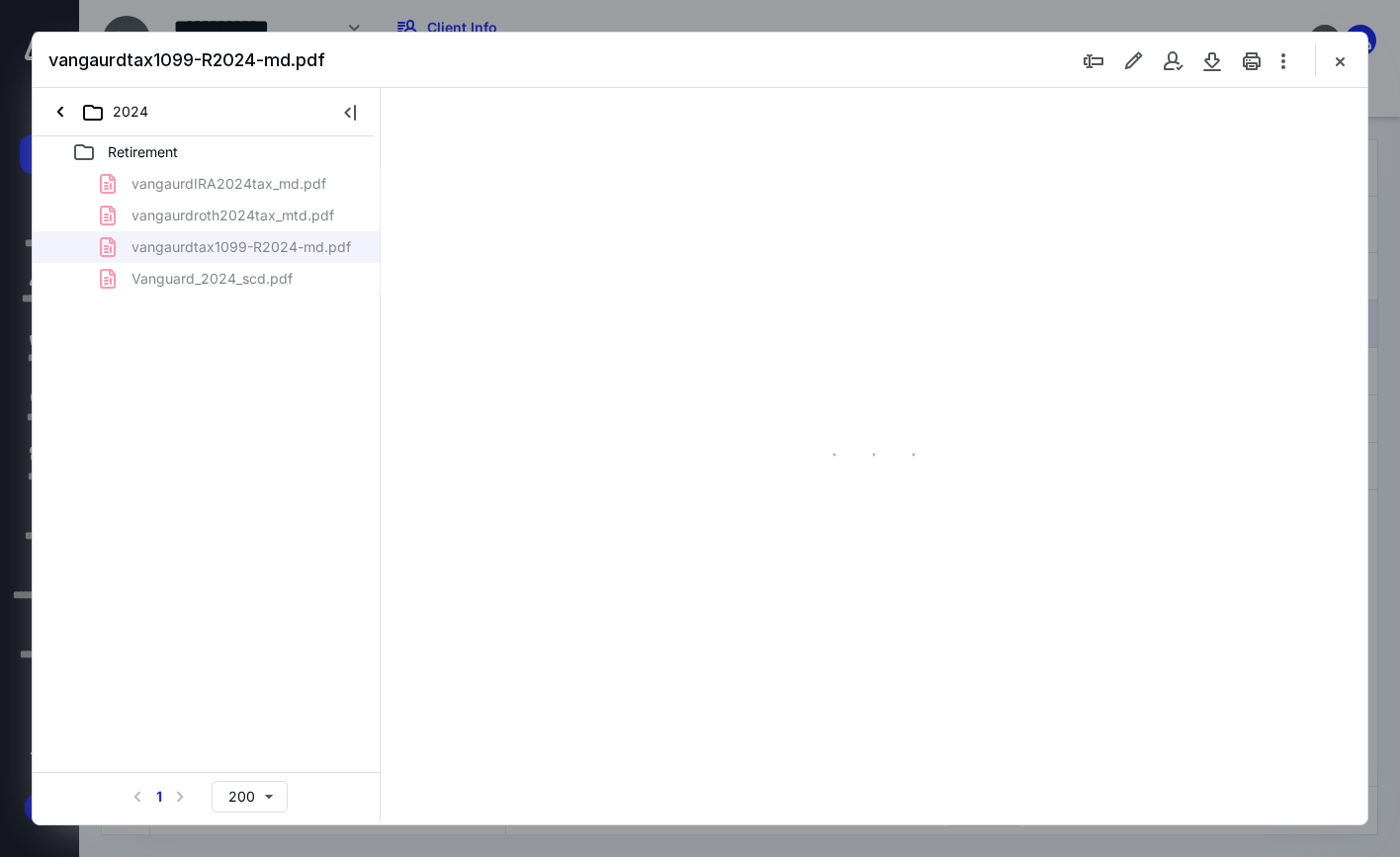 type on "160" 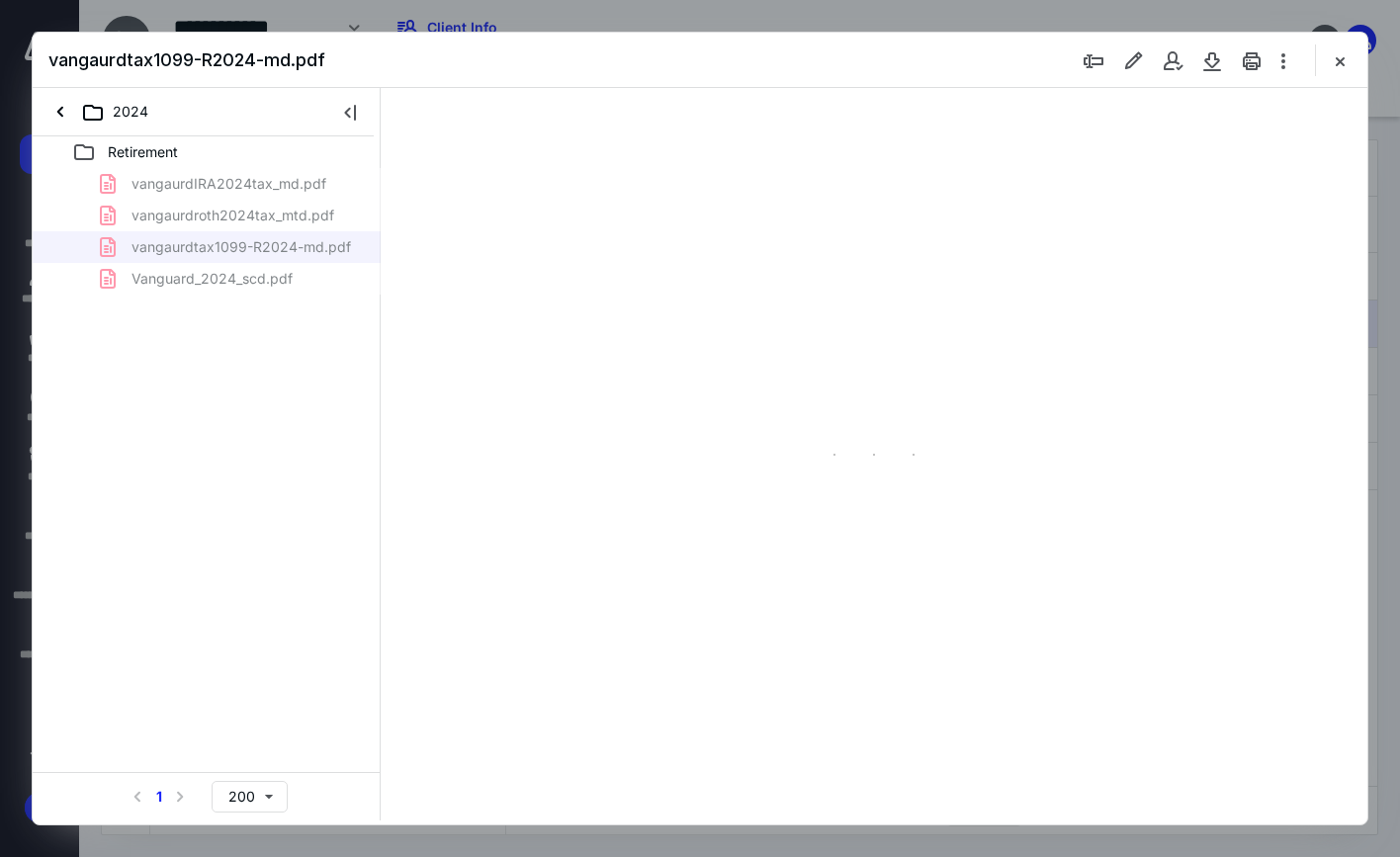 scroll, scrollTop: 81, scrollLeft: 0, axis: vertical 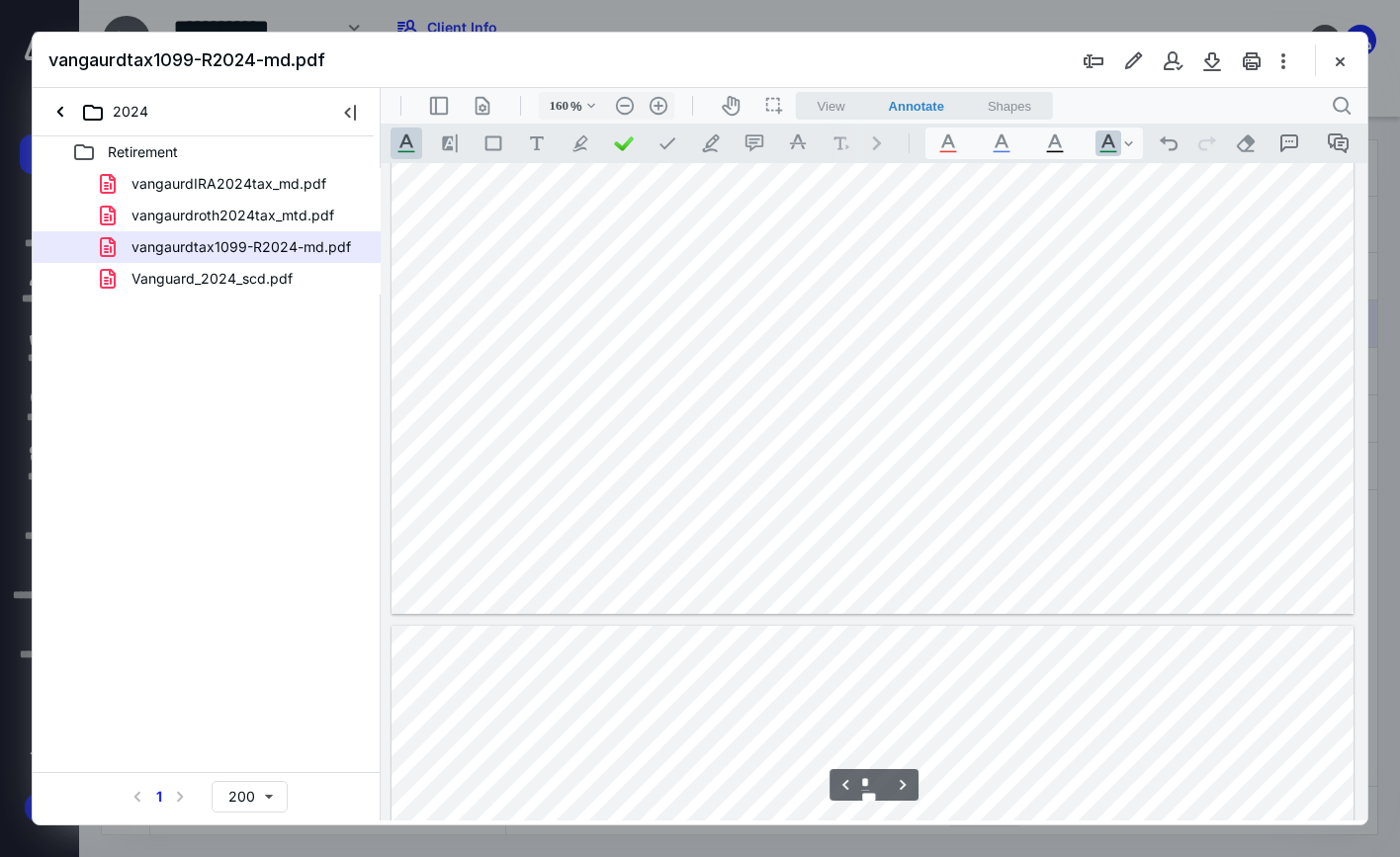 type on "*" 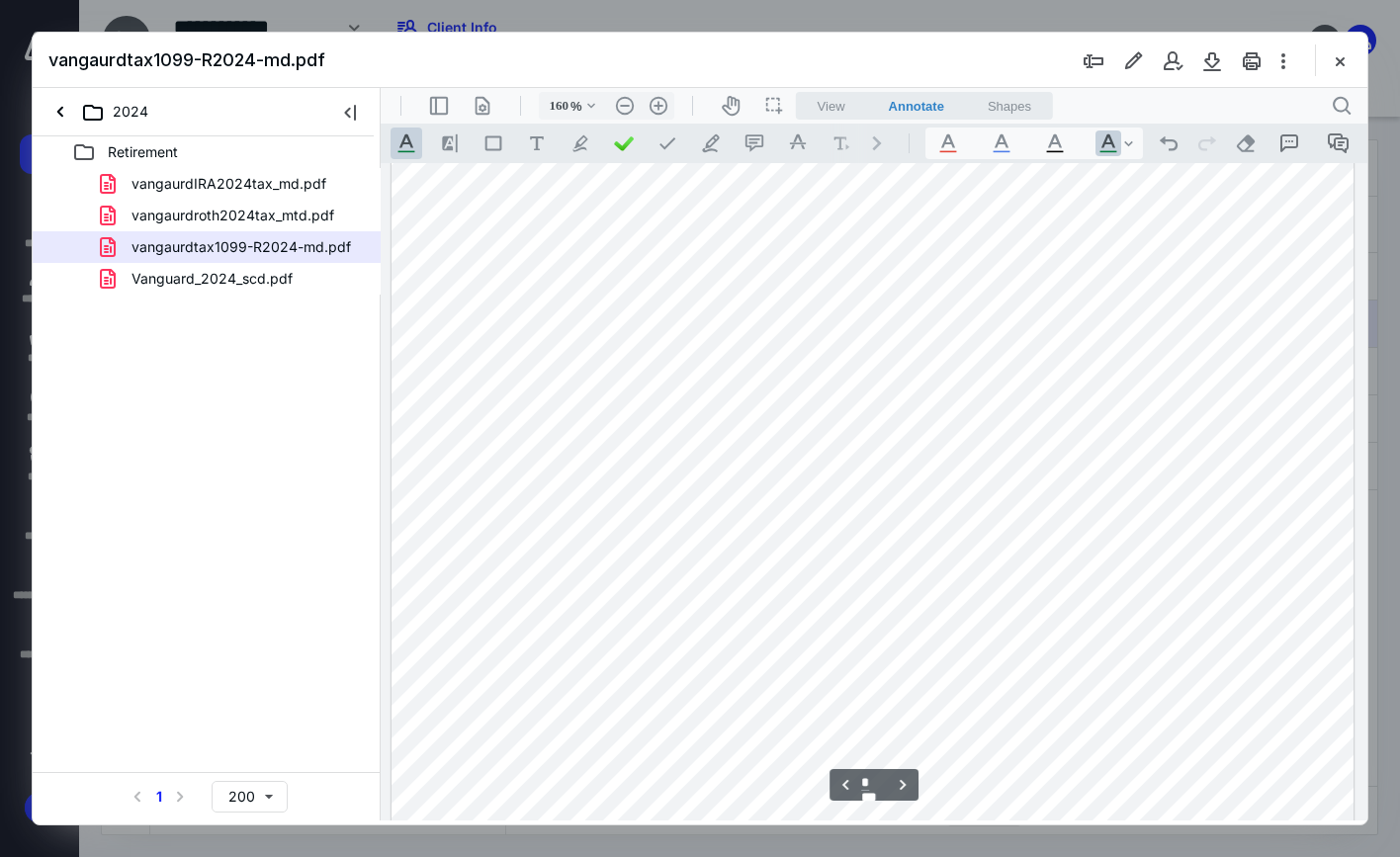 scroll, scrollTop: 3046, scrollLeft: 0, axis: vertical 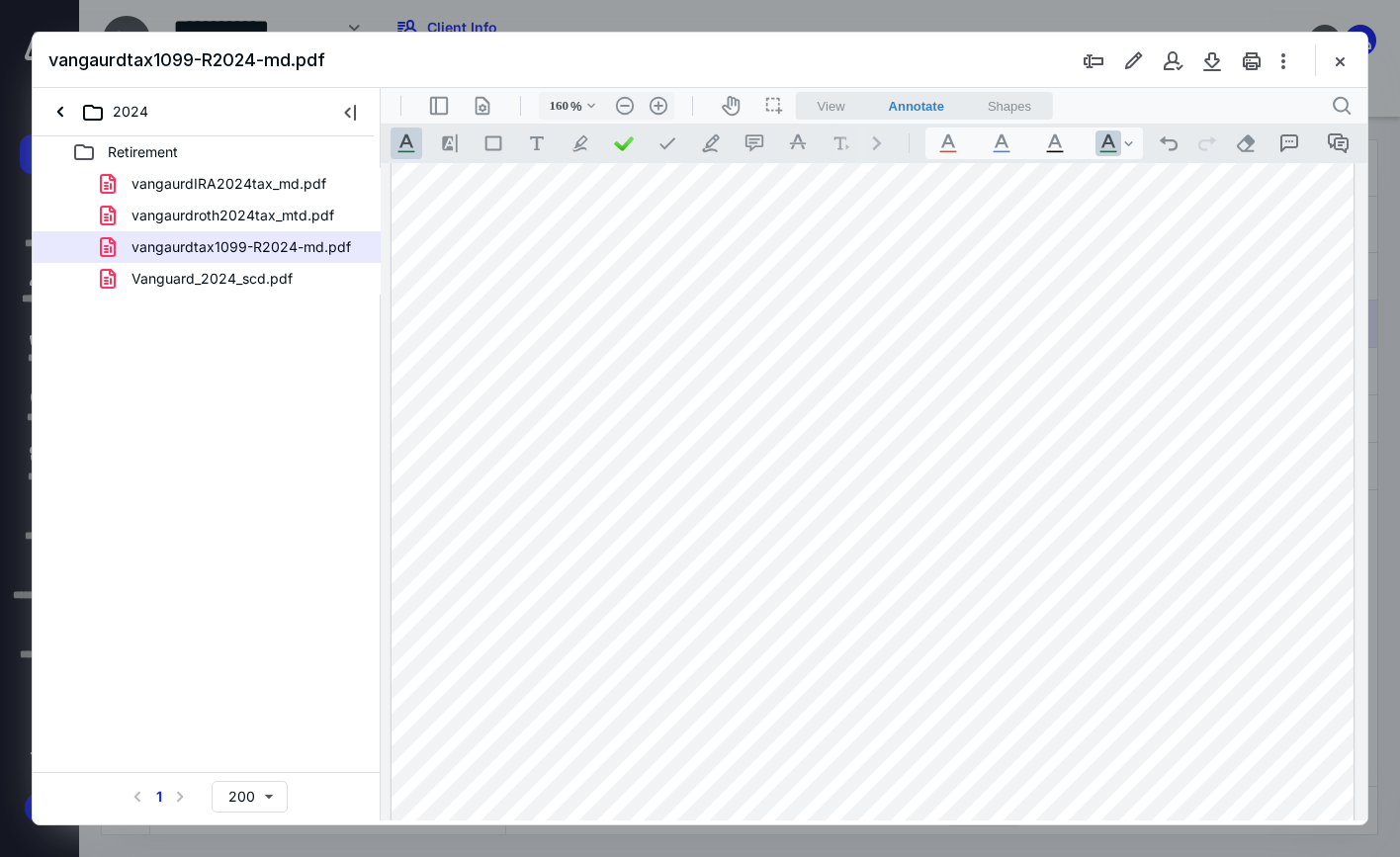 click on "vangaurdtax1099-R2024-md.pdf" at bounding box center (187, 59) 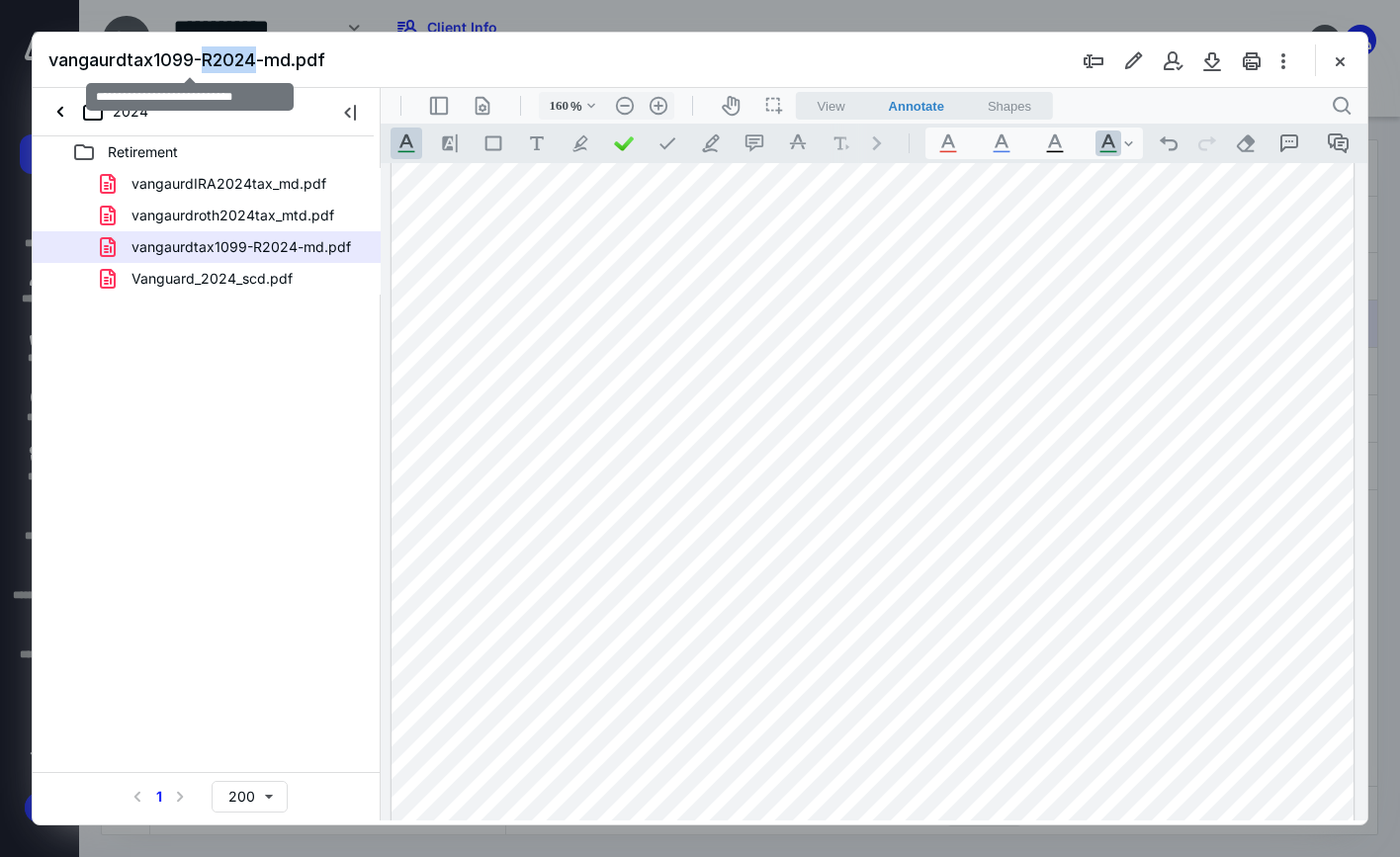 click on "vangaurdtax1099-R2024-md.pdf" at bounding box center [187, 59] 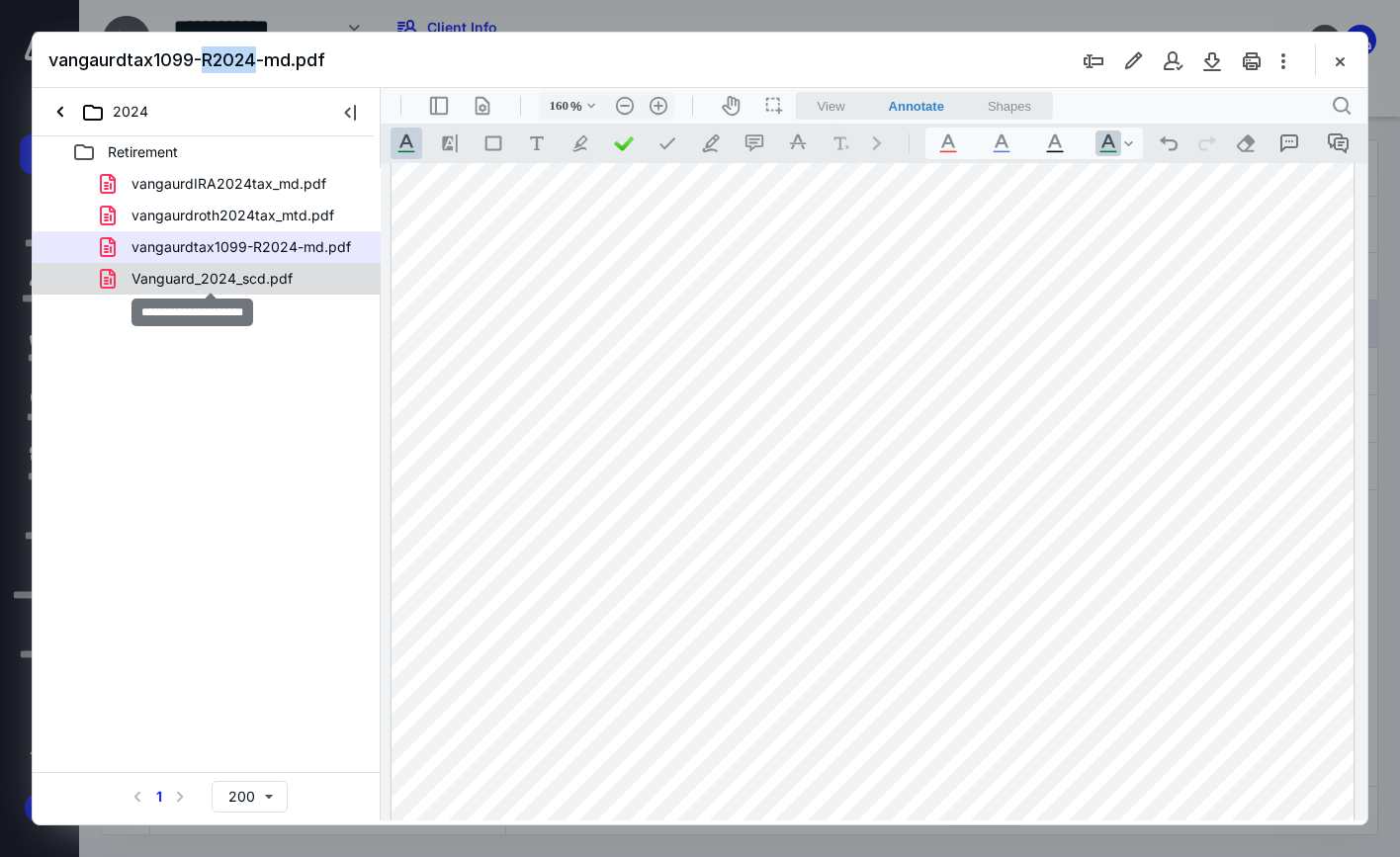 click on "Vanguard_2024_scd.pdf" at bounding box center [212, 279] 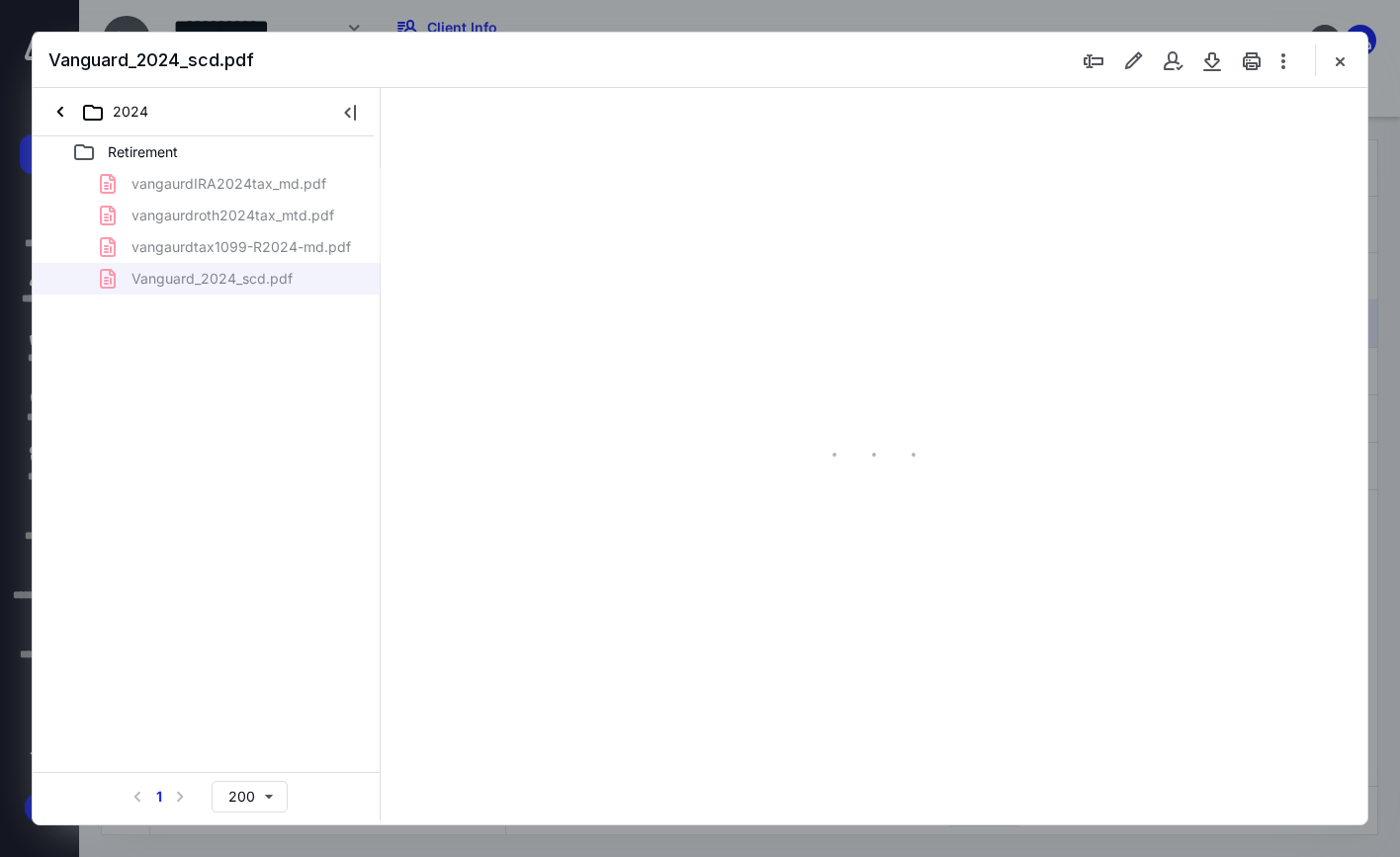 type on "160" 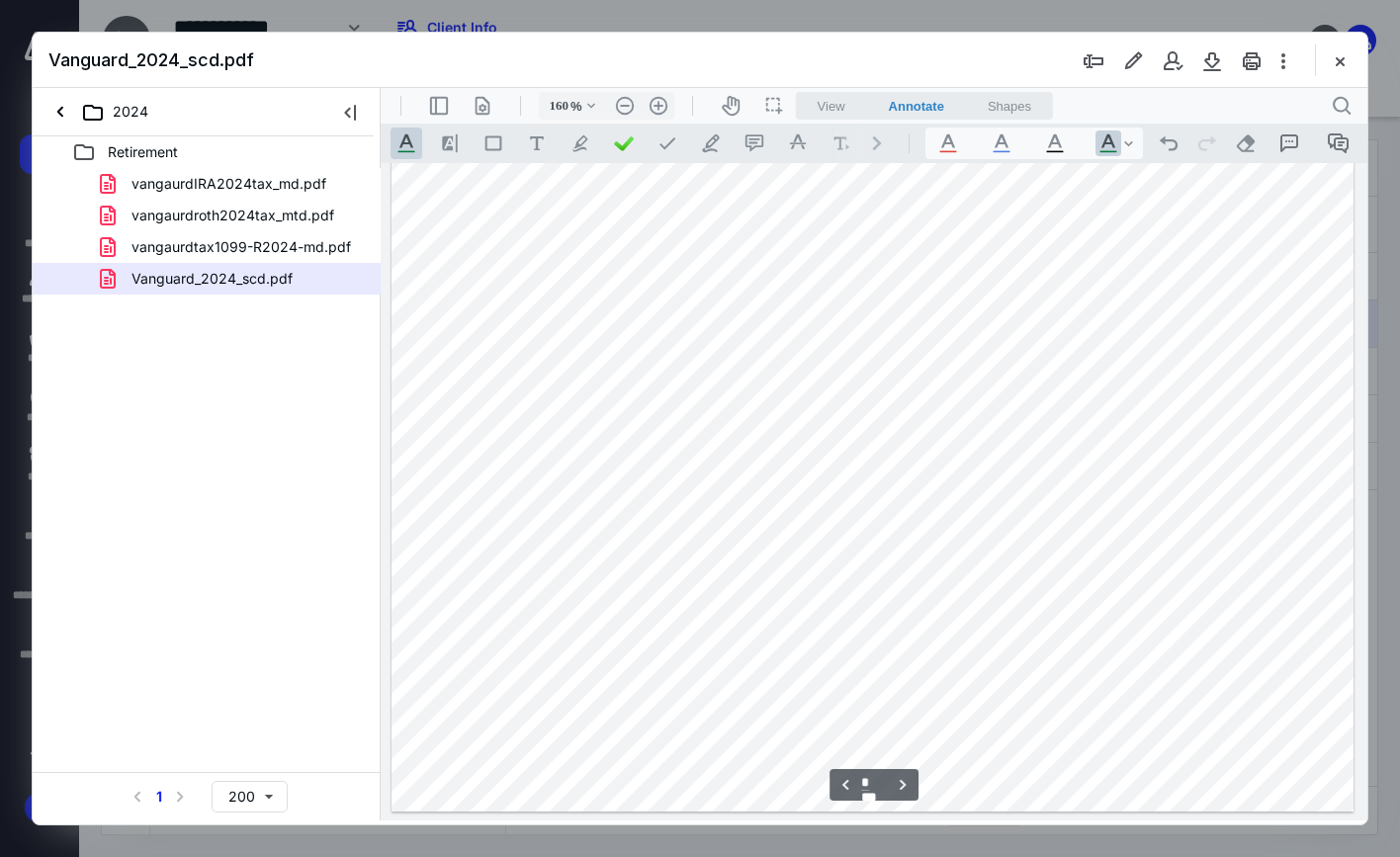 type on "*" 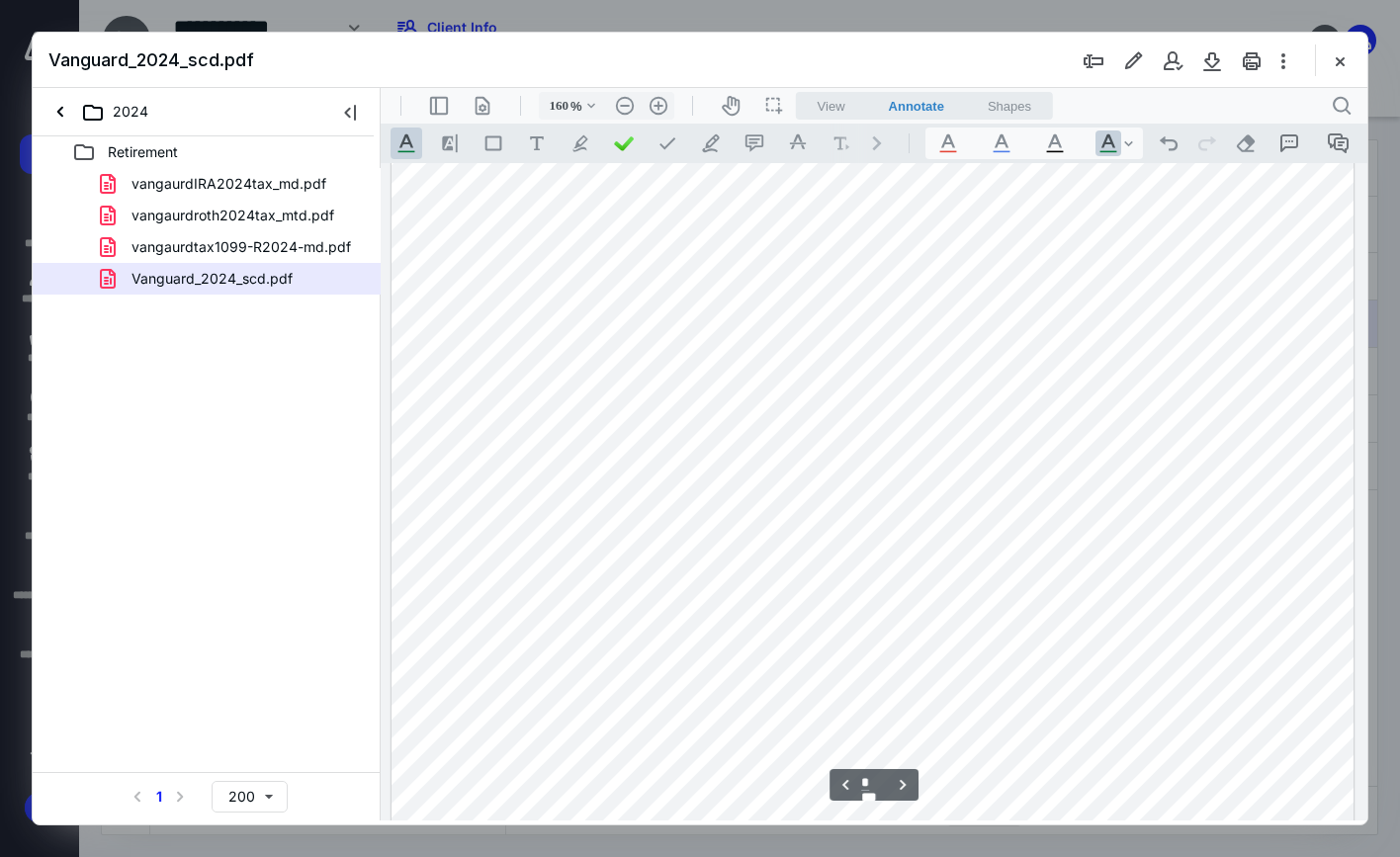 scroll, scrollTop: 2948, scrollLeft: 0, axis: vertical 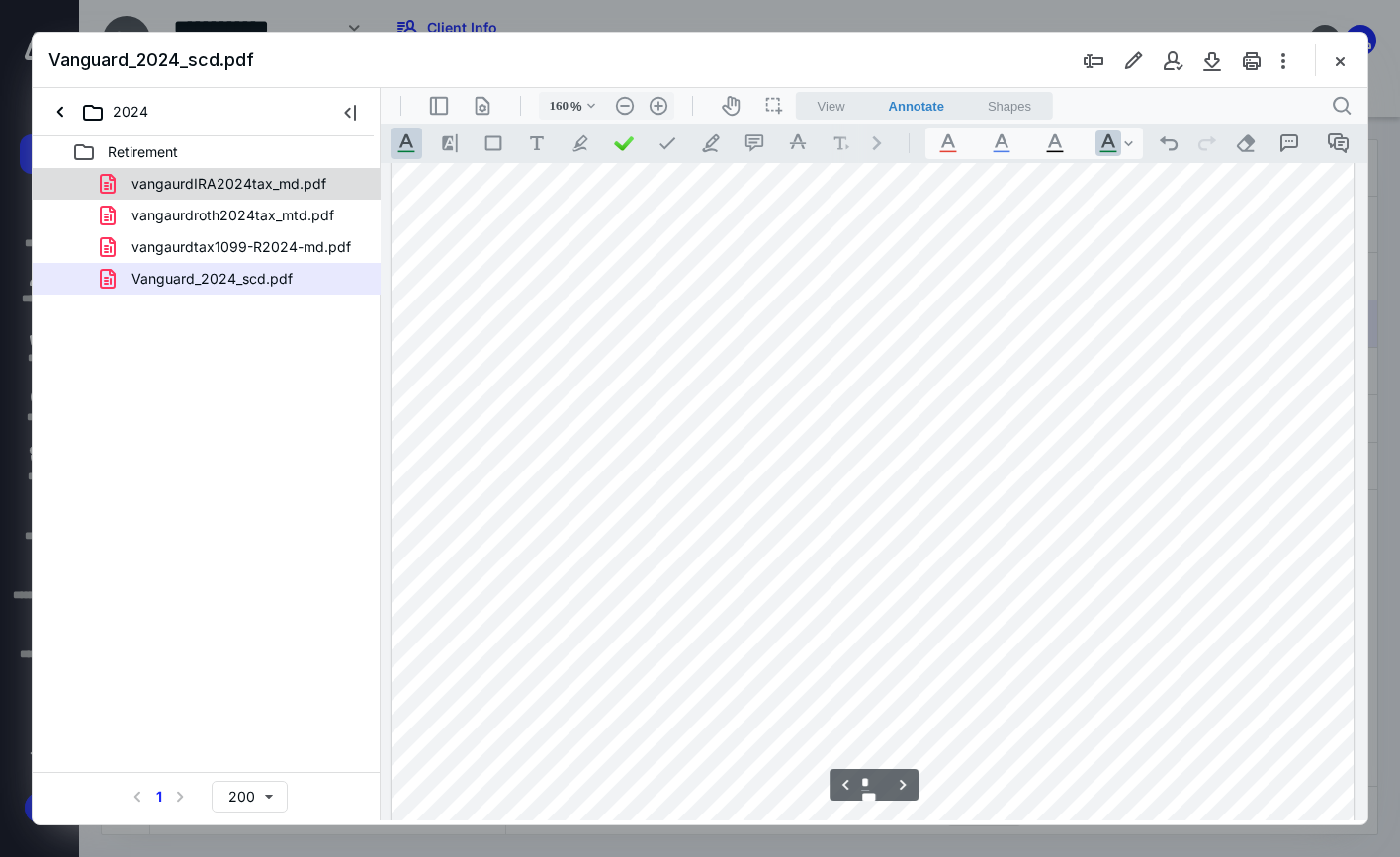 click on "vangaurdIRA2024tax_md.pdf" at bounding box center (228, 184) 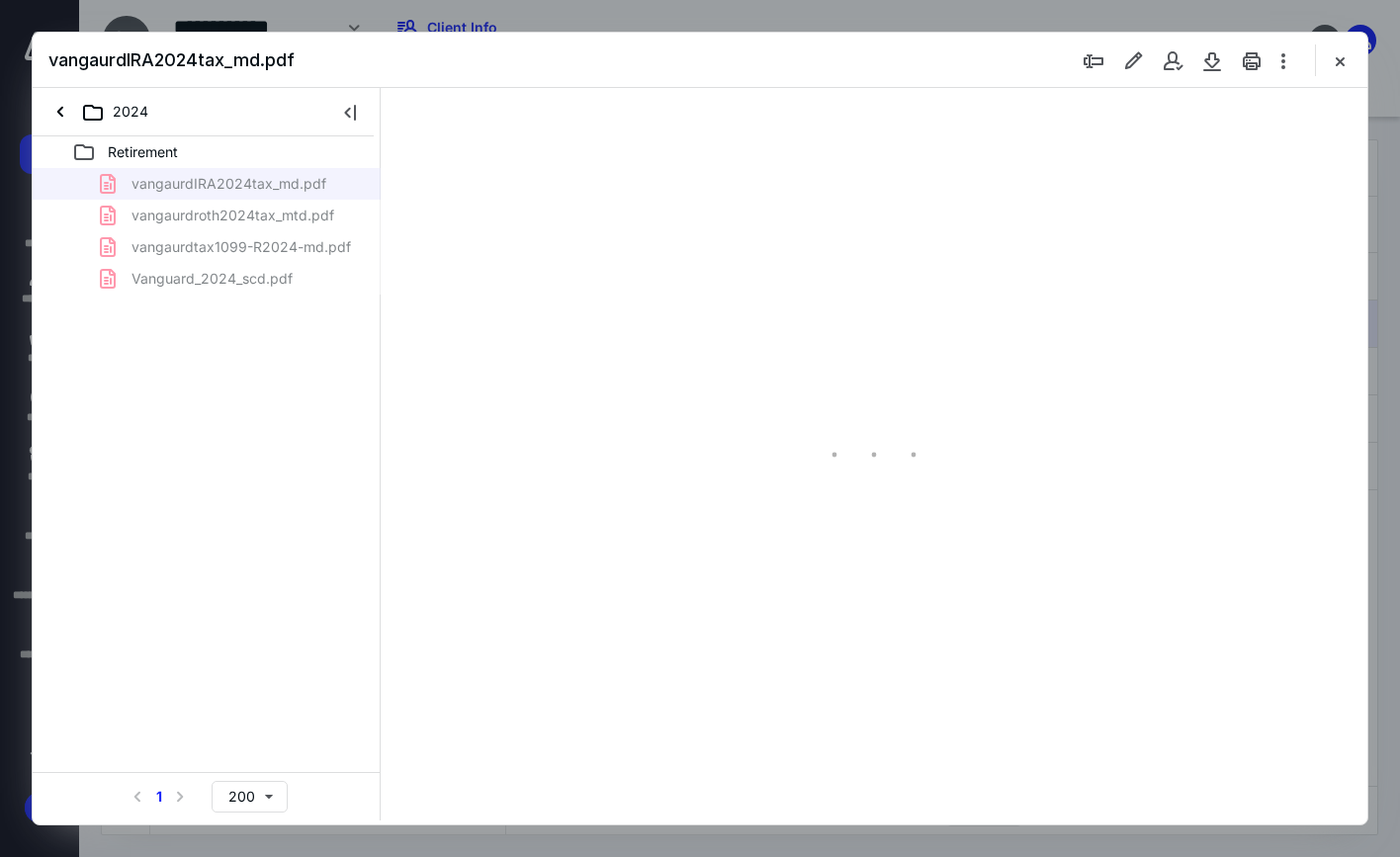 type on "160" 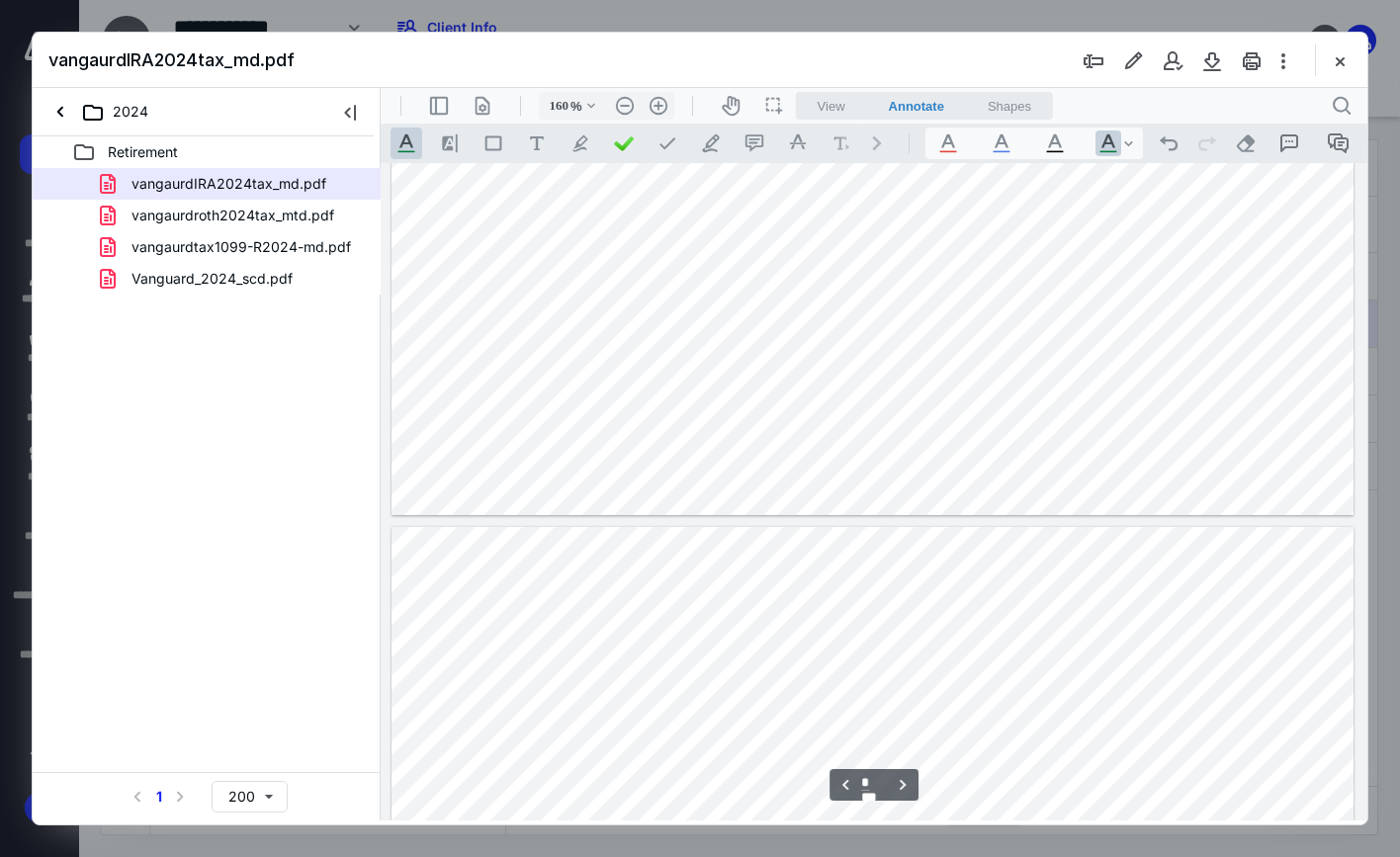 type on "*" 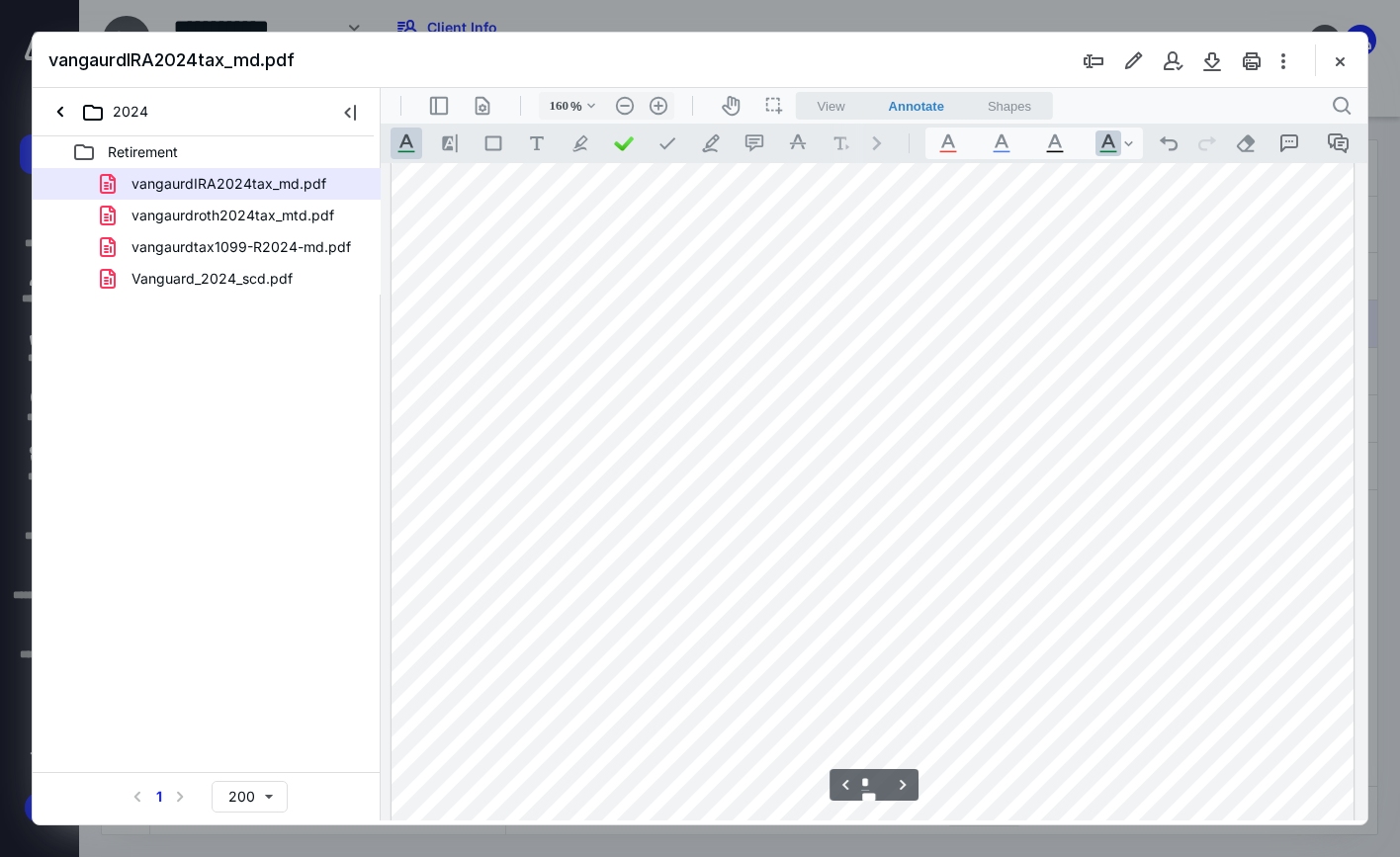 scroll, scrollTop: 2948, scrollLeft: 0, axis: vertical 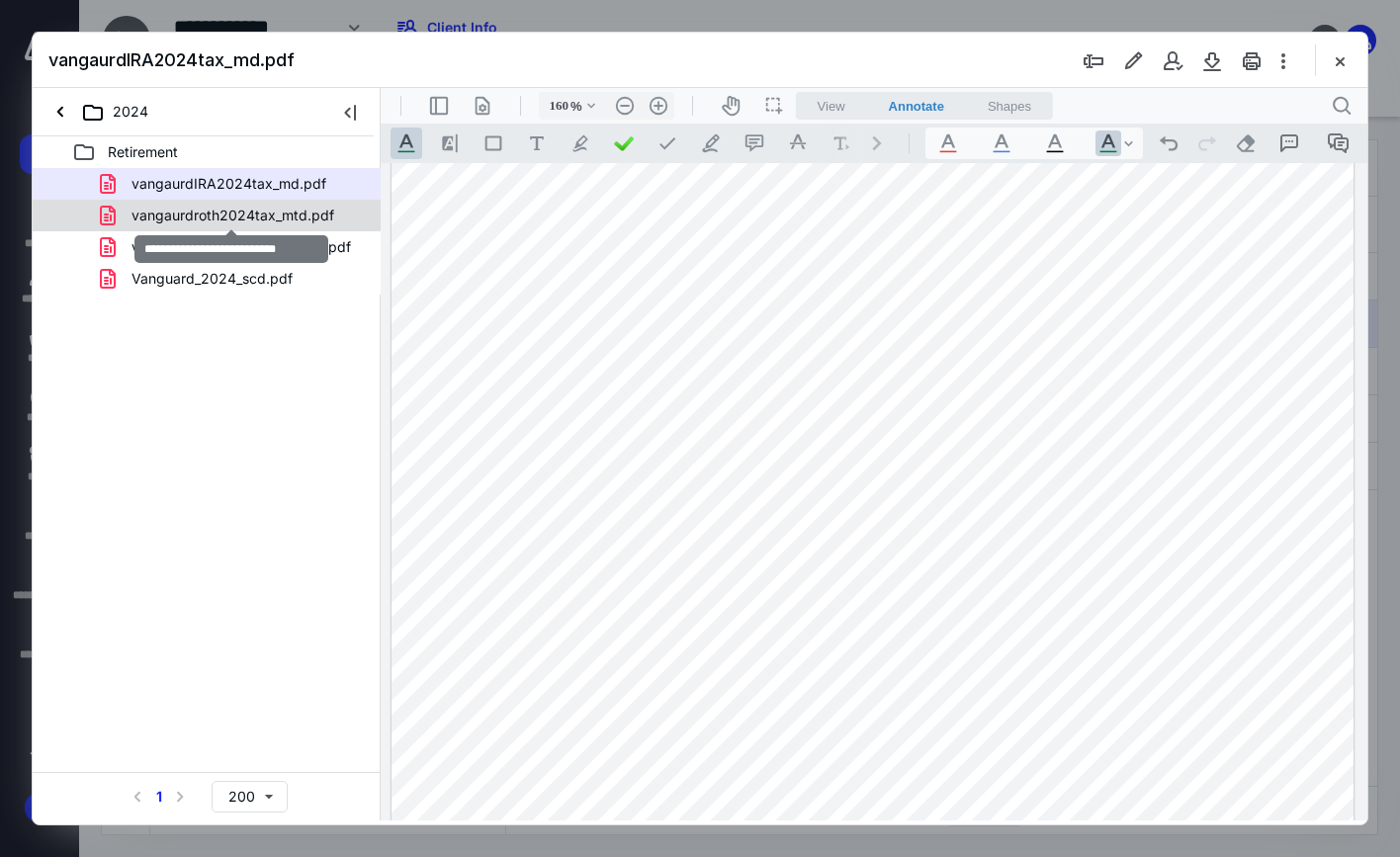 click on "vangaurdroth2024tax_mtd.pdf" at bounding box center [232, 215] 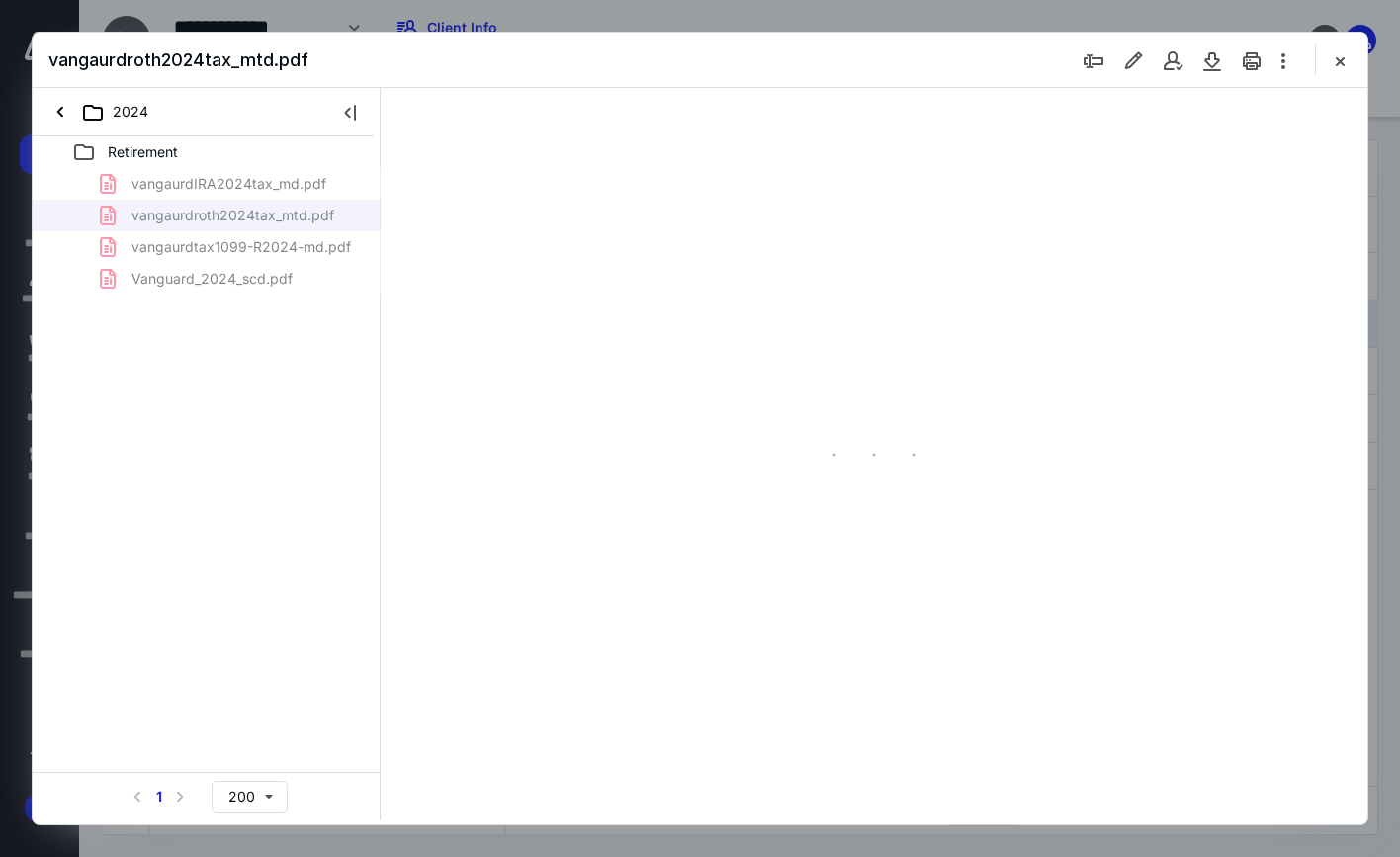 type on "160" 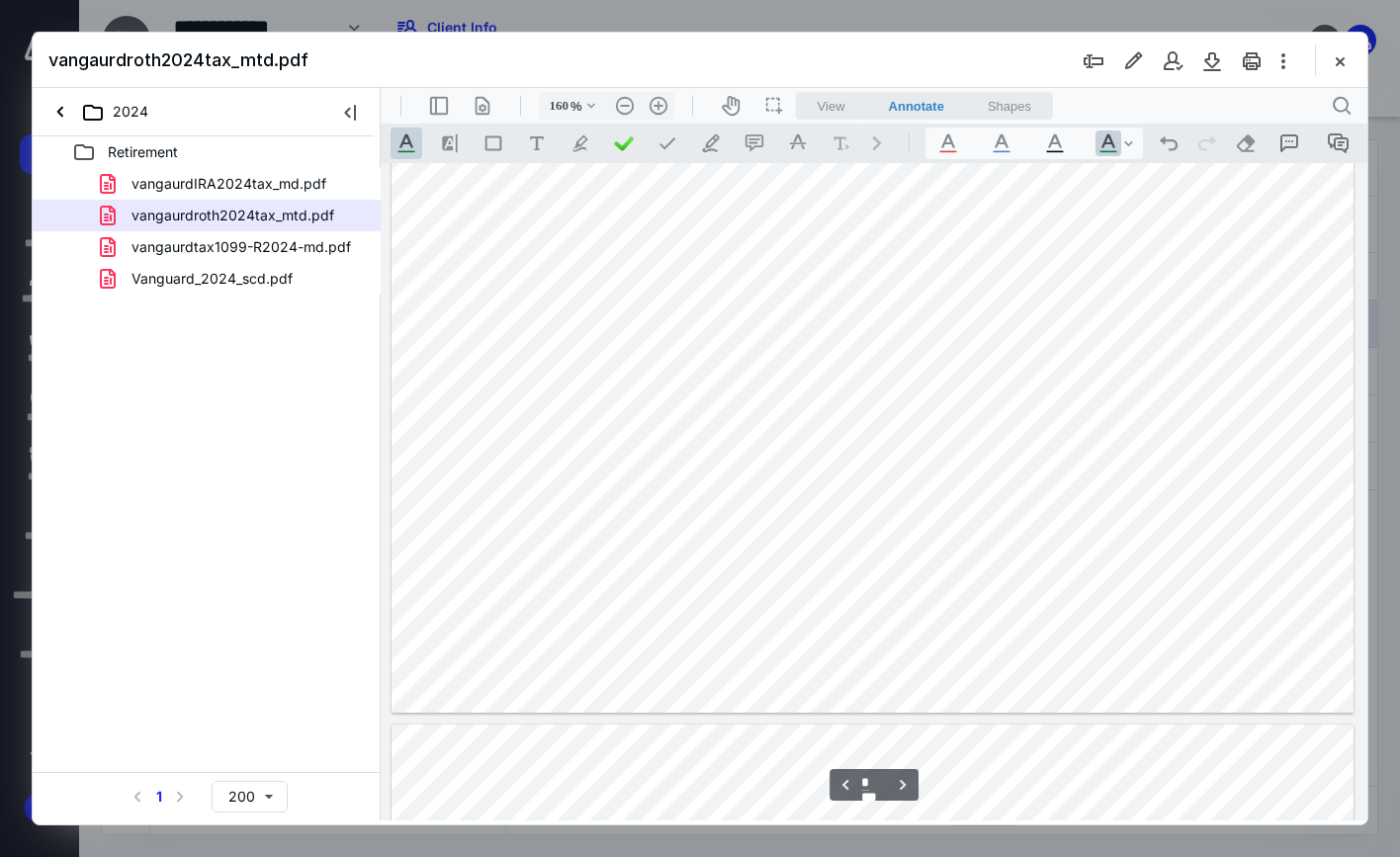 type on "*" 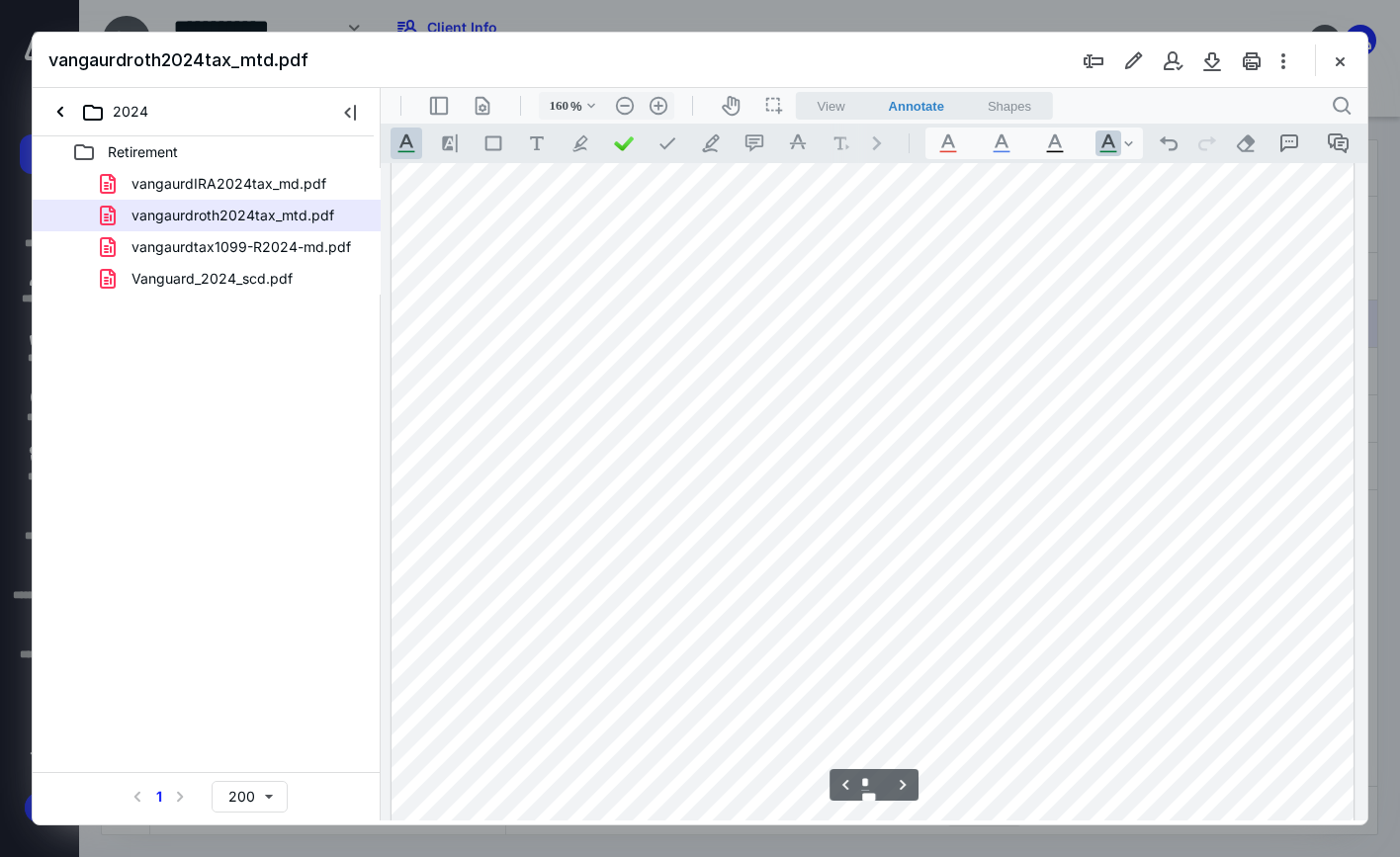 scroll, scrollTop: 2948, scrollLeft: 0, axis: vertical 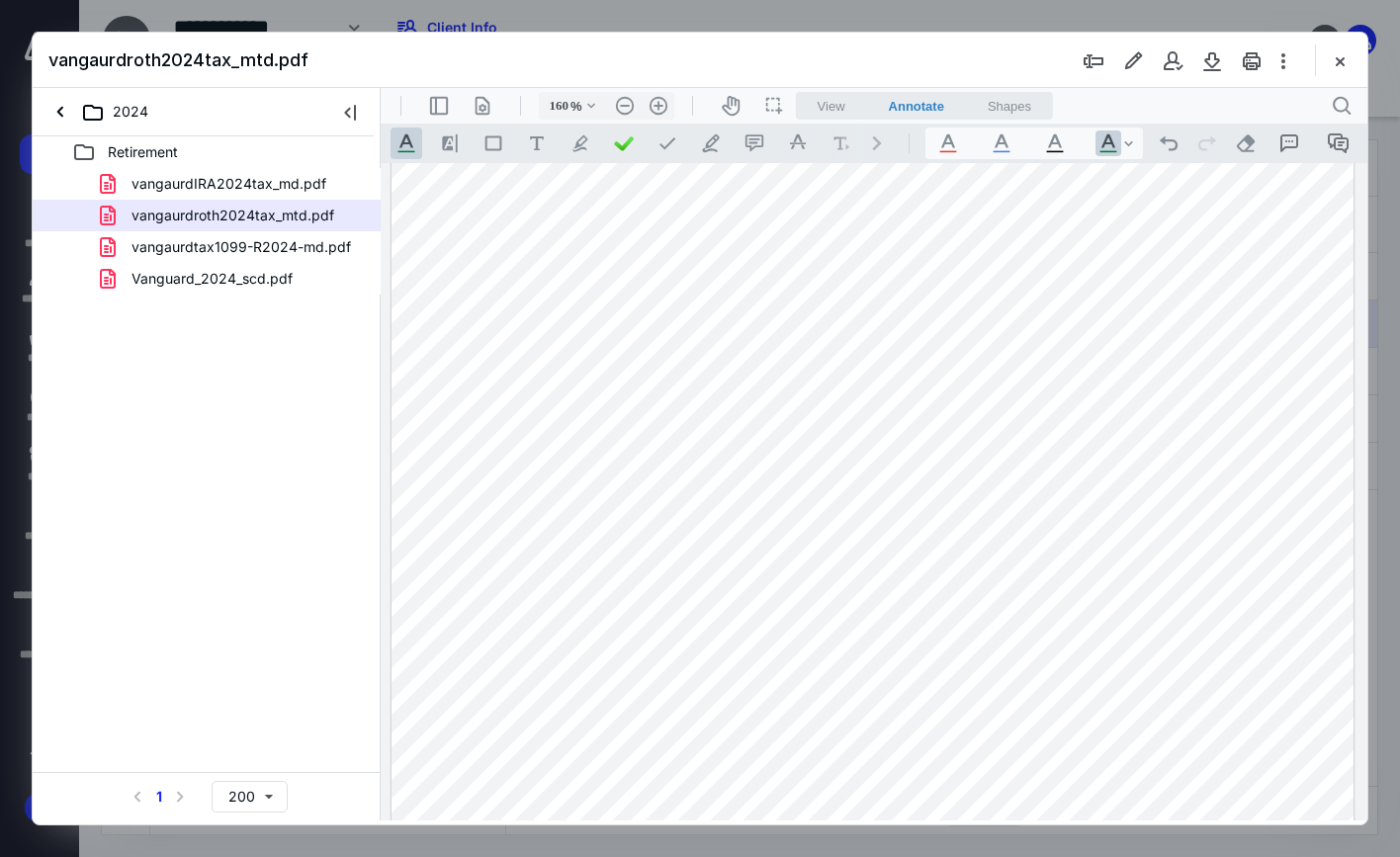 click at bounding box center [873, 359] 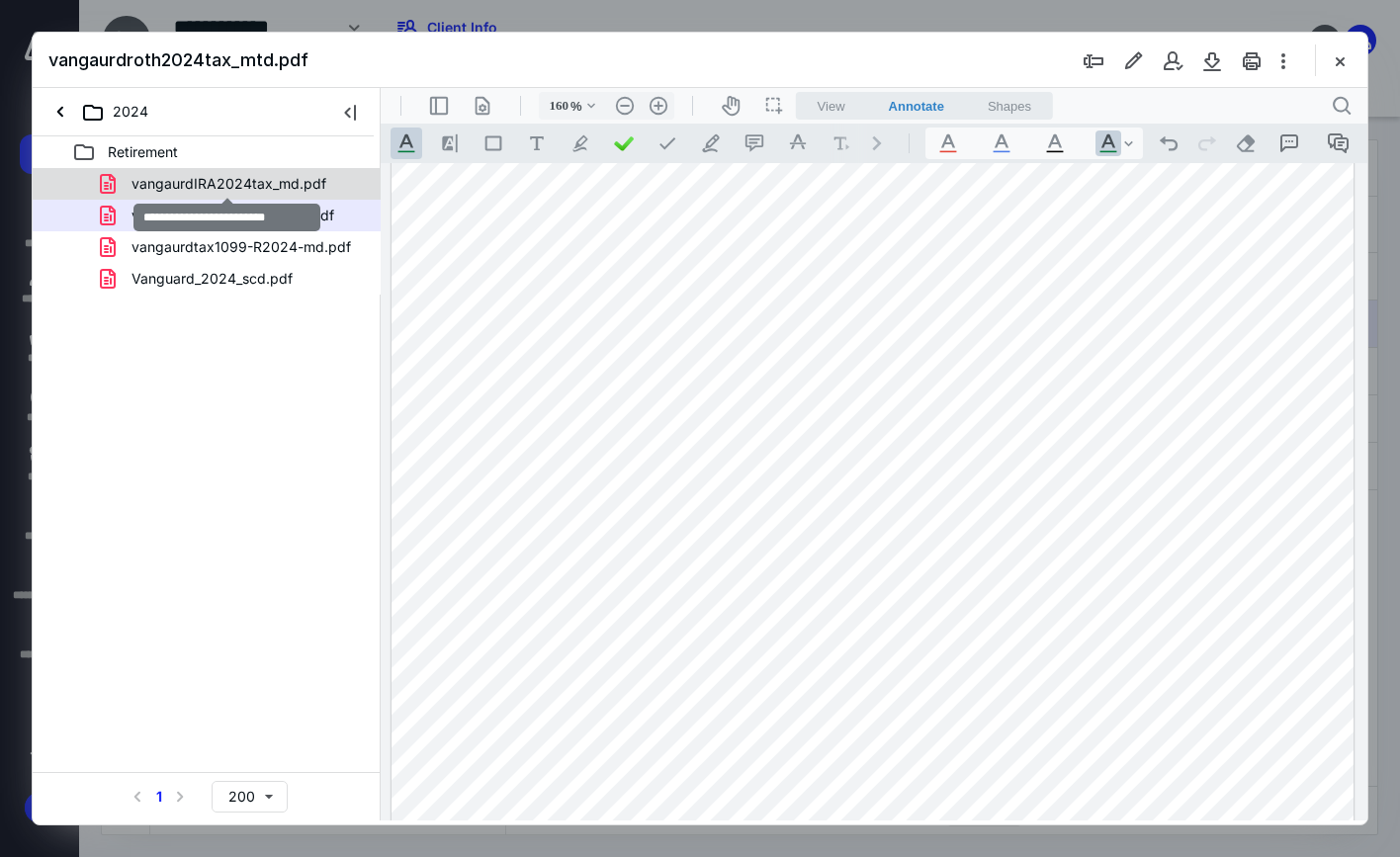 click on "vangaurdIRA2024tax_md.pdf" at bounding box center (228, 184) 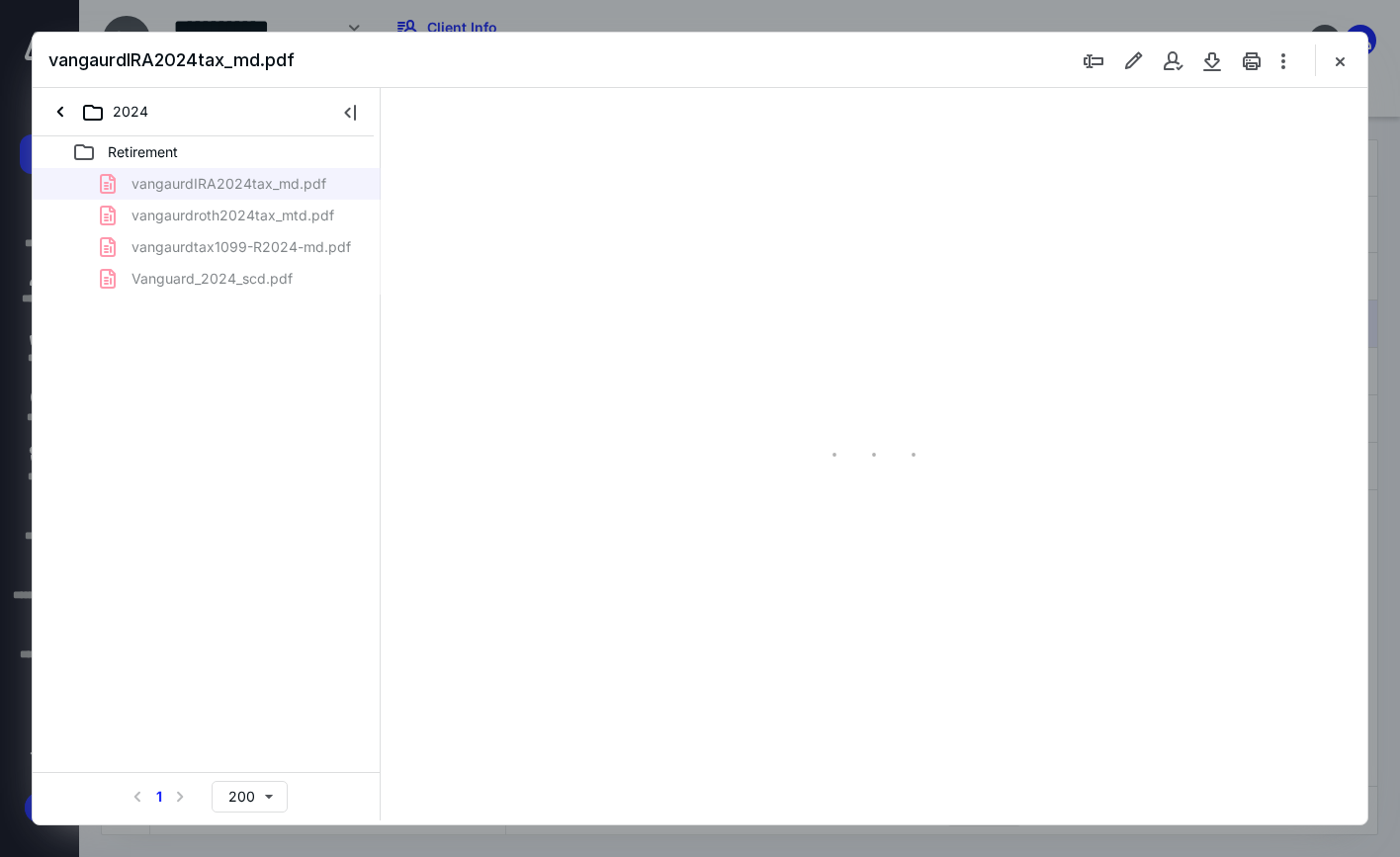 type on "160" 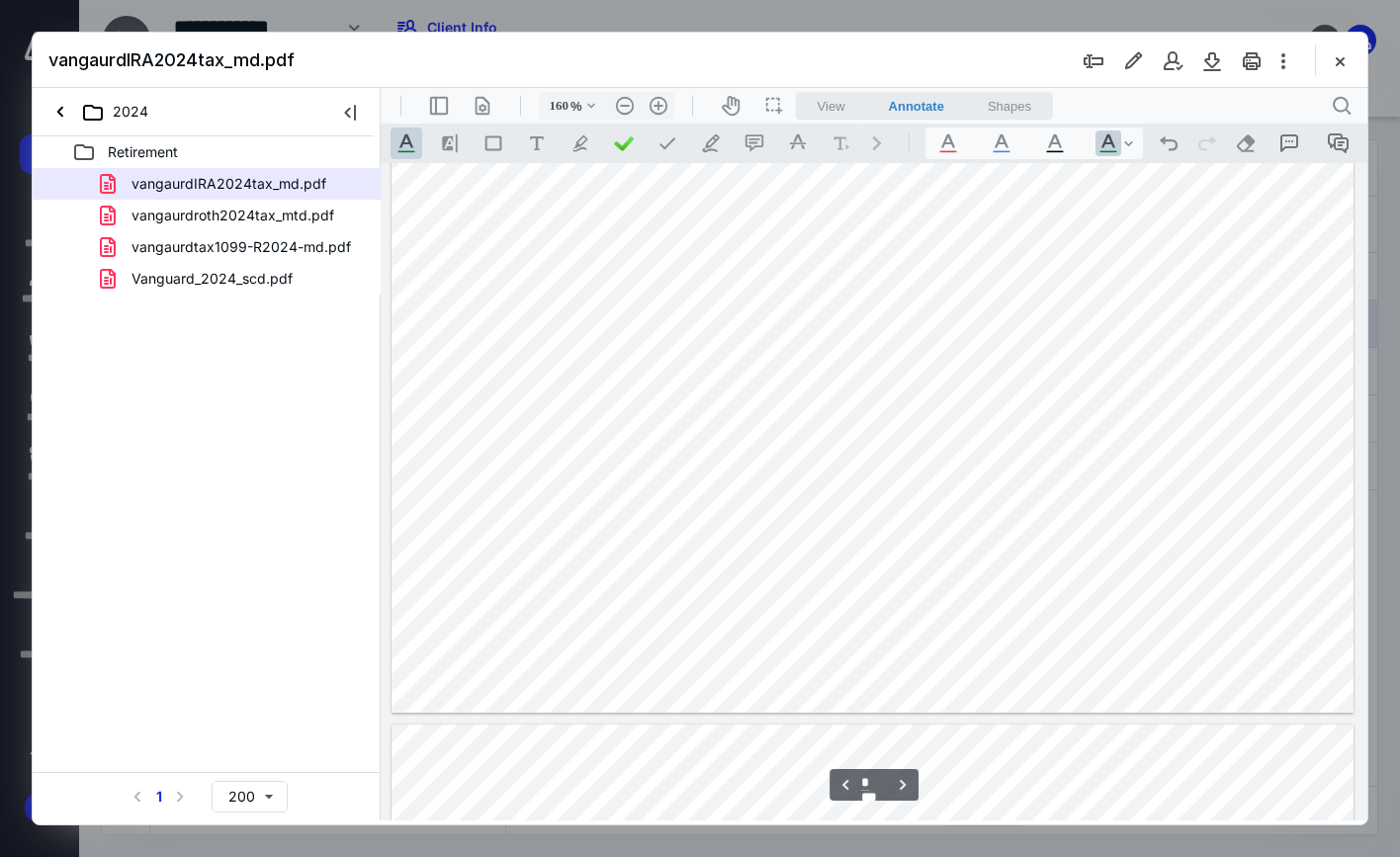 type on "*" 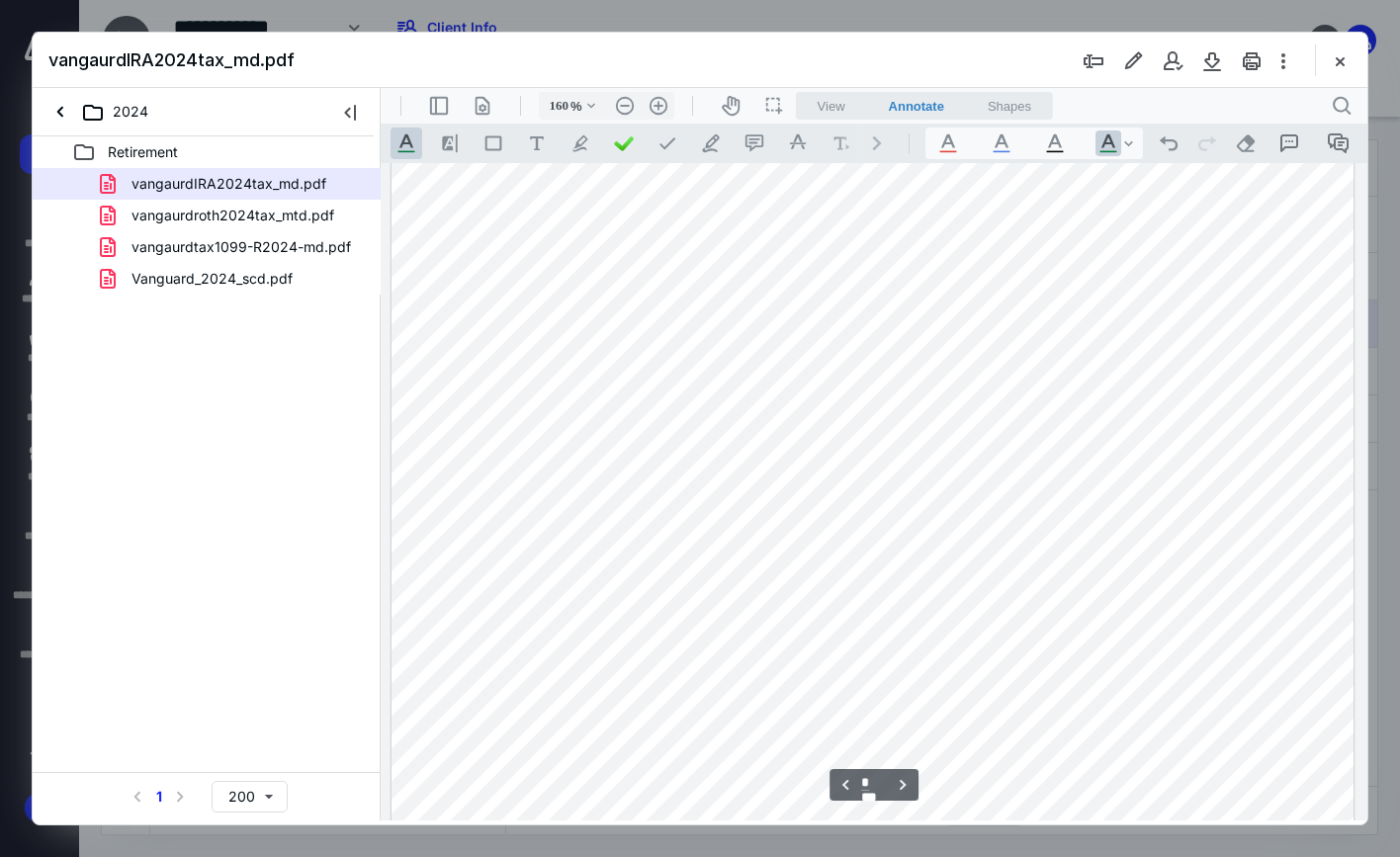 scroll, scrollTop: 2948, scrollLeft: 0, axis: vertical 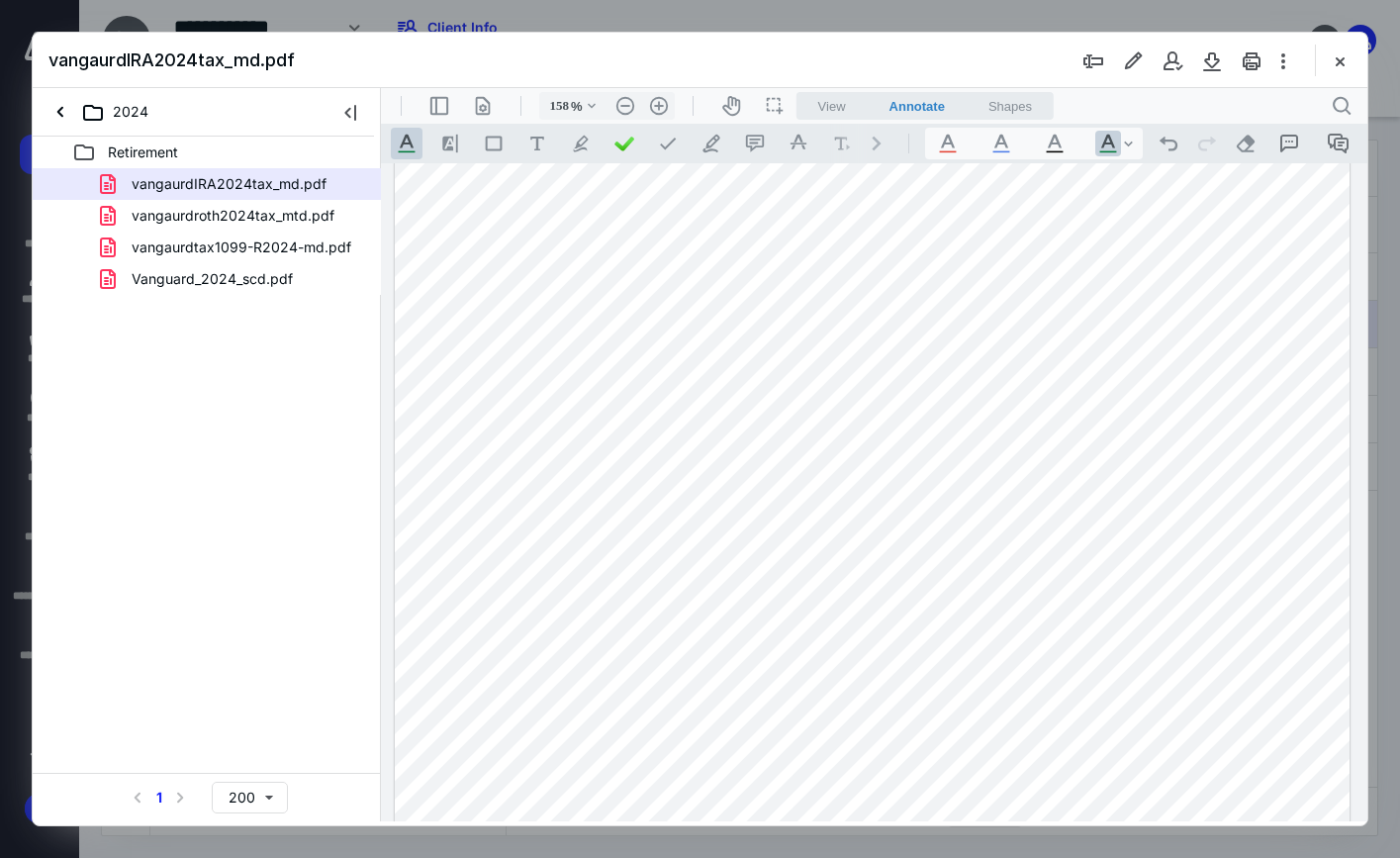 click at bounding box center [873, 354] 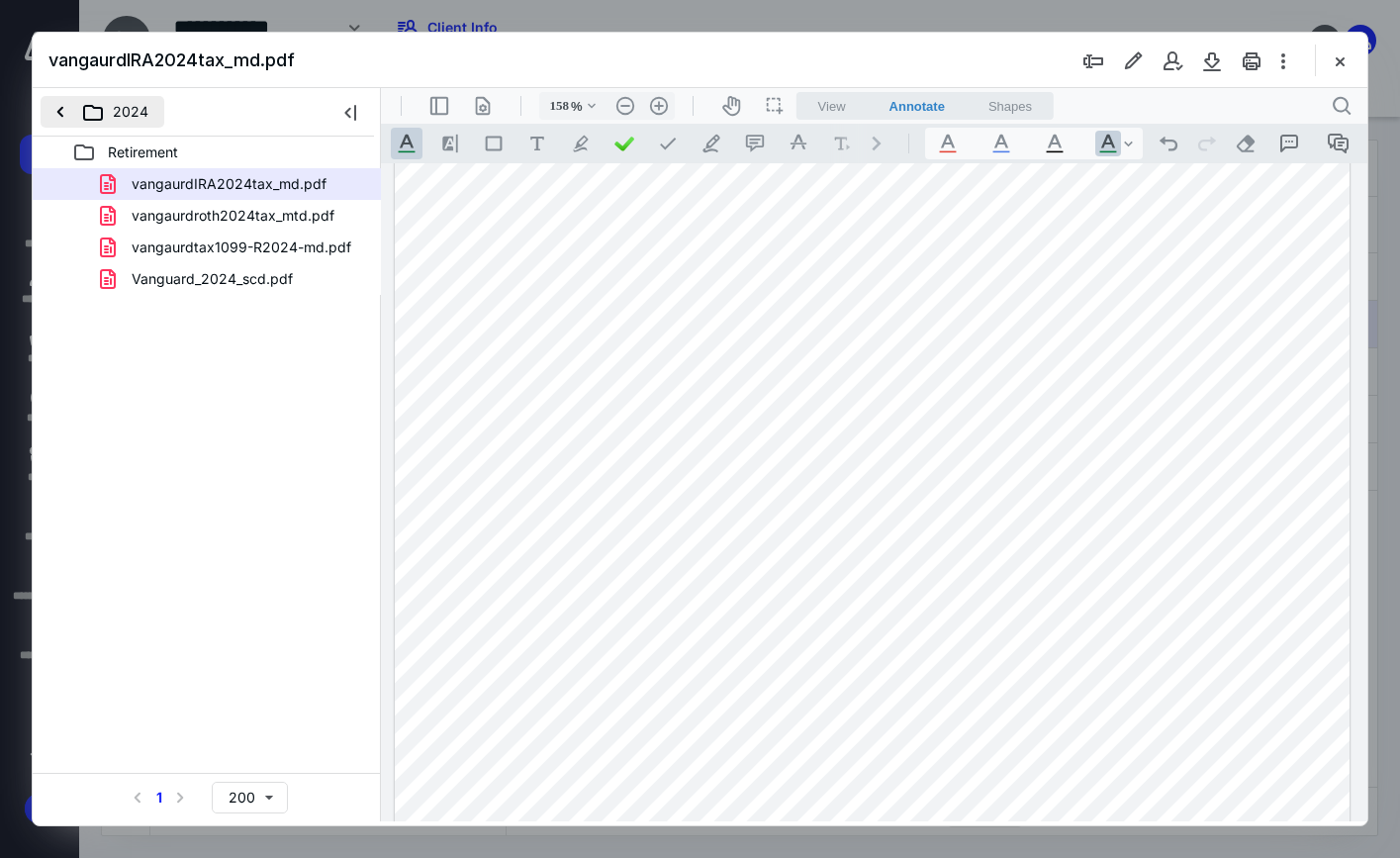 click on "2024" at bounding box center [102, 112] 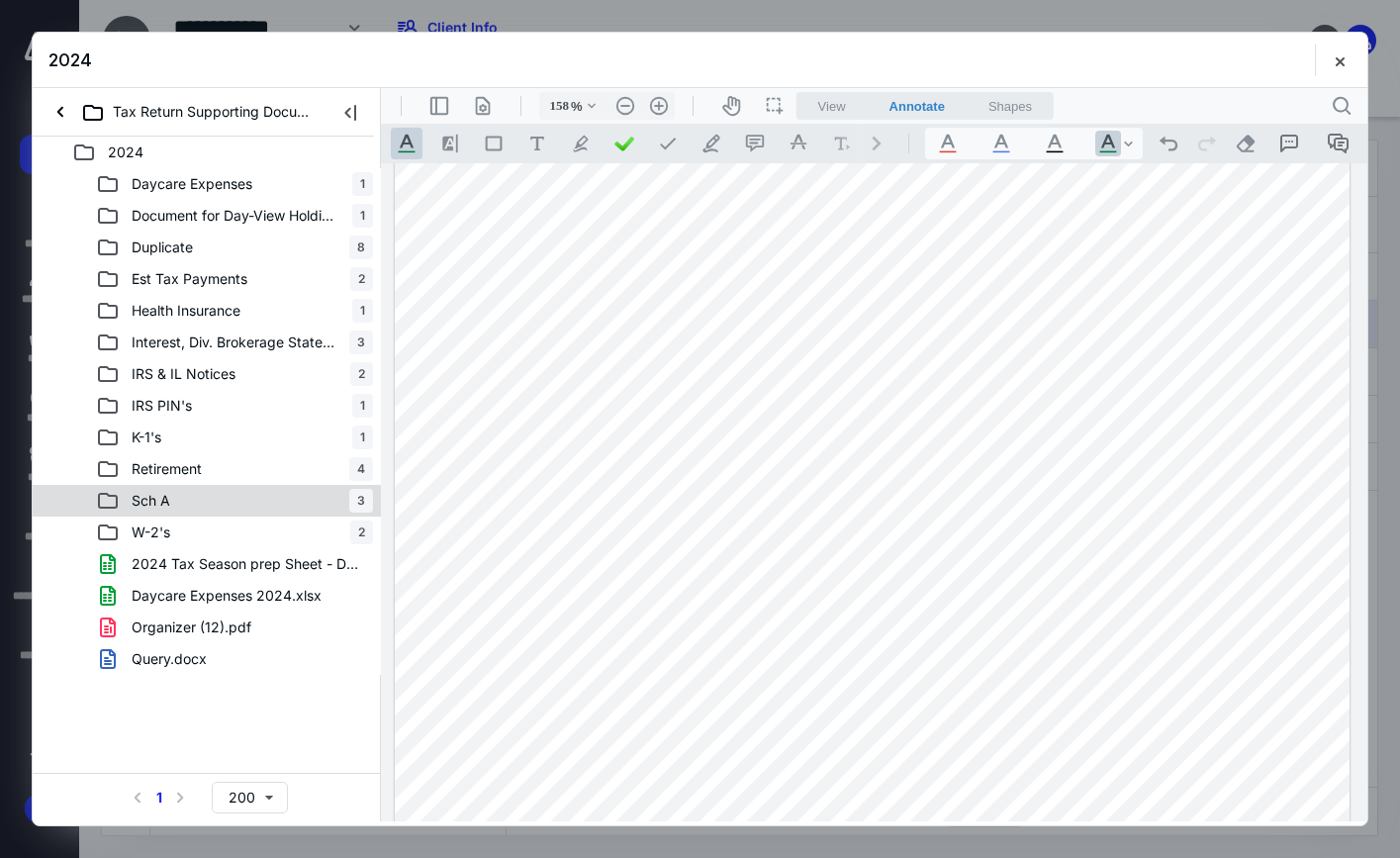 click on "Sch A 3" at bounding box center [234, 501] 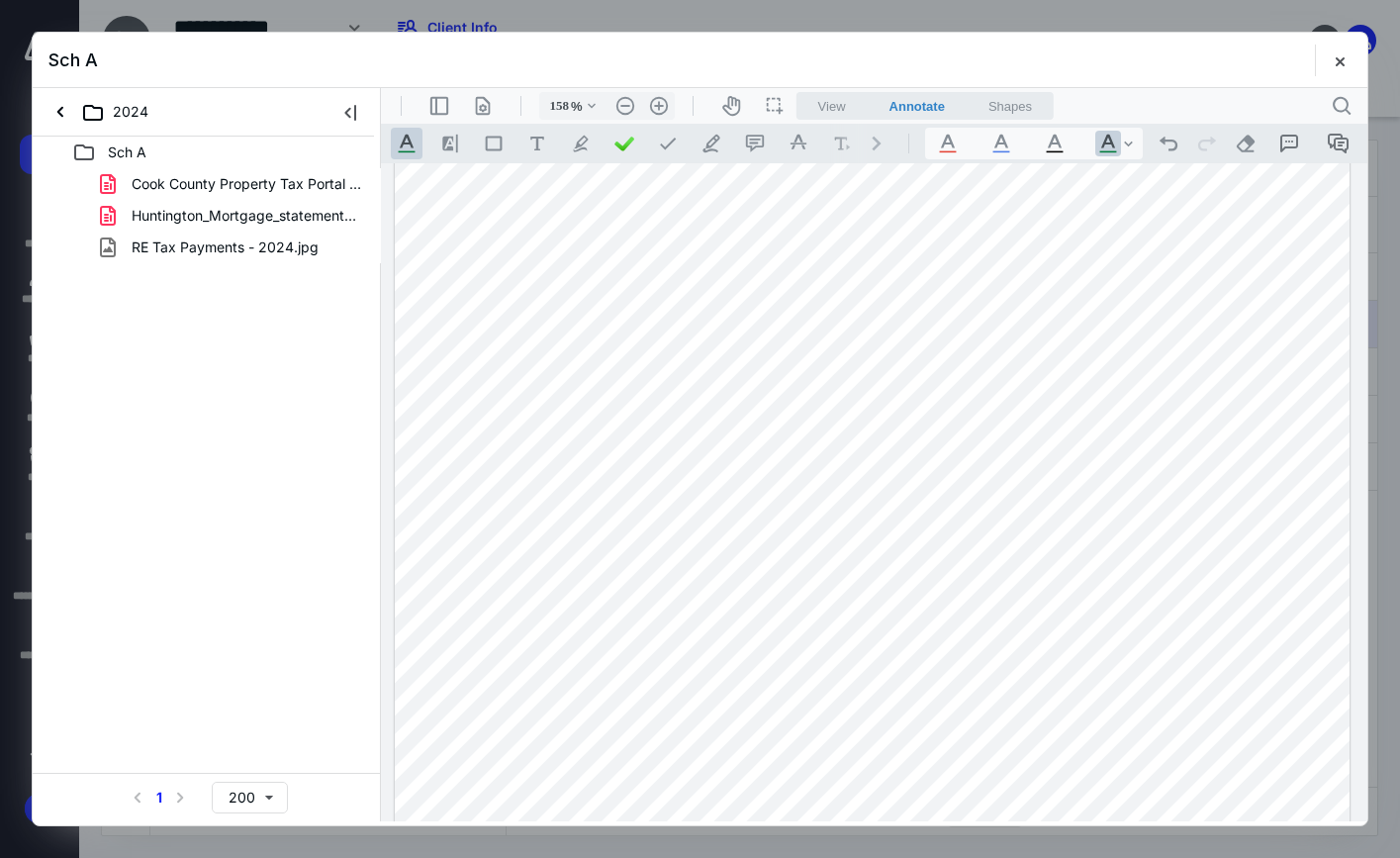 click on "Huntington_Mortgage_statement_2024-11-02.pdf" at bounding box center (246, 216) 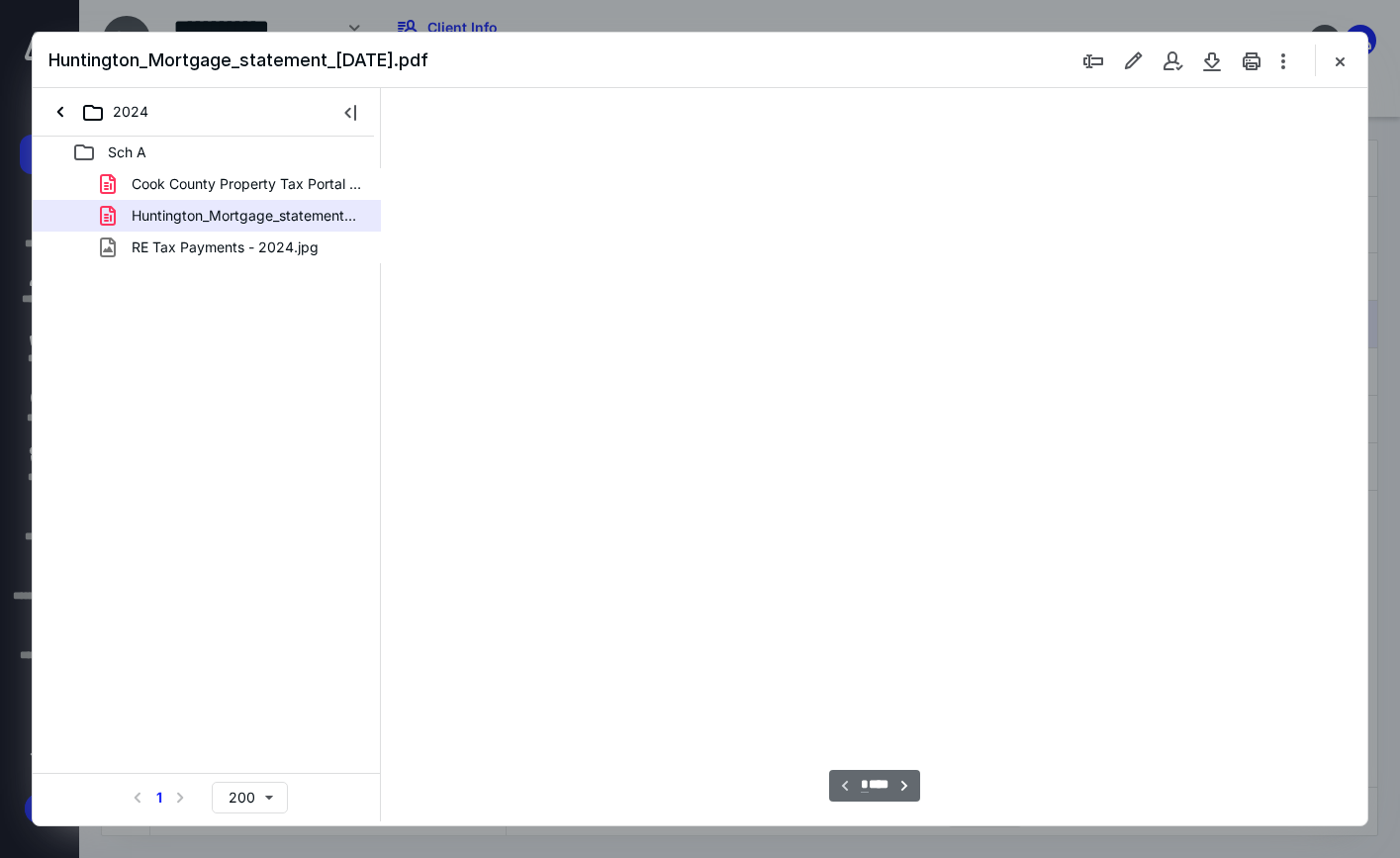 type on "159" 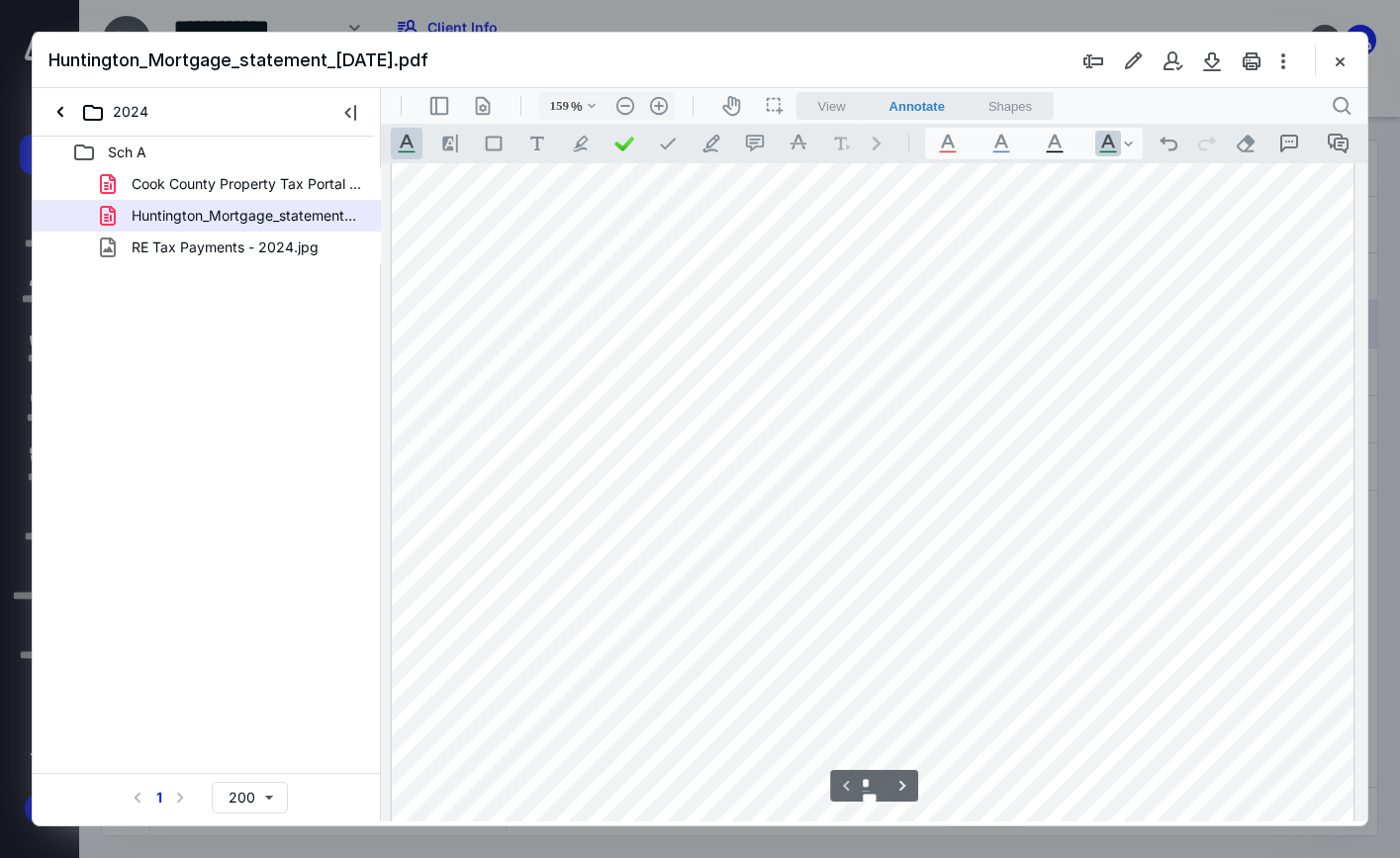 scroll, scrollTop: 378, scrollLeft: 0, axis: vertical 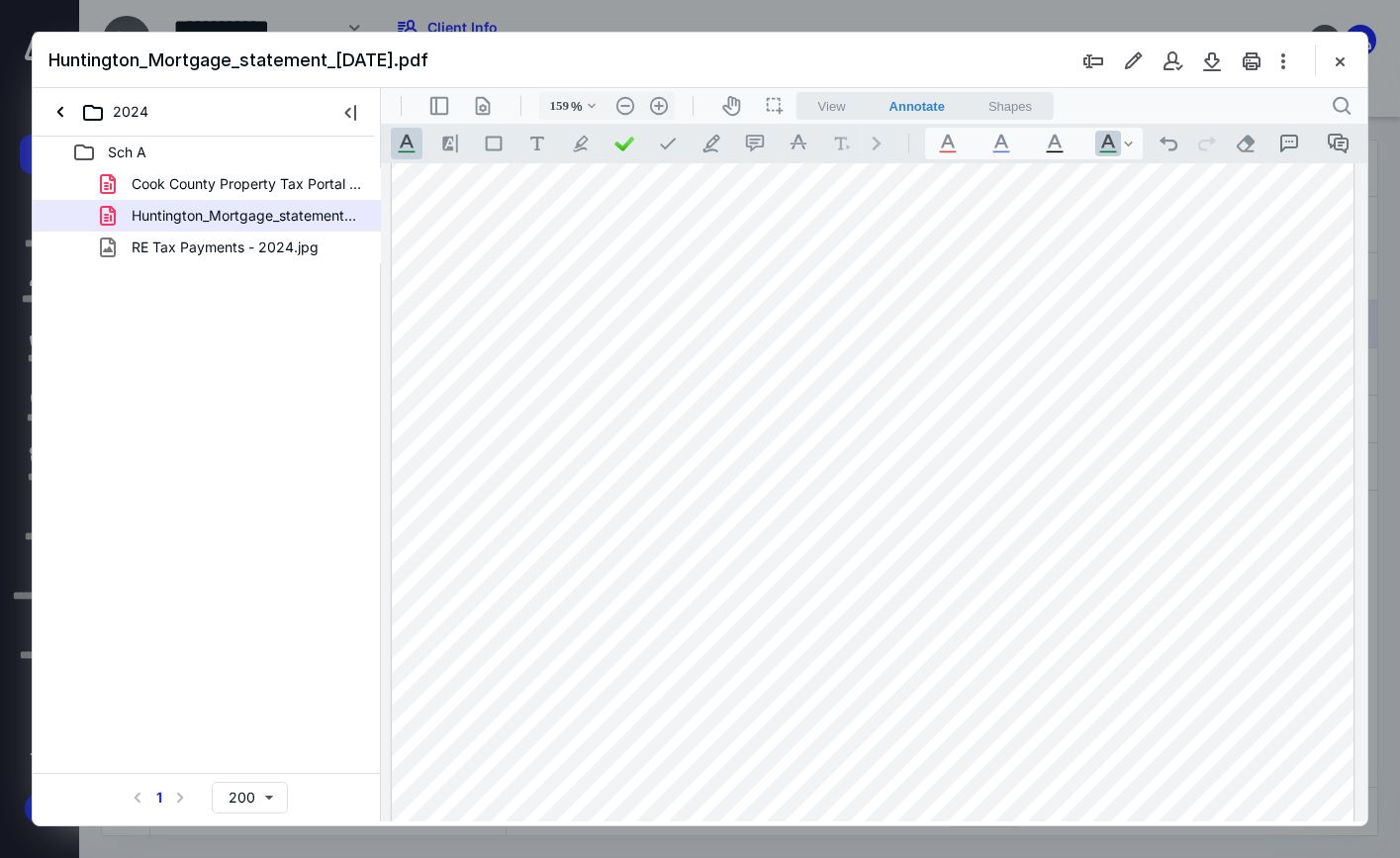 click at bounding box center (873, 584) 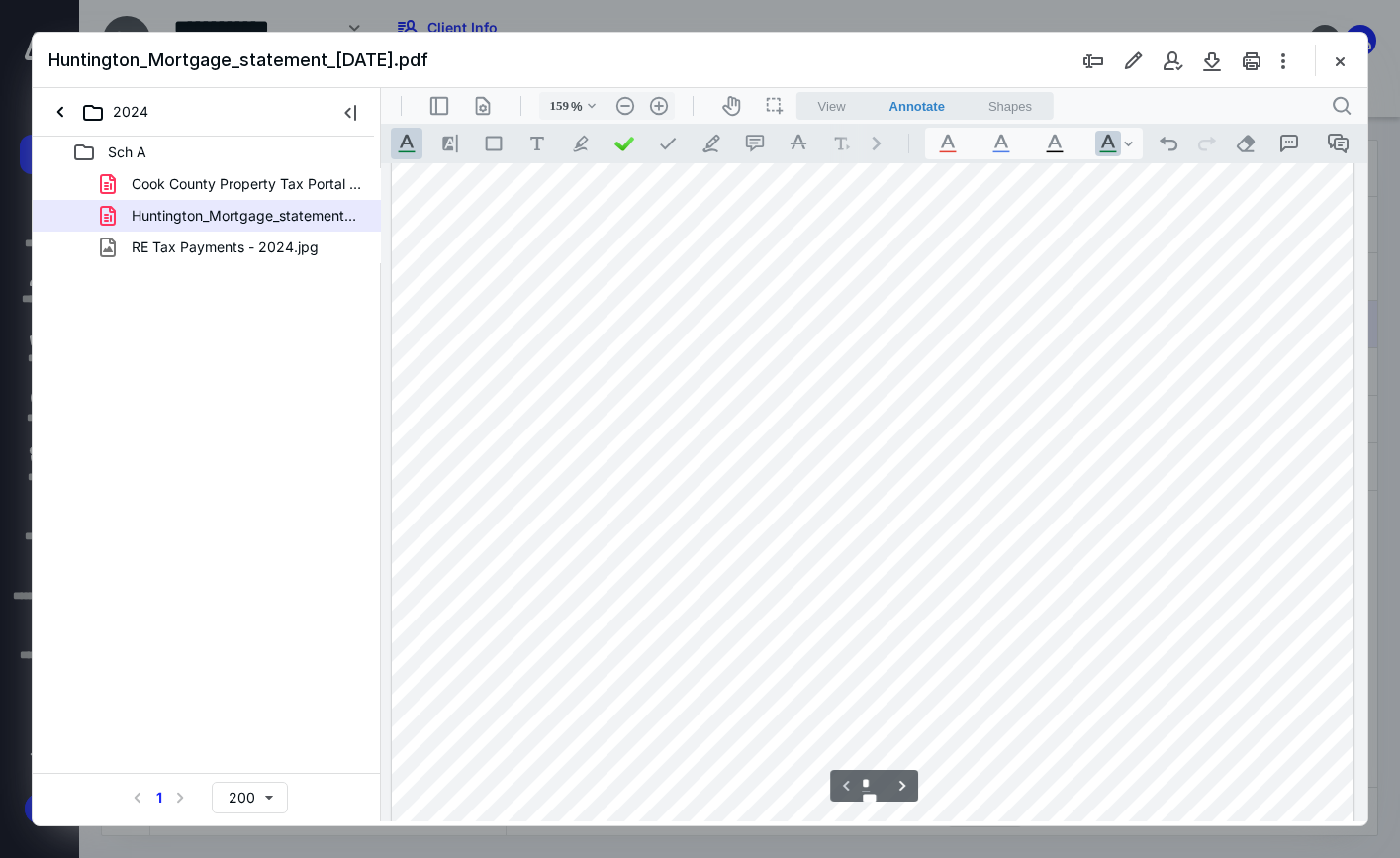 scroll, scrollTop: 0, scrollLeft: 0, axis: both 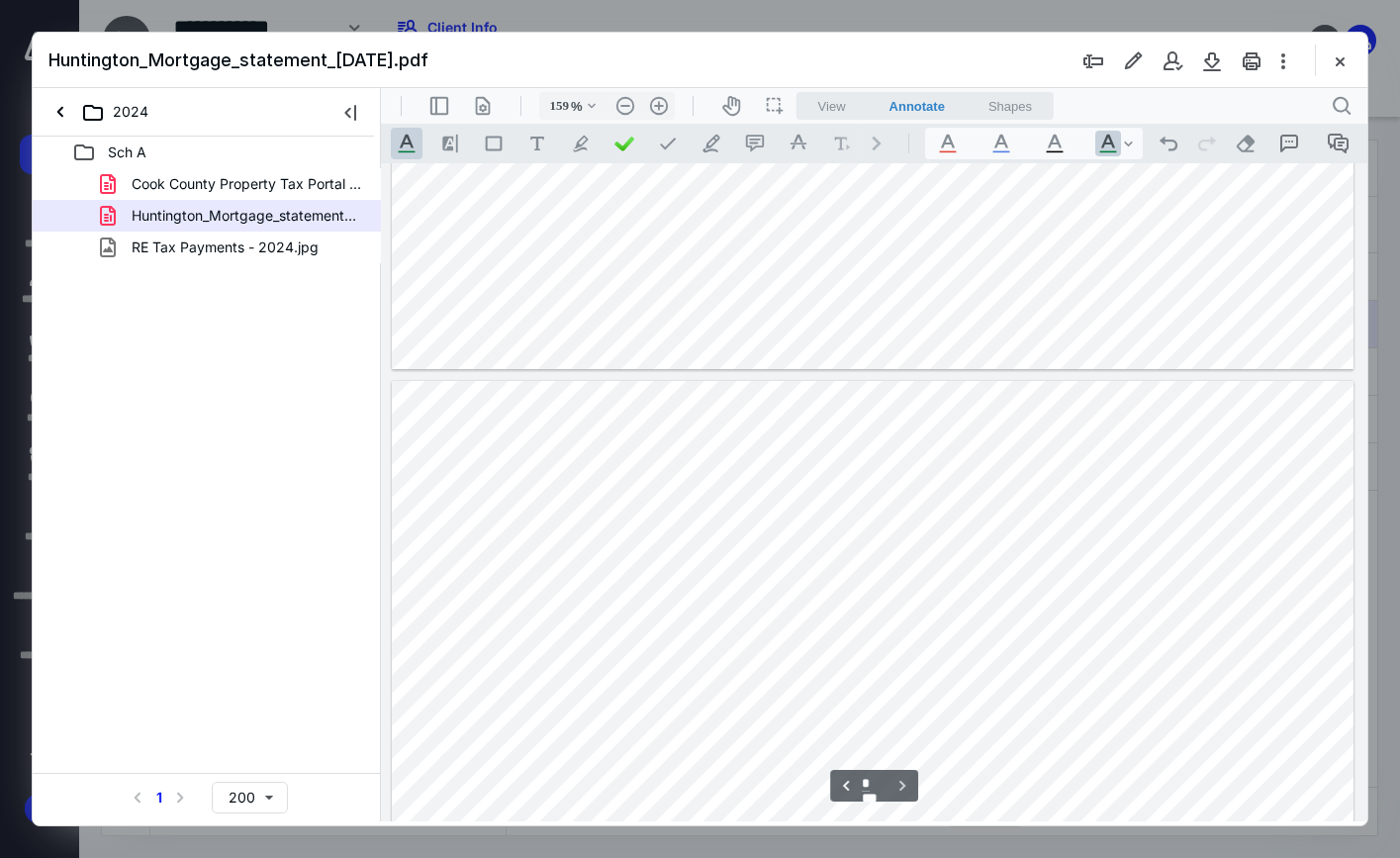 type on "*" 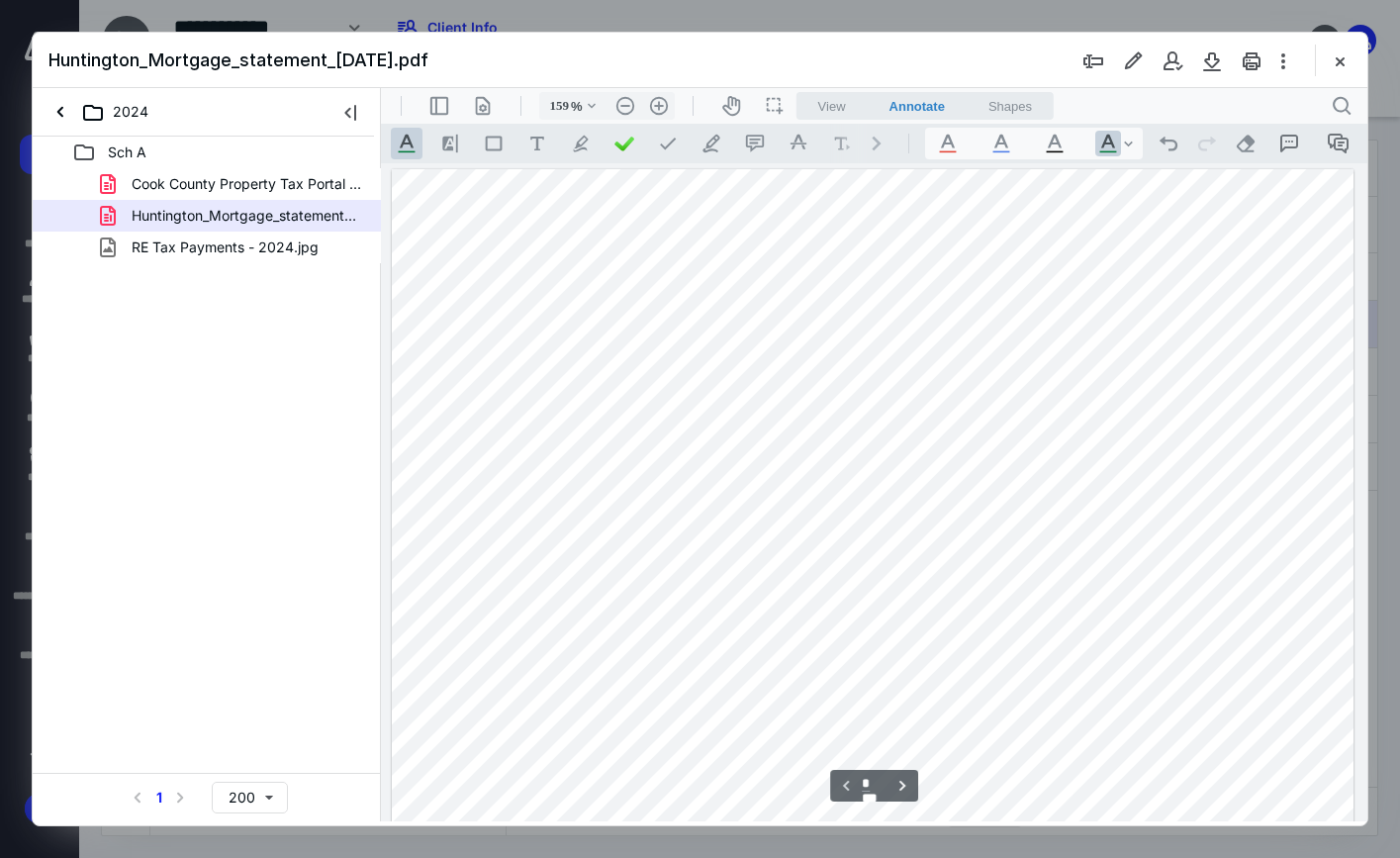 scroll, scrollTop: 198, scrollLeft: 0, axis: vertical 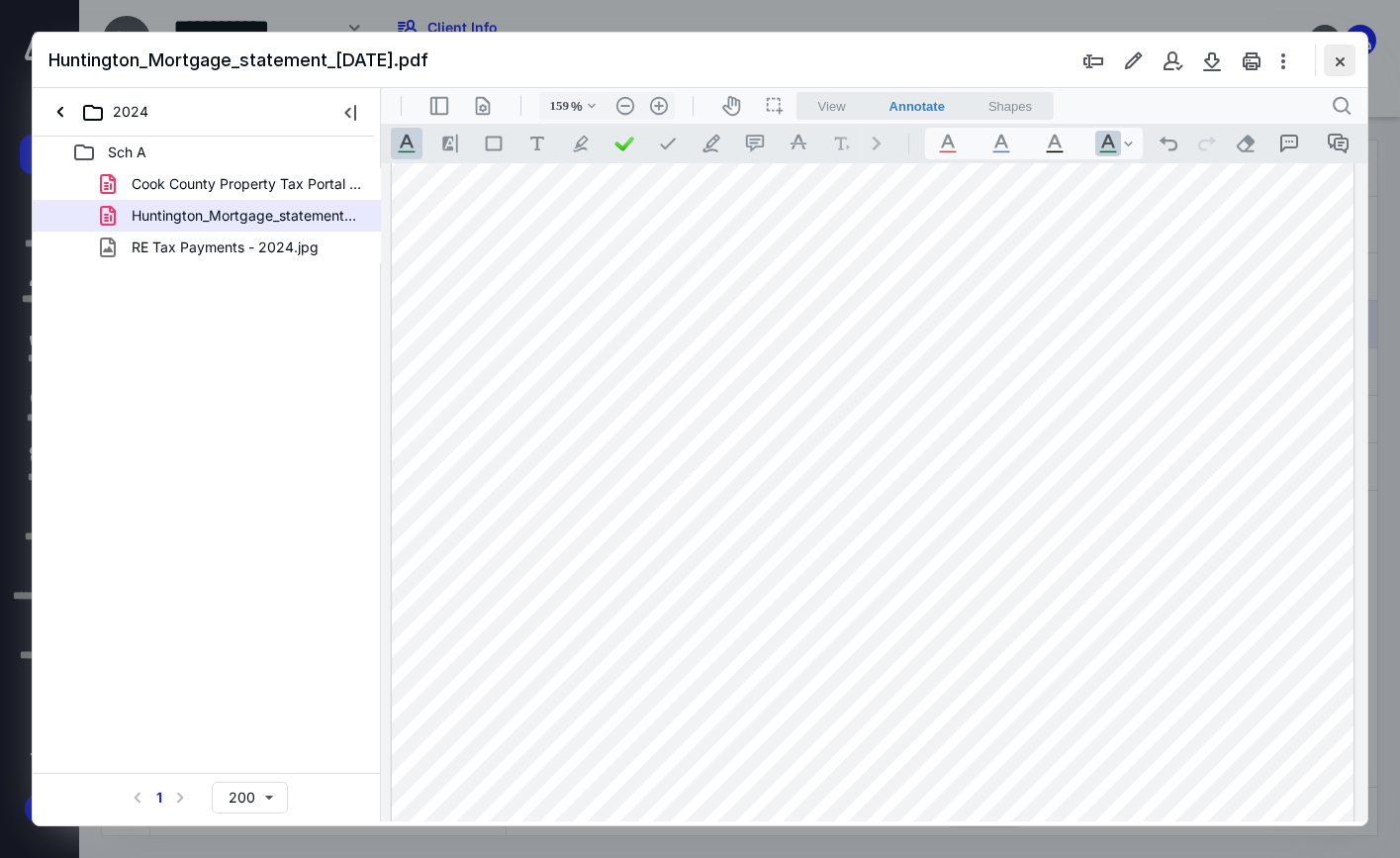 click at bounding box center (1340, 60) 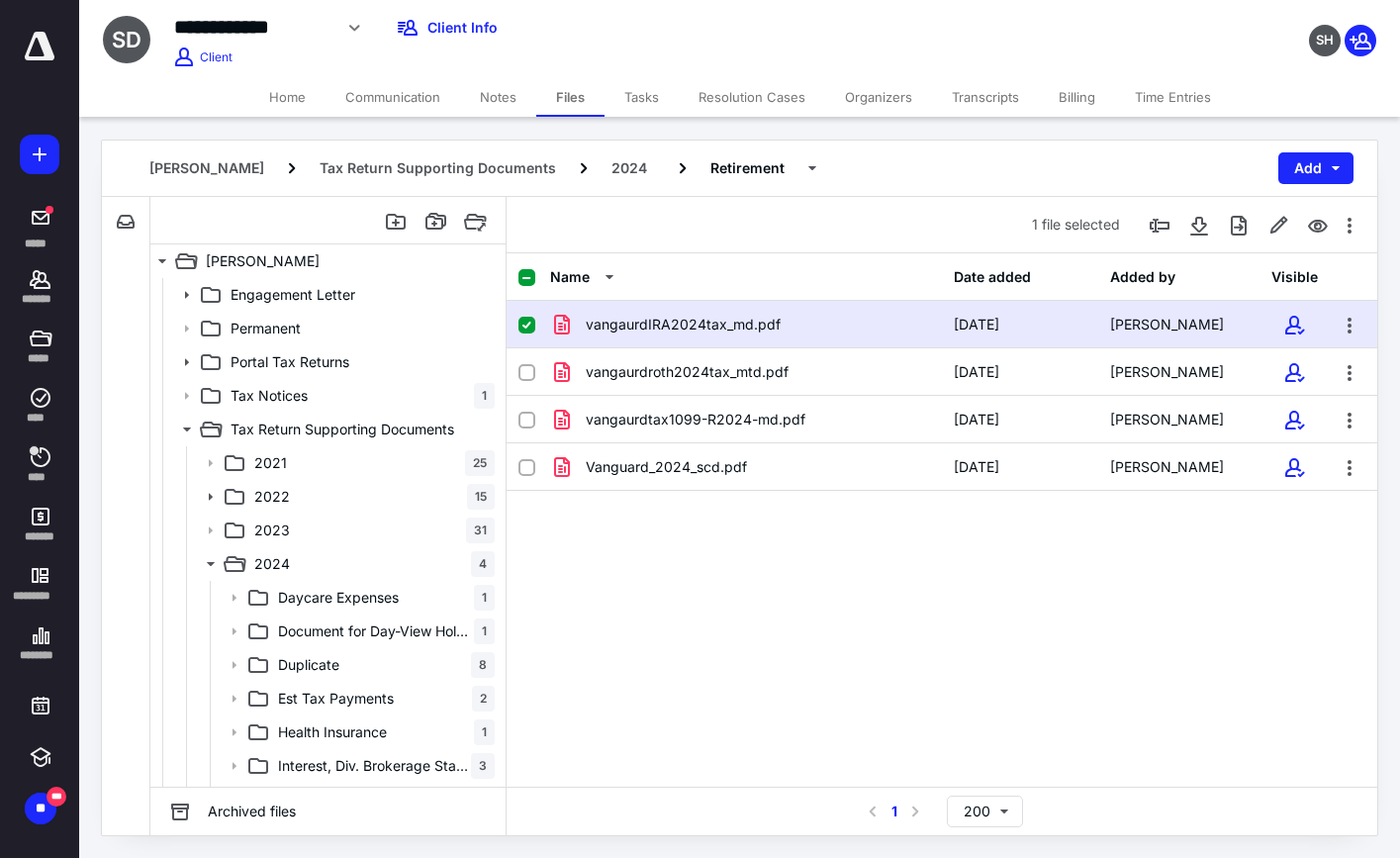 click on "Tasks" at bounding box center [641, 97] 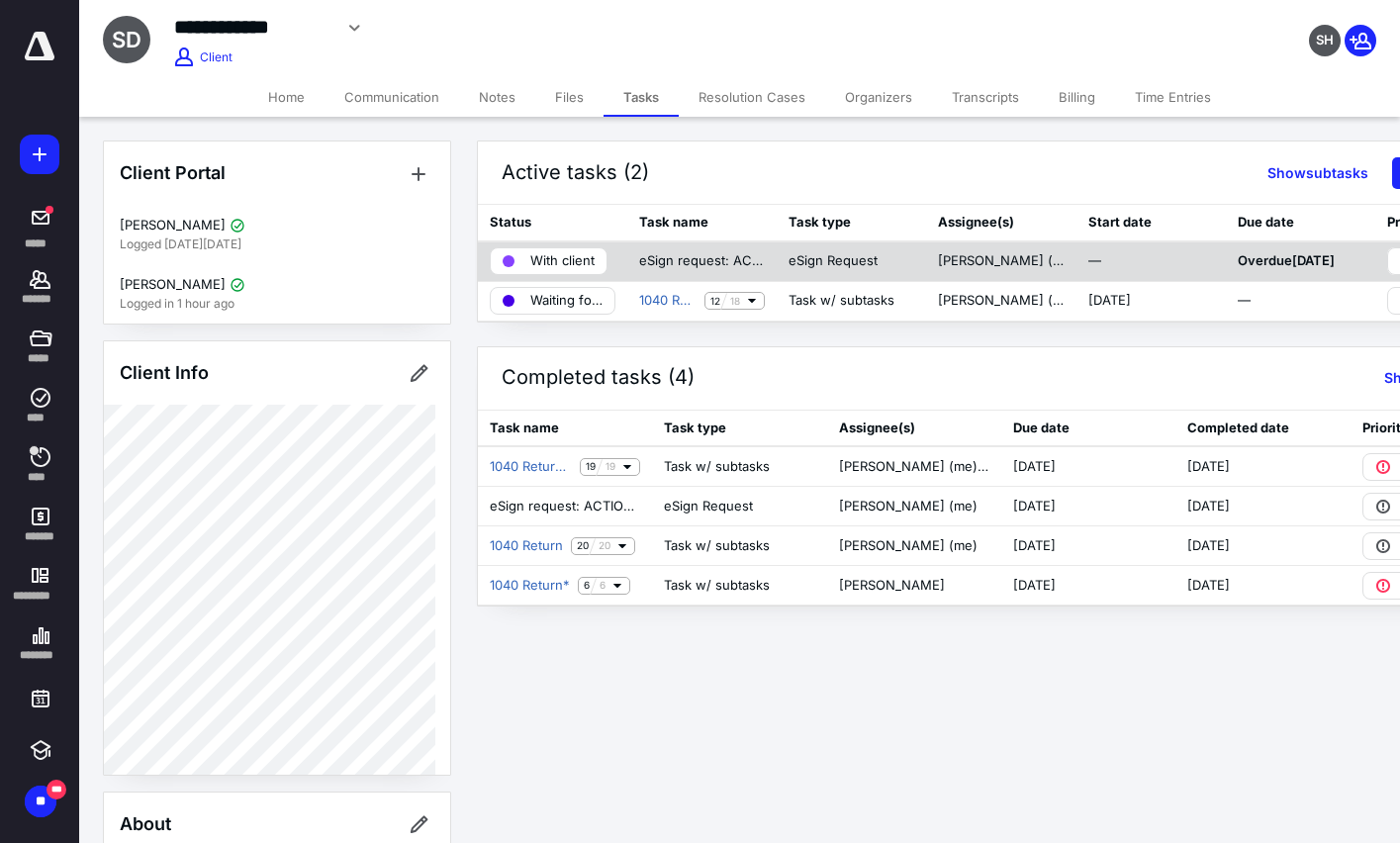click on "With client" at bounding box center (562, 261) 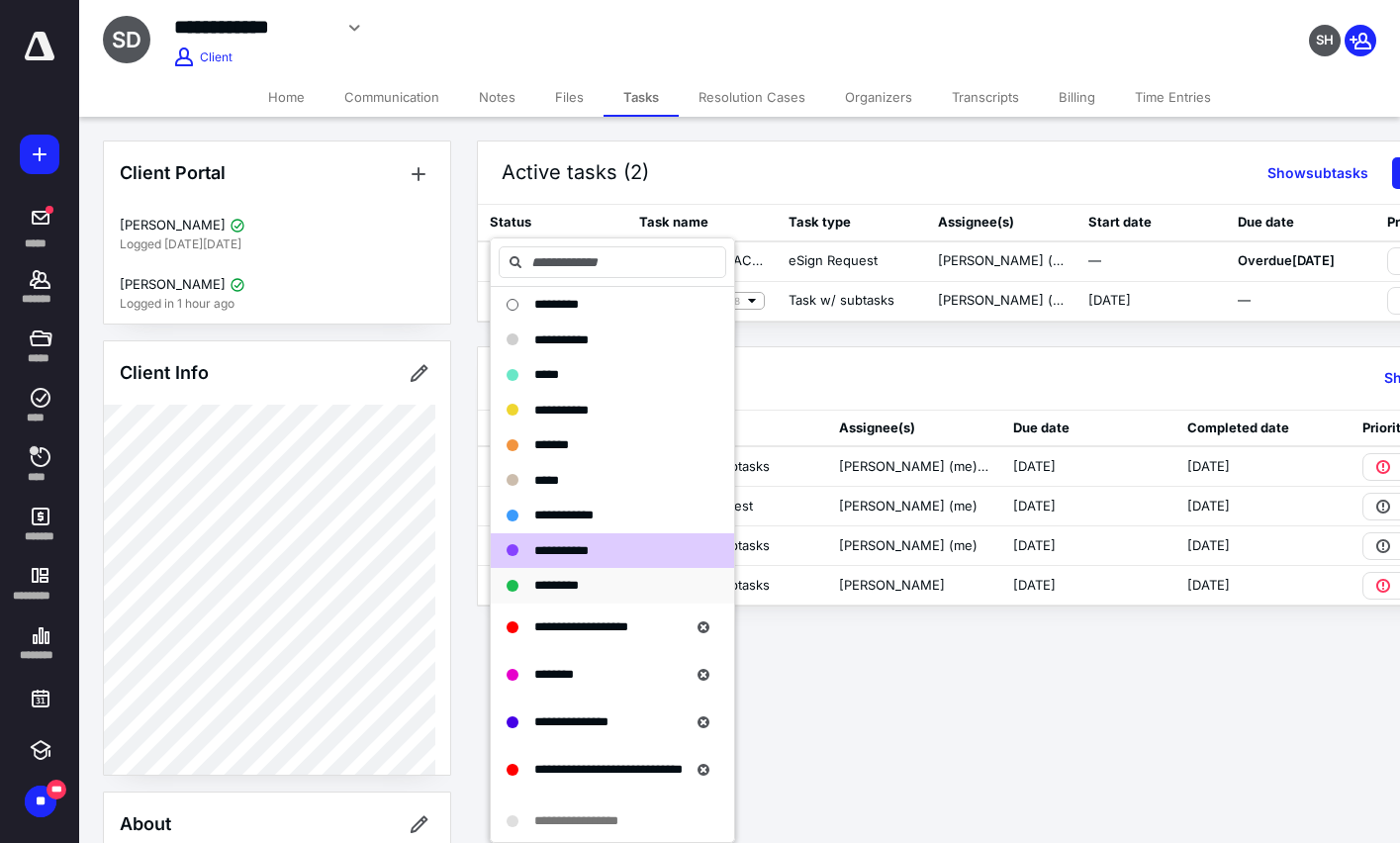 click on "*********" at bounding box center [601, 586] 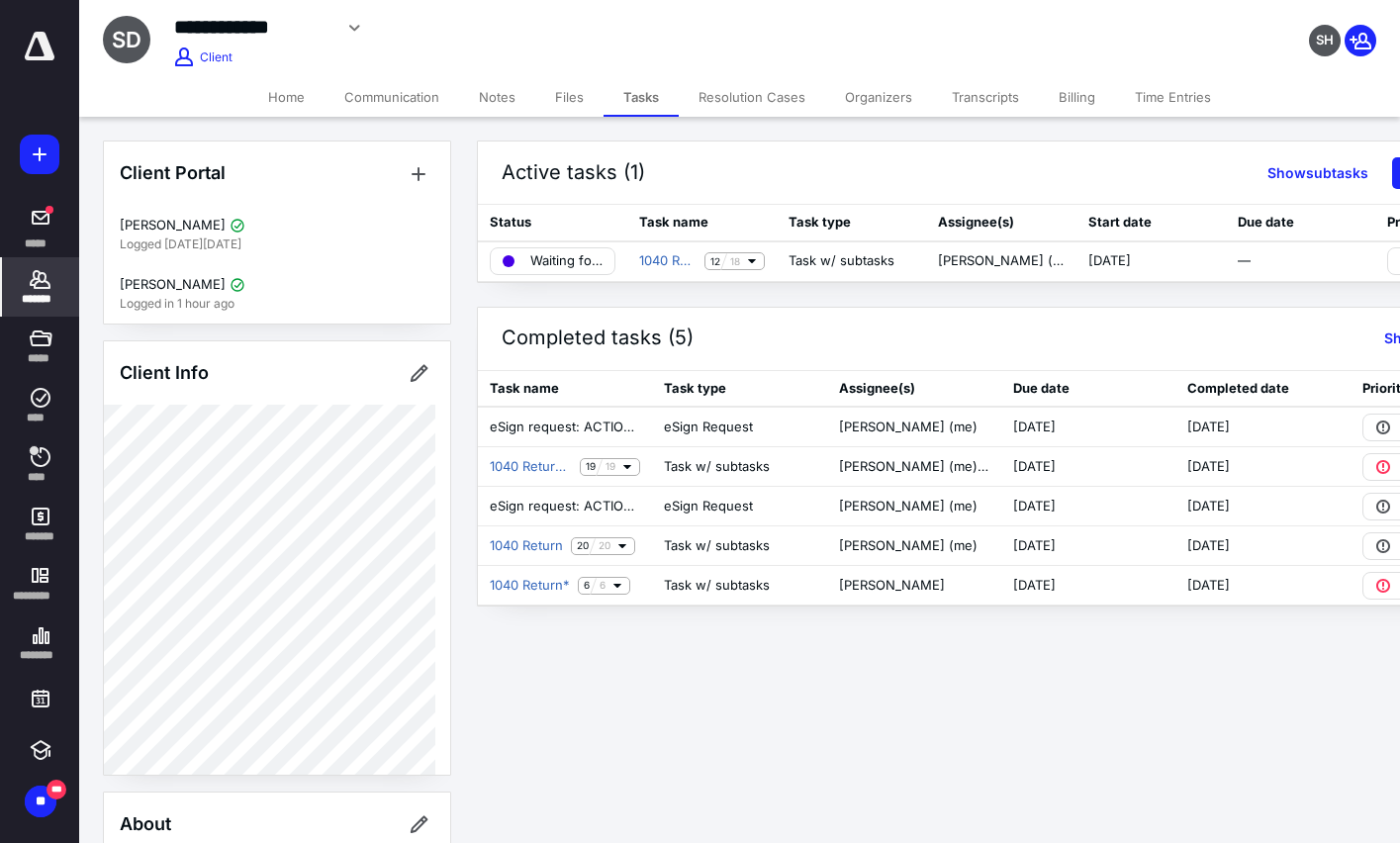 click on "*******" at bounding box center (41, 299) 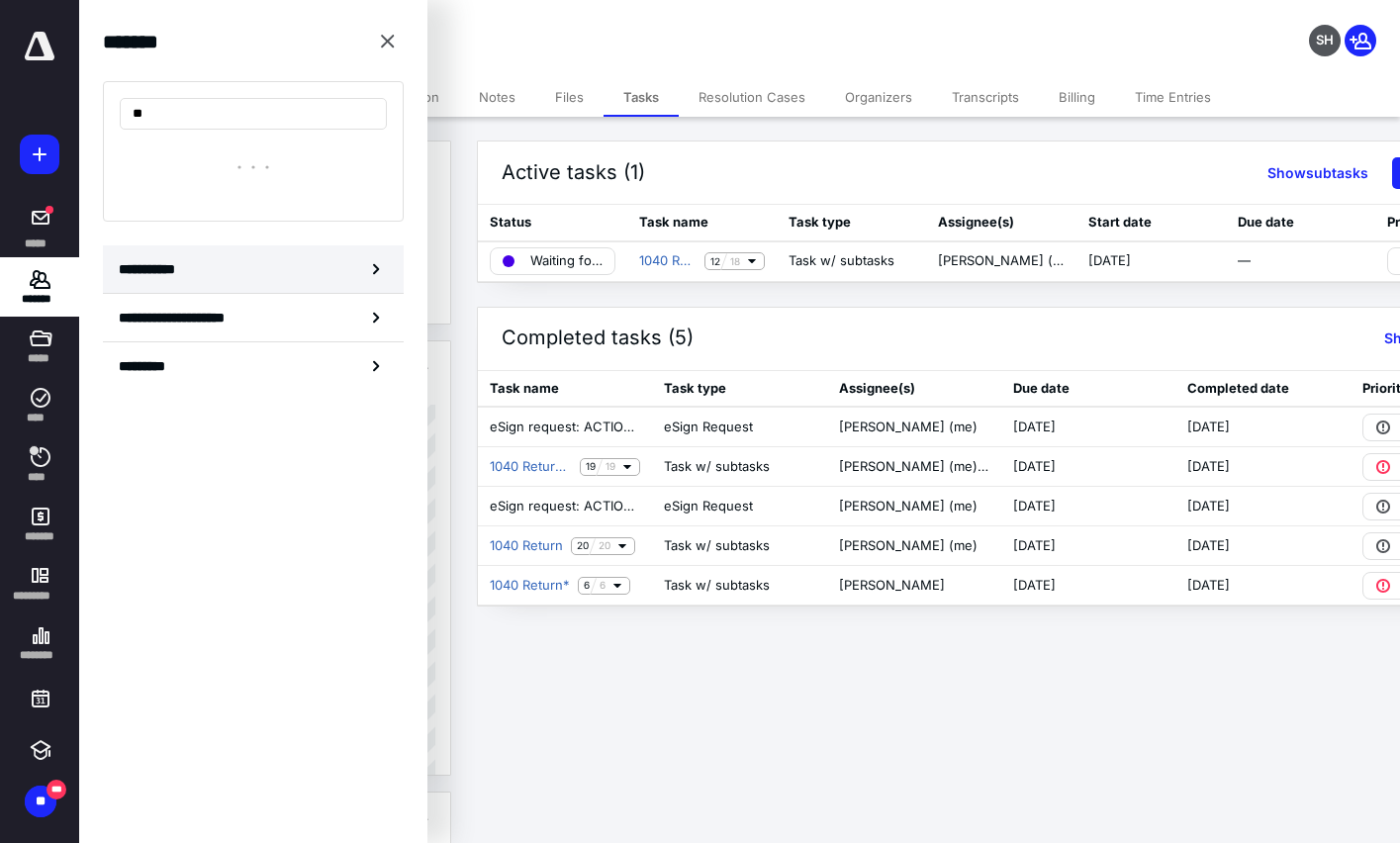 type on "*" 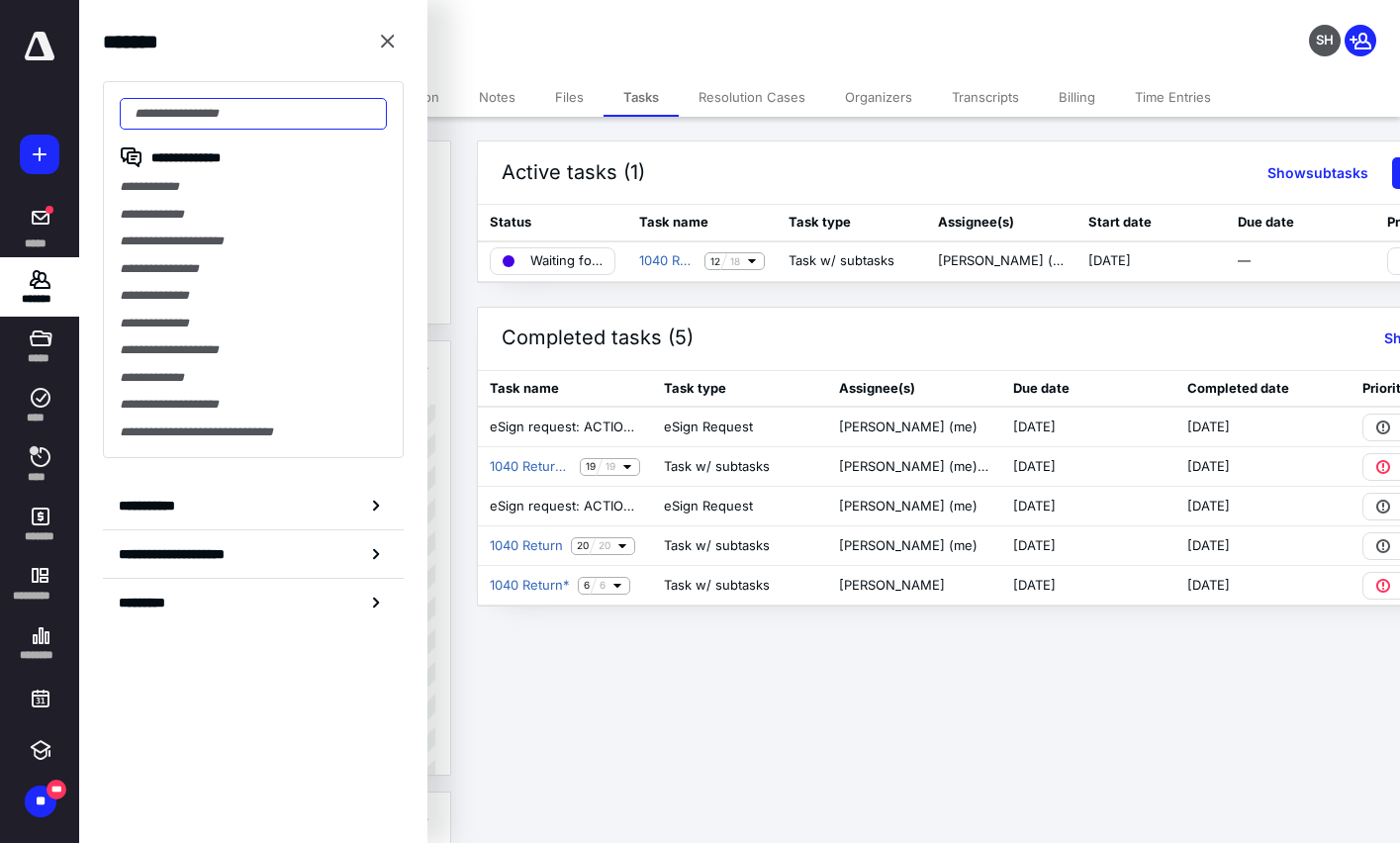 click at bounding box center (253, 114) 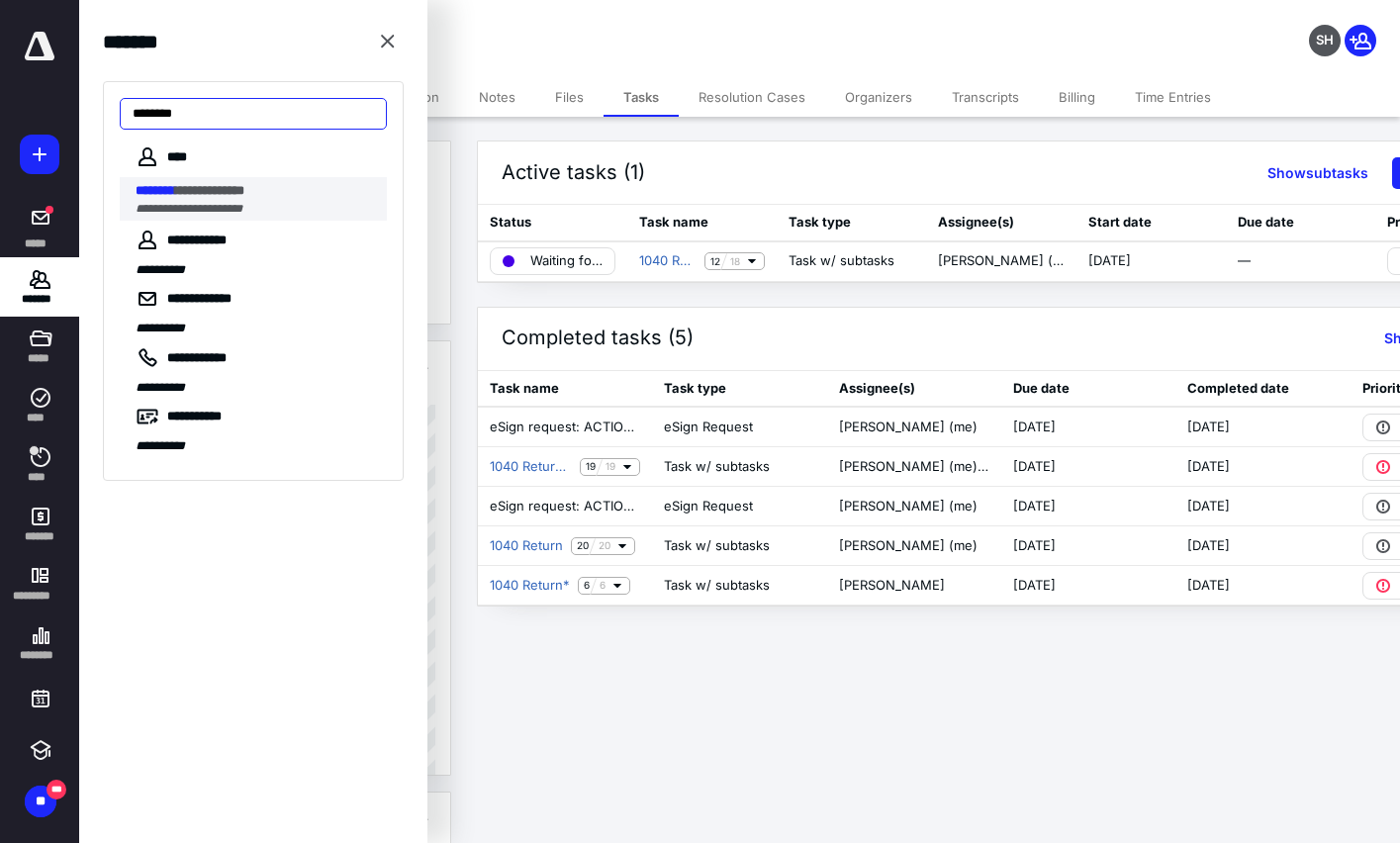 type on "********" 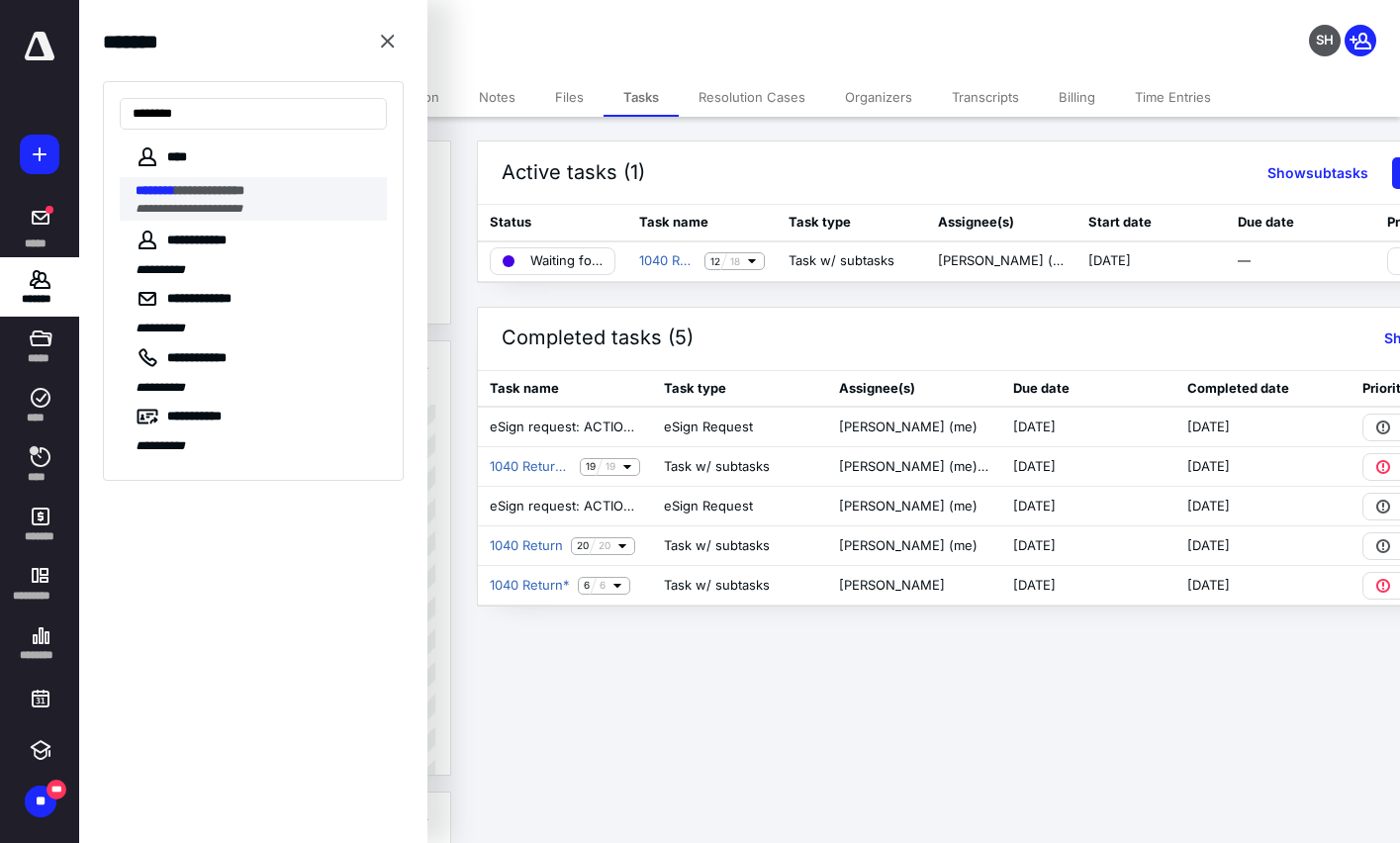 click on "**********" at bounding box center (210, 190) 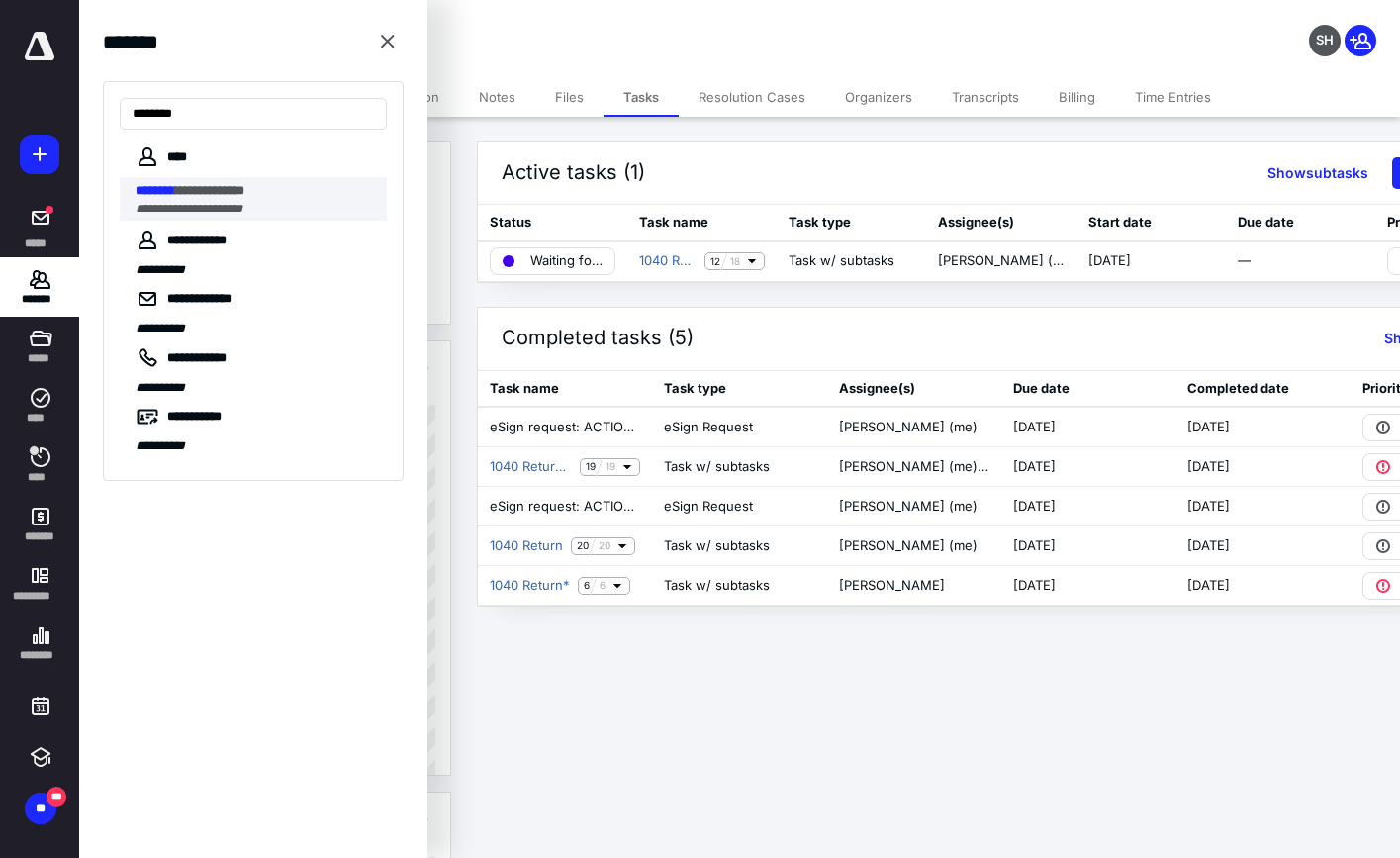 click on "**********" at bounding box center [700, 630] 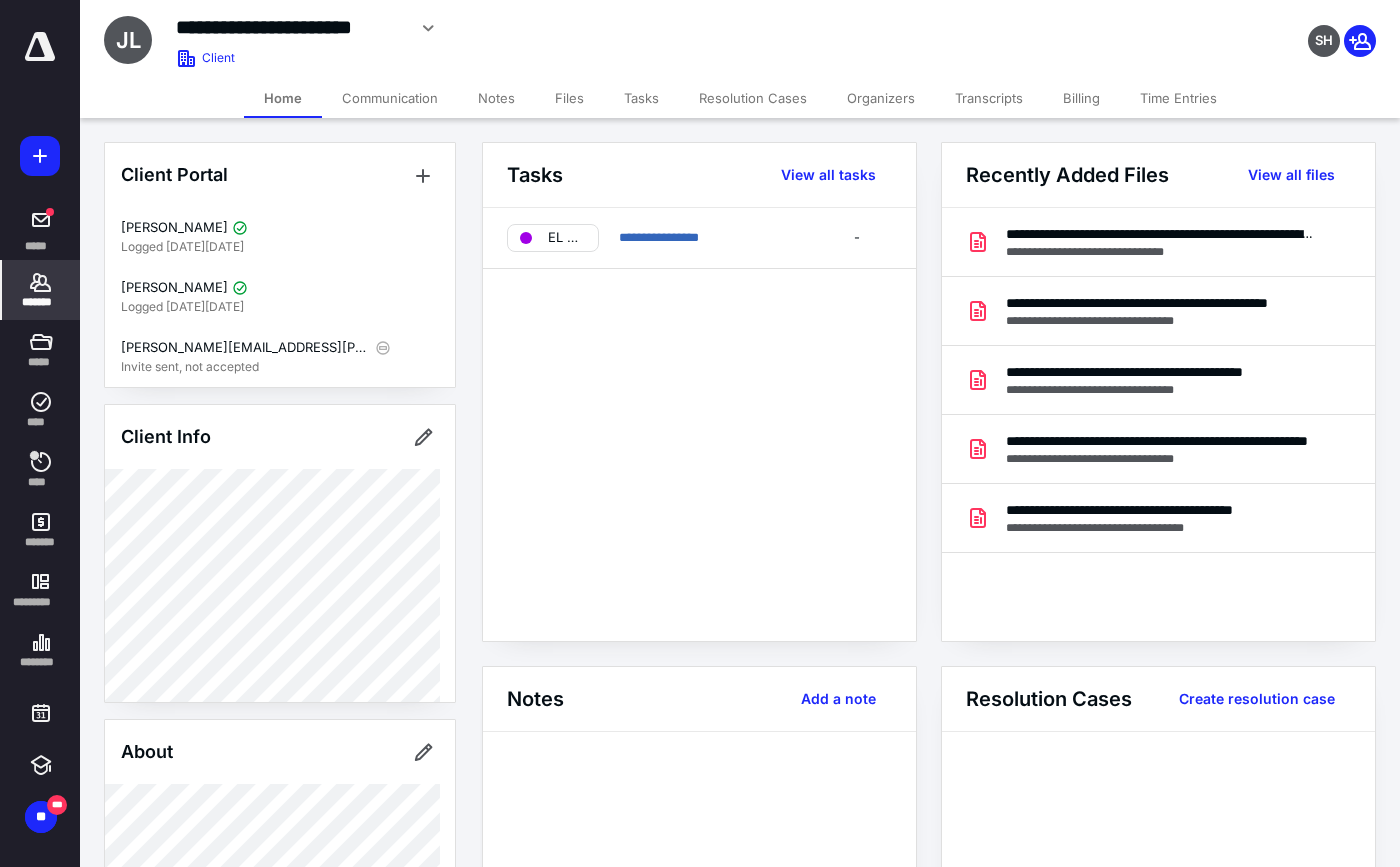 click on "Files" at bounding box center [569, 98] 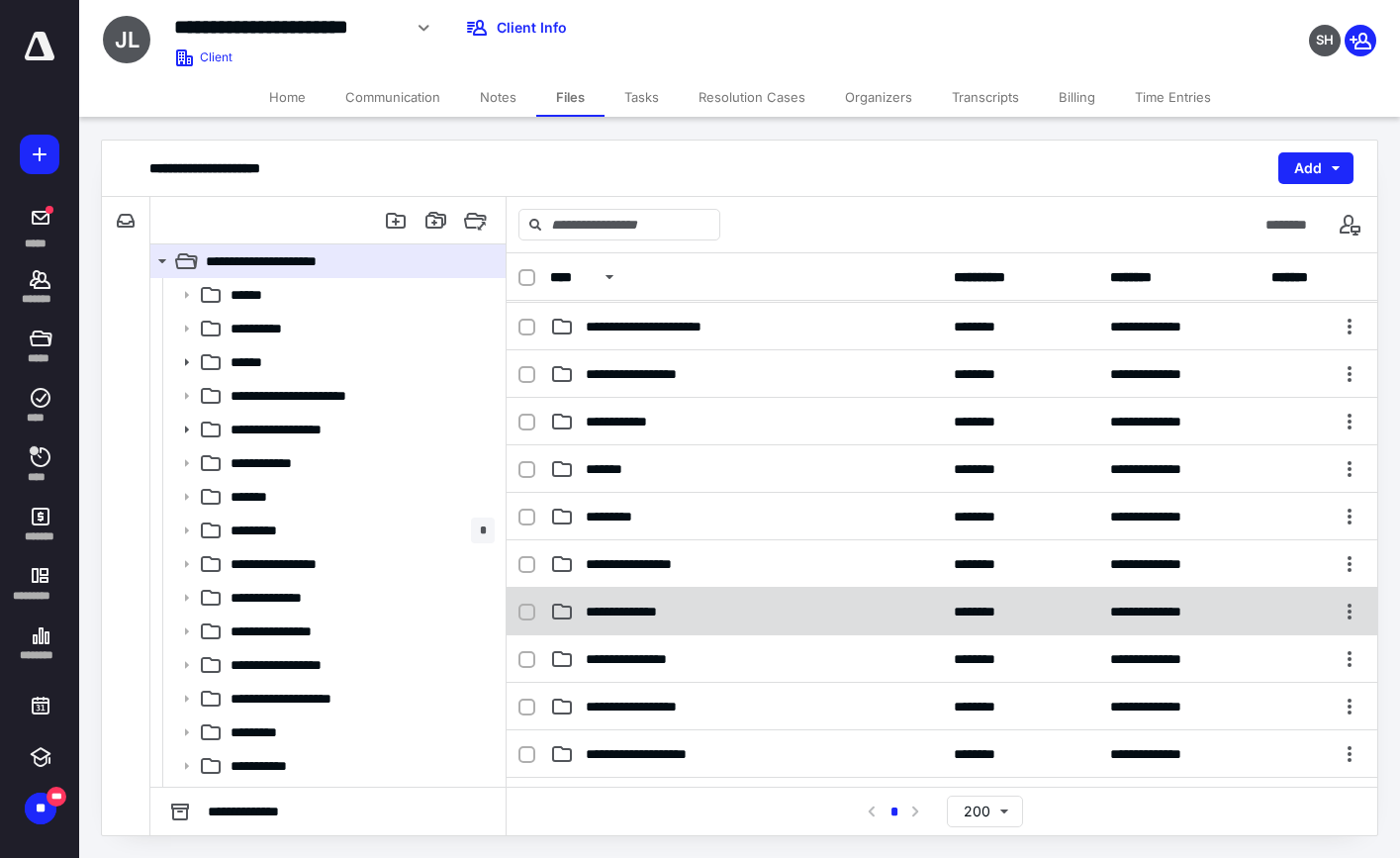 scroll, scrollTop: 198, scrollLeft: 0, axis: vertical 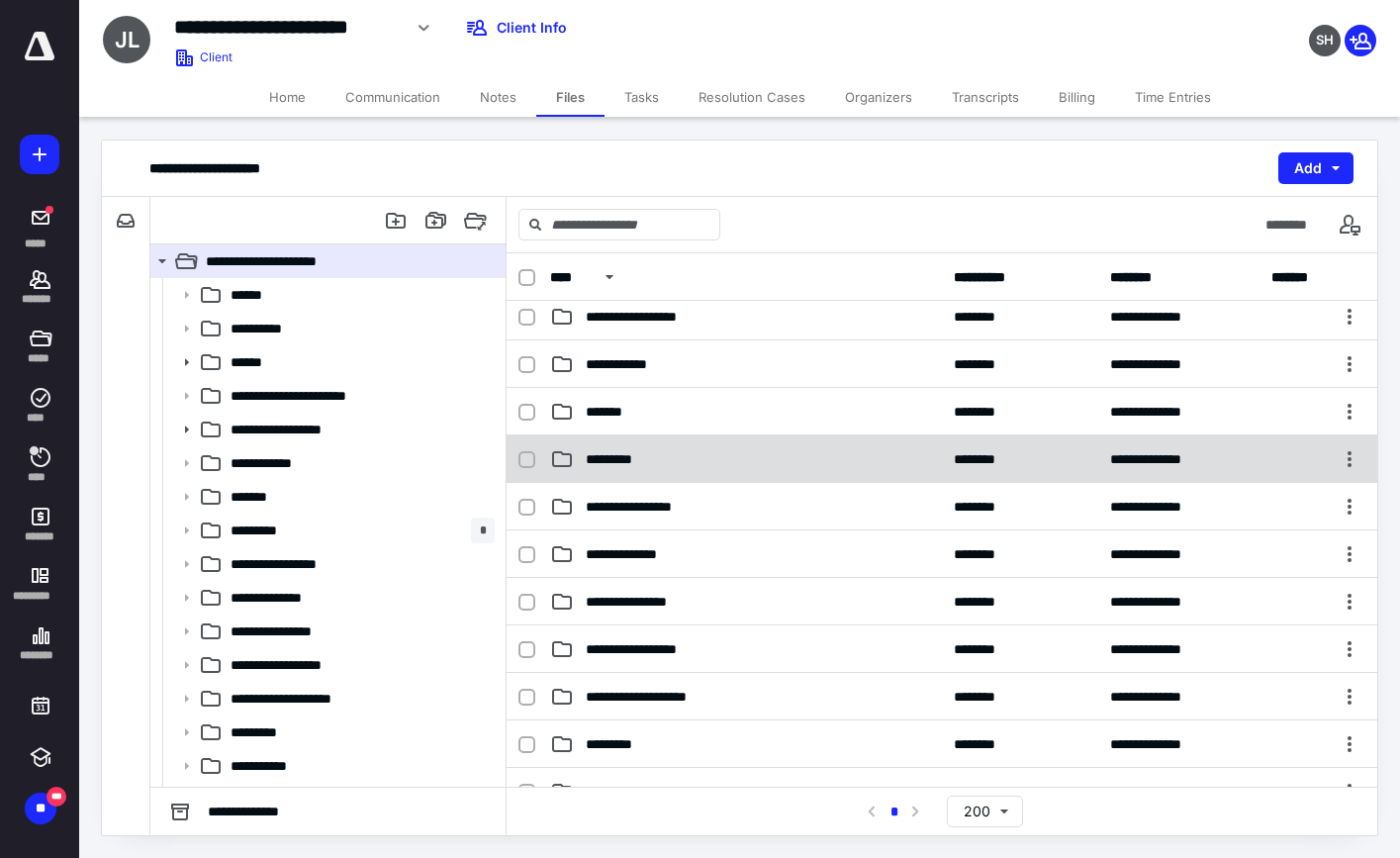 click on "*********" at bounding box center [746, 459] 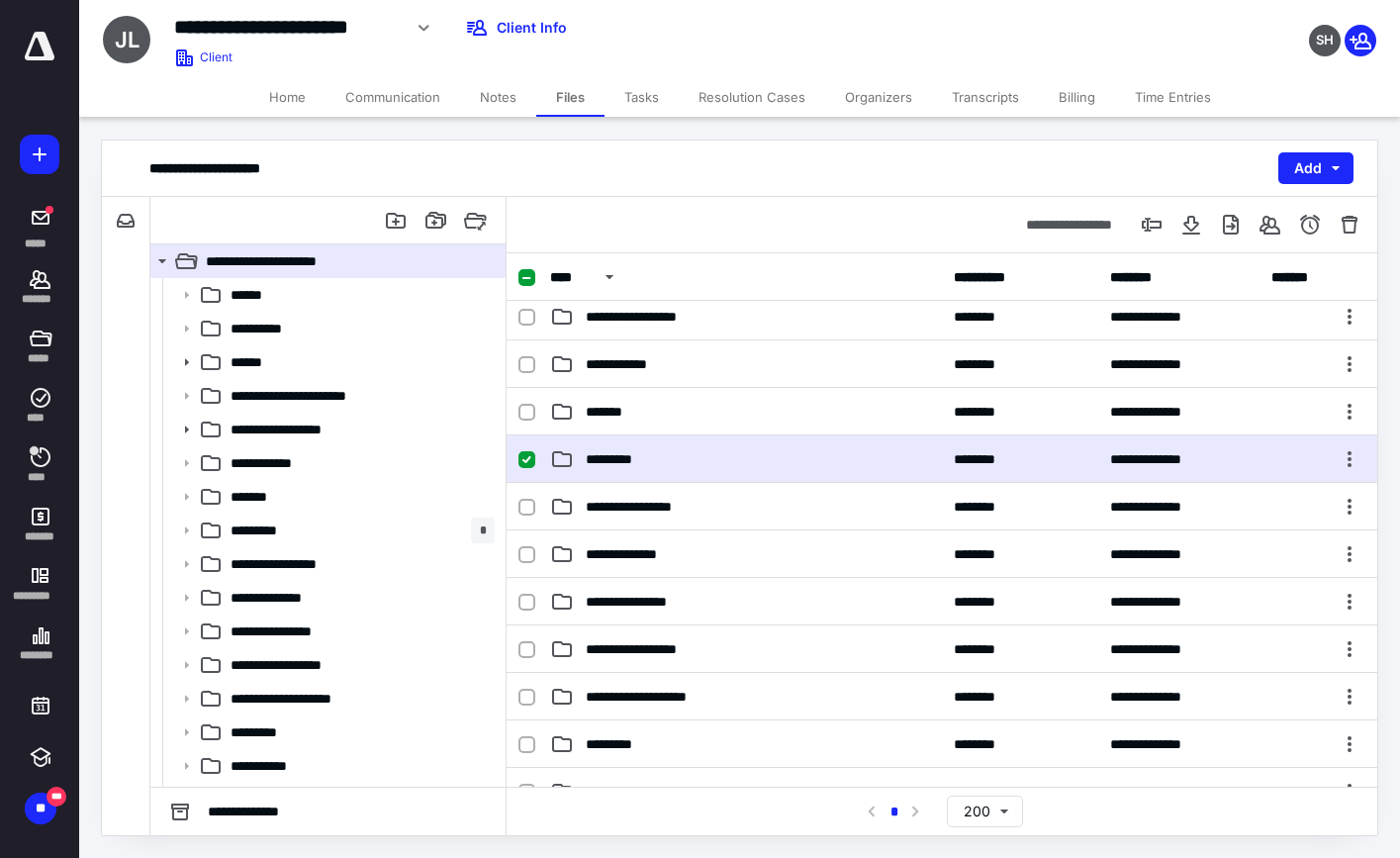 click on "*********" at bounding box center (746, 459) 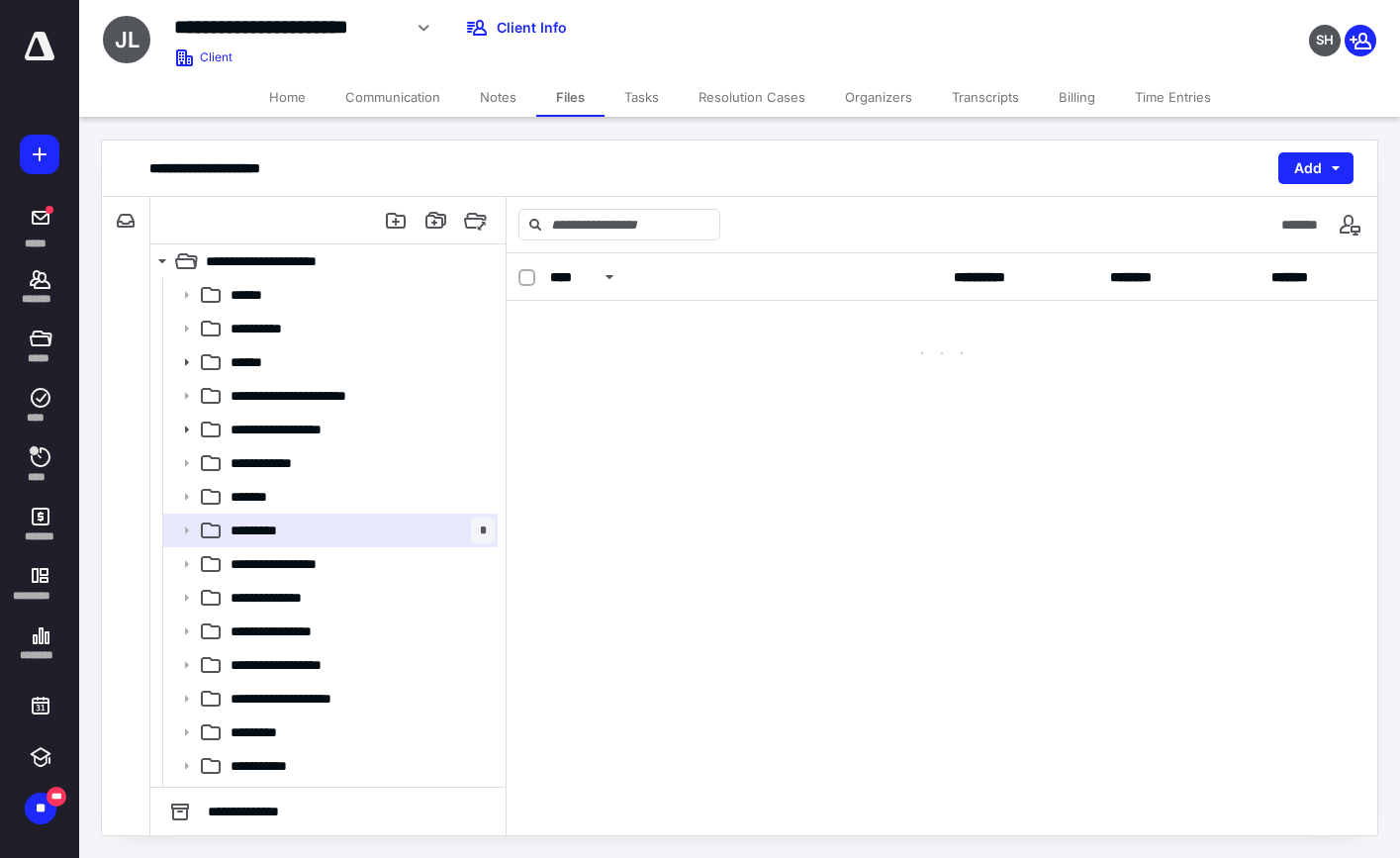 scroll, scrollTop: 0, scrollLeft: 0, axis: both 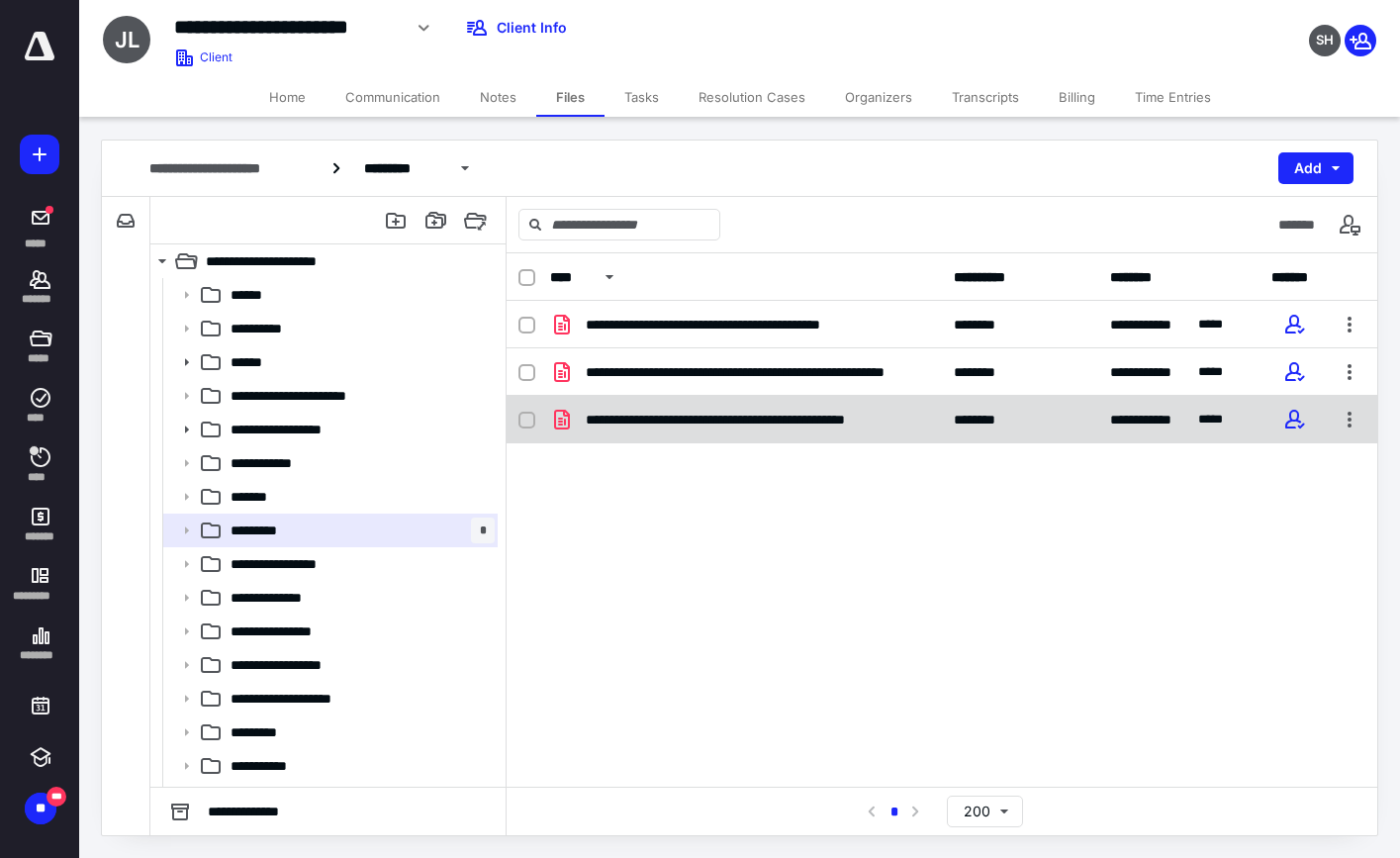 click on "**********" at bounding box center [746, 420] 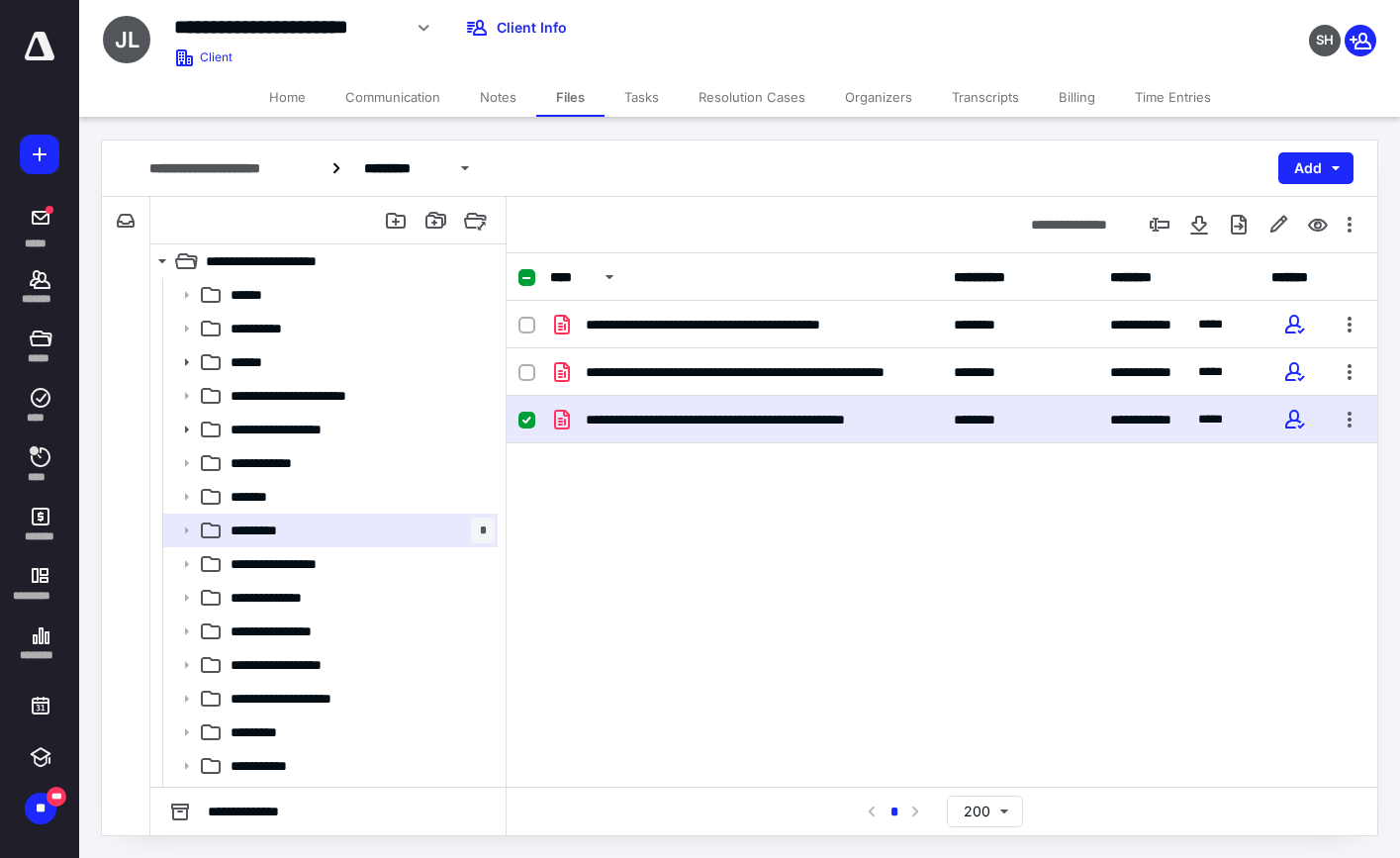 click on "**********" at bounding box center [746, 420] 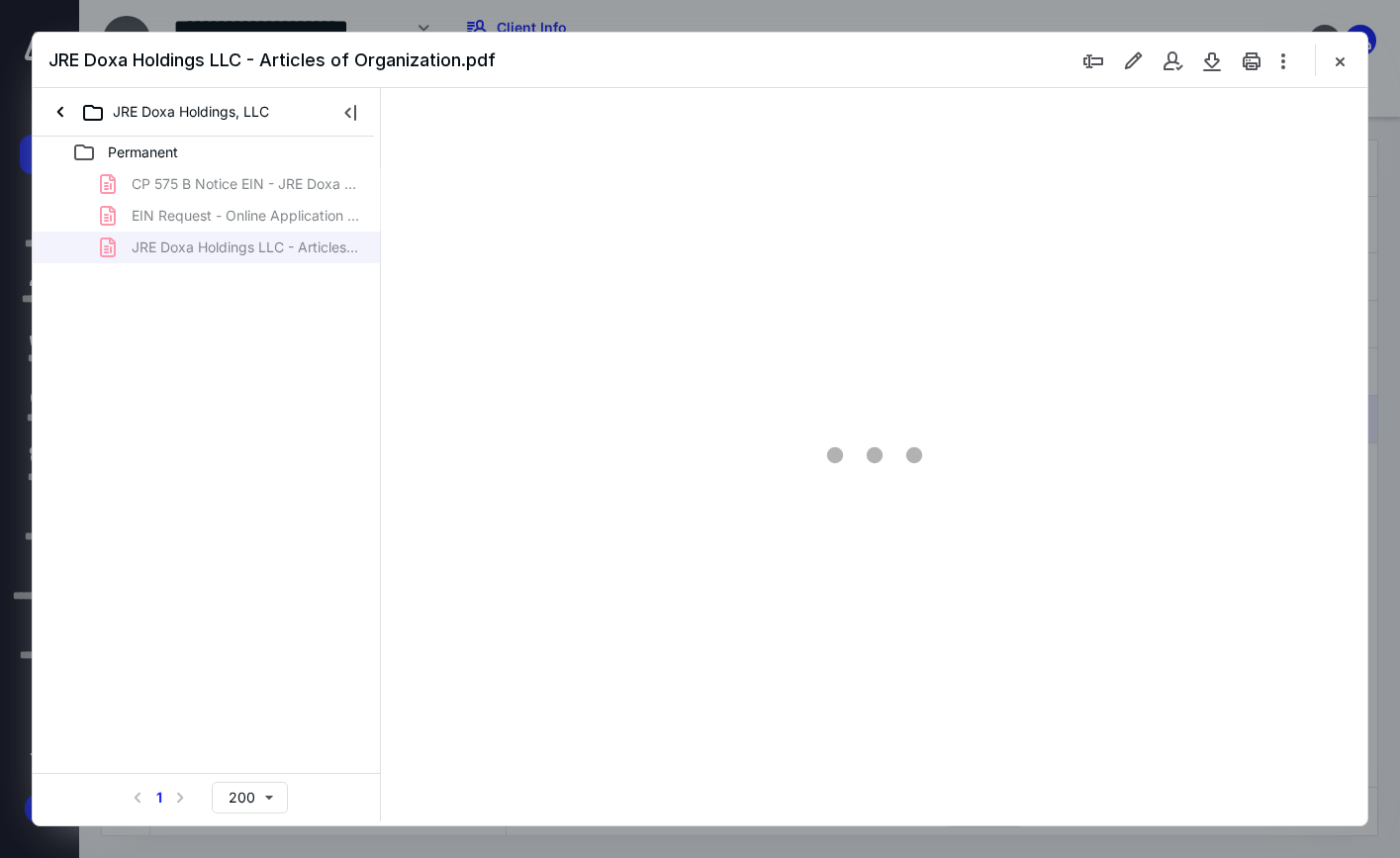 scroll, scrollTop: 0, scrollLeft: 0, axis: both 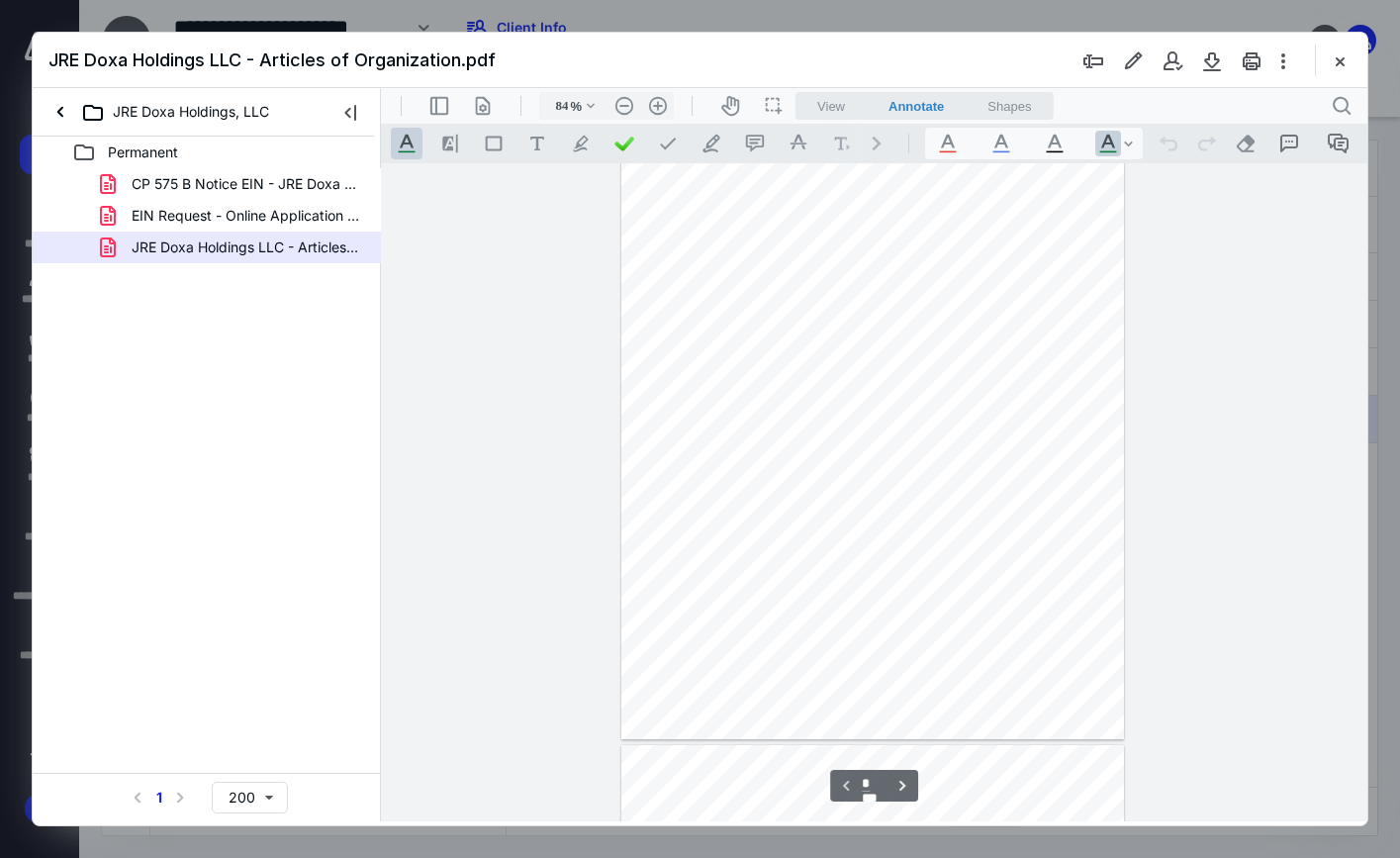 type on "158" 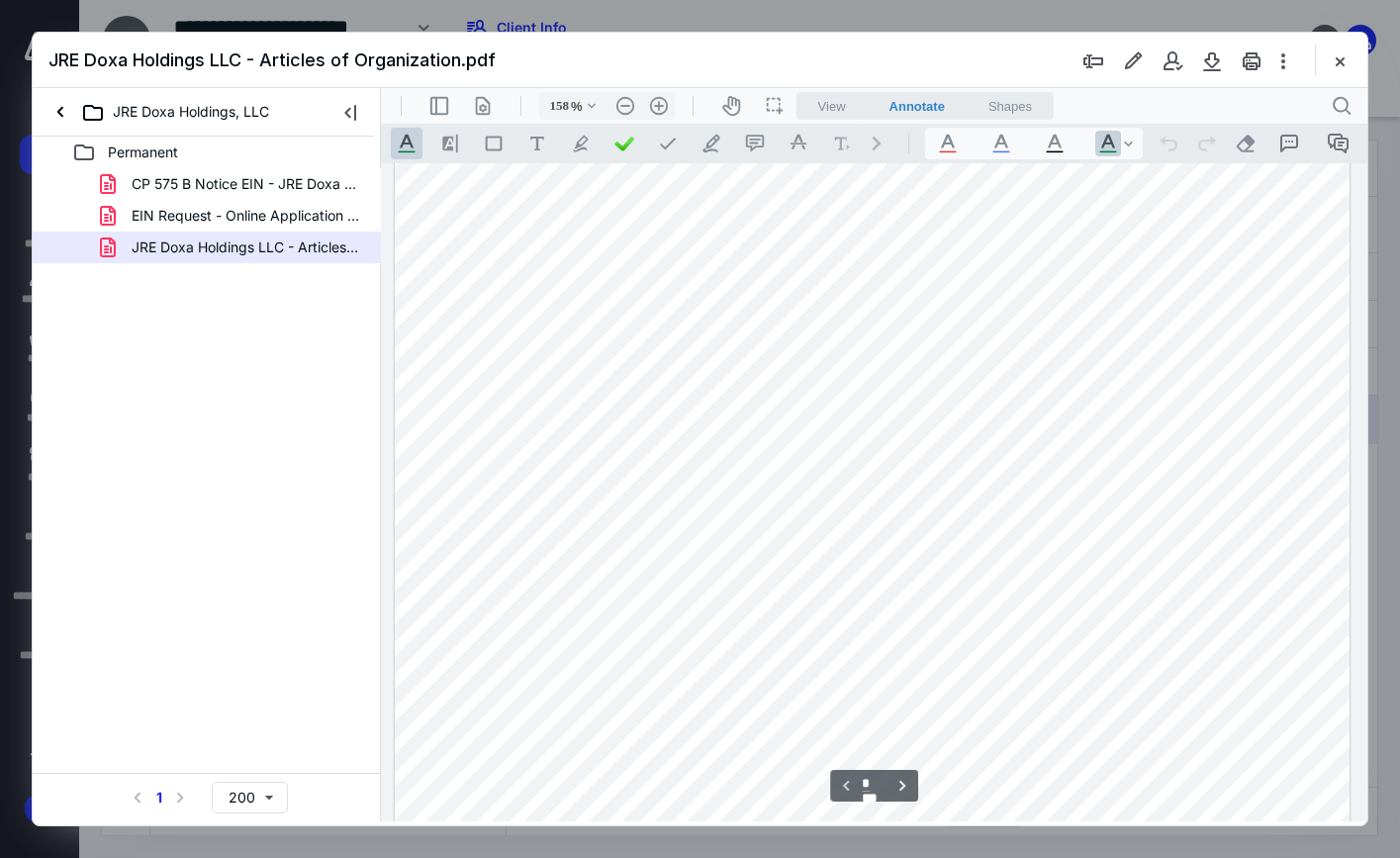 scroll, scrollTop: 0, scrollLeft: 0, axis: both 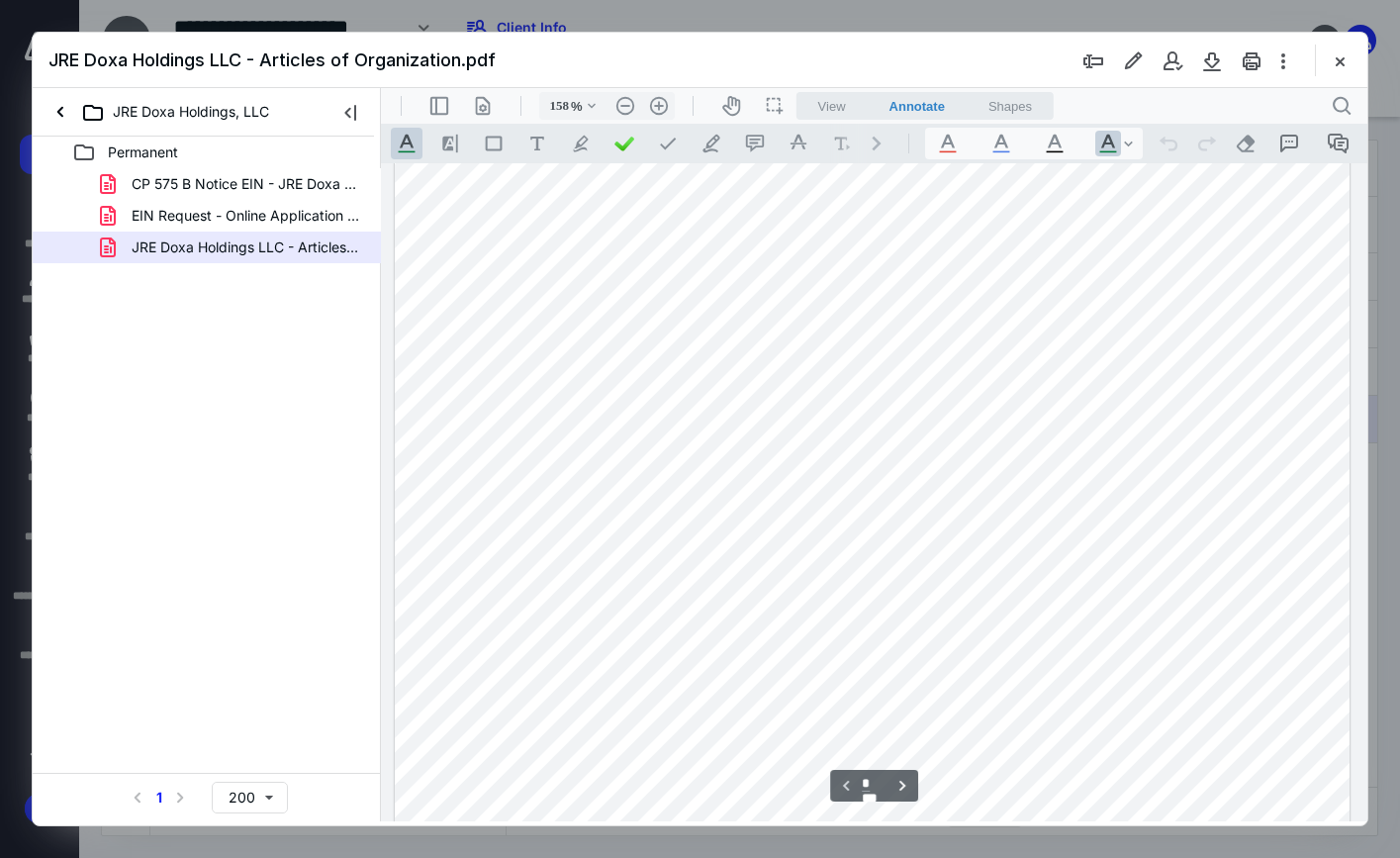 type on "*" 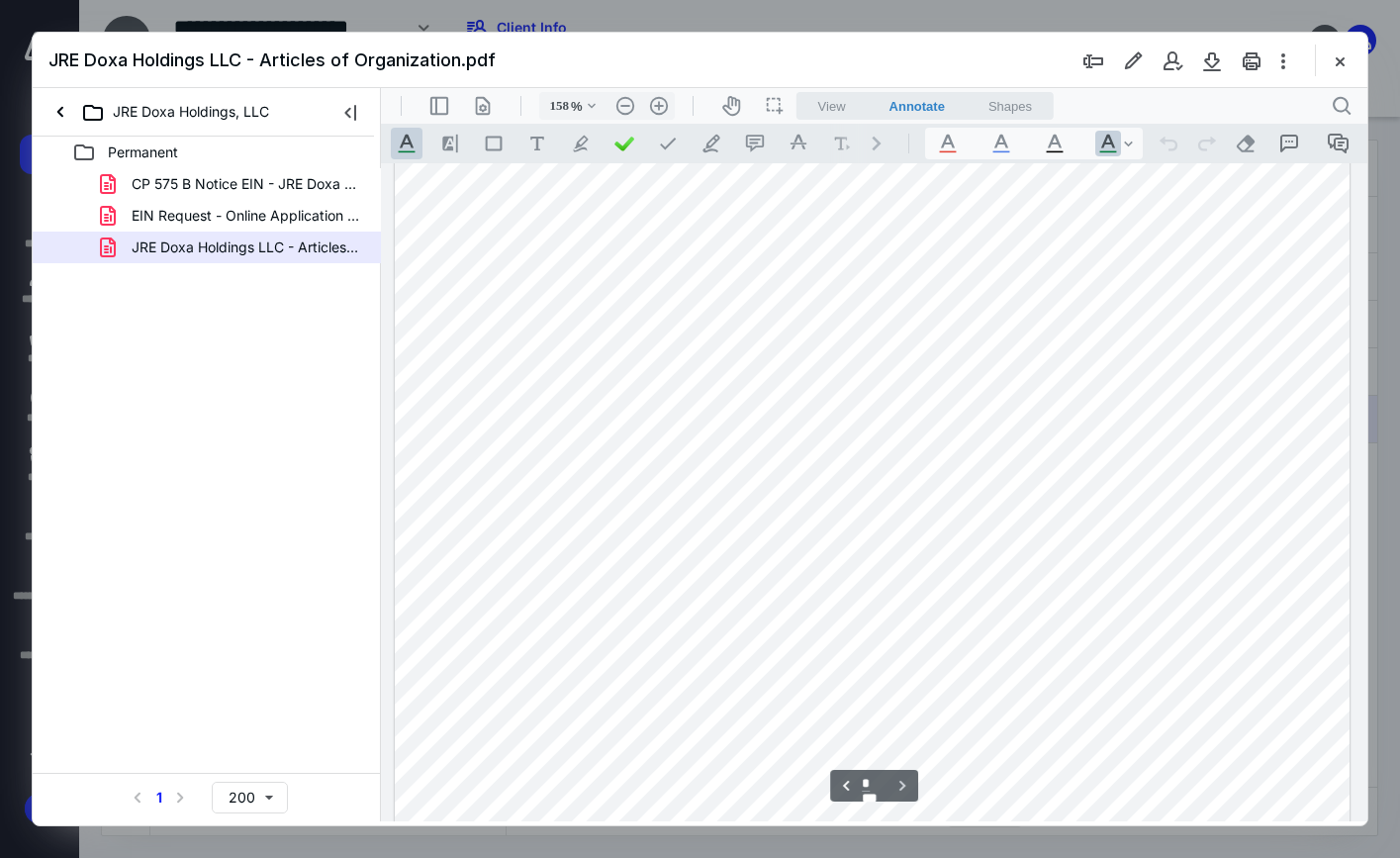 scroll, scrollTop: 1583, scrollLeft: 0, axis: vertical 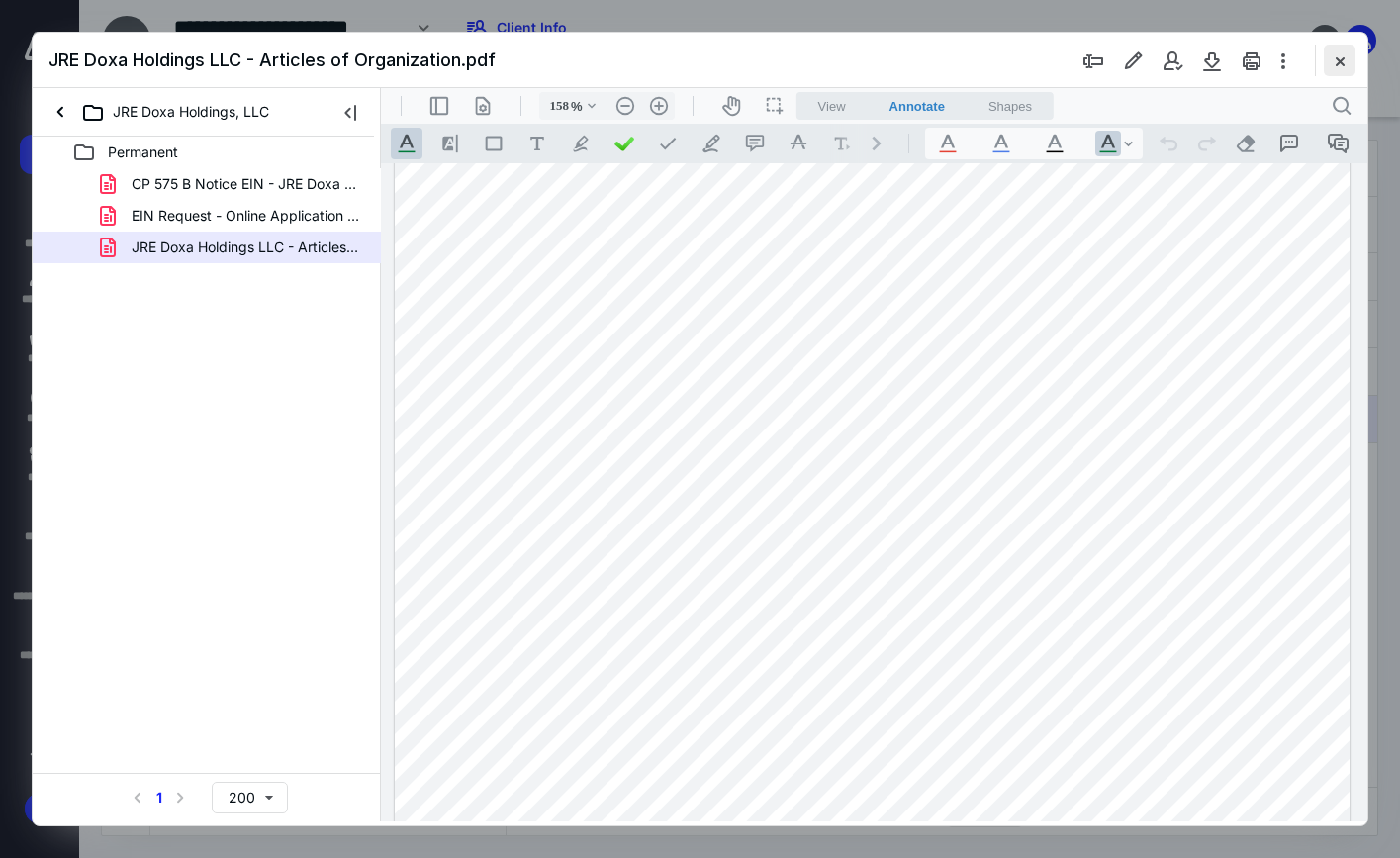 click at bounding box center (1340, 60) 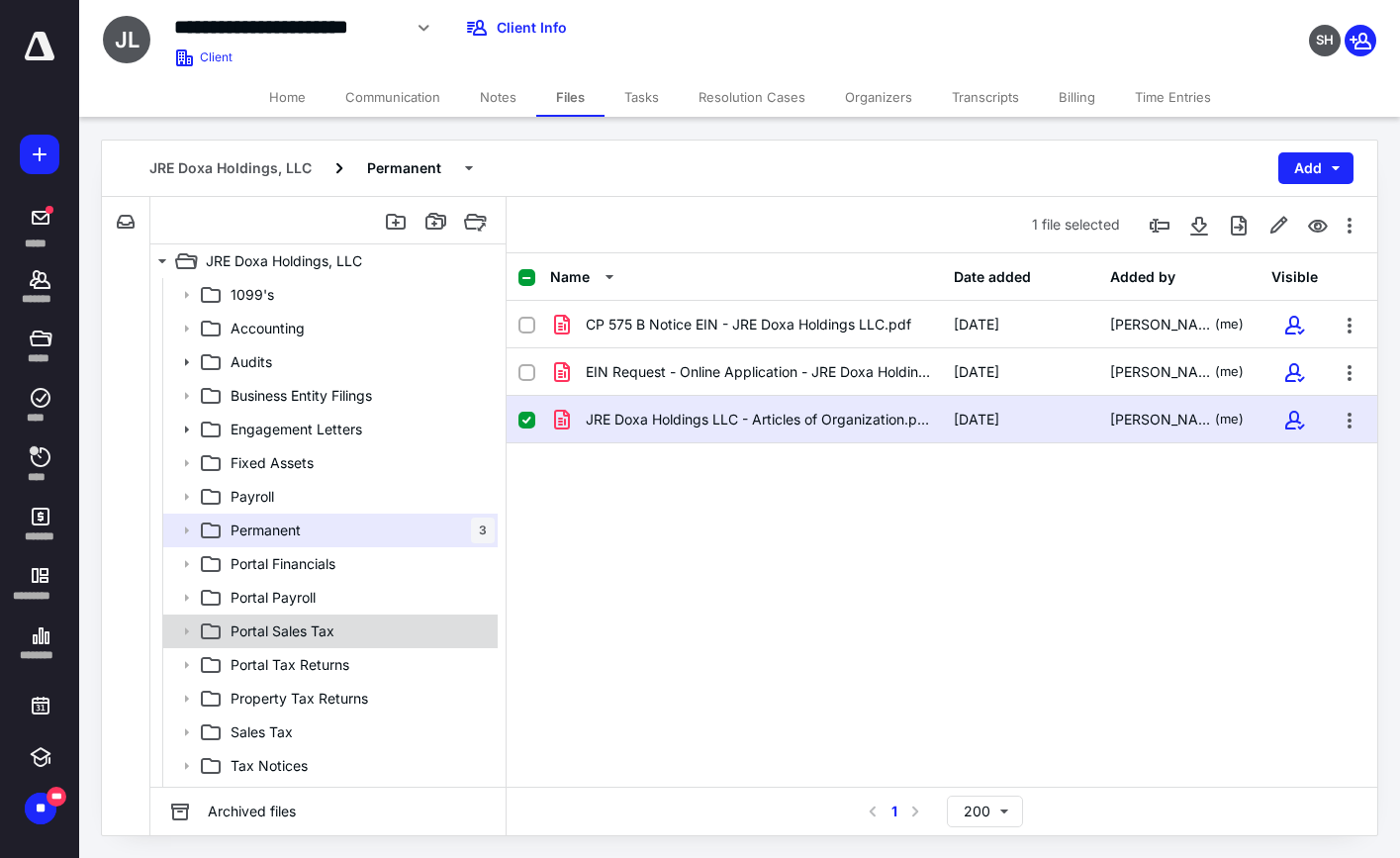 scroll, scrollTop: 63, scrollLeft: 0, axis: vertical 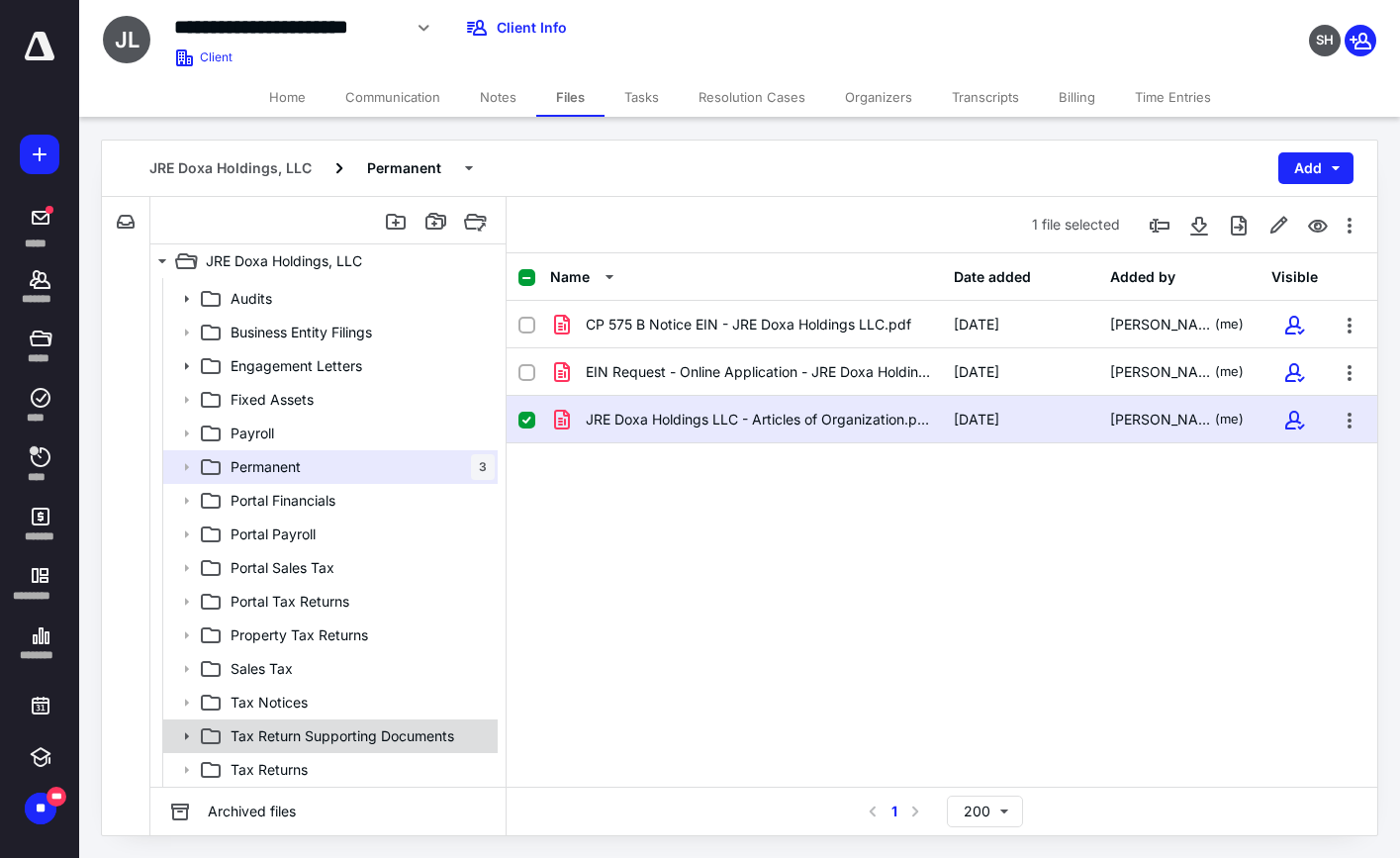 click on "Tax Return Supporting Documents" at bounding box center [328, 736] 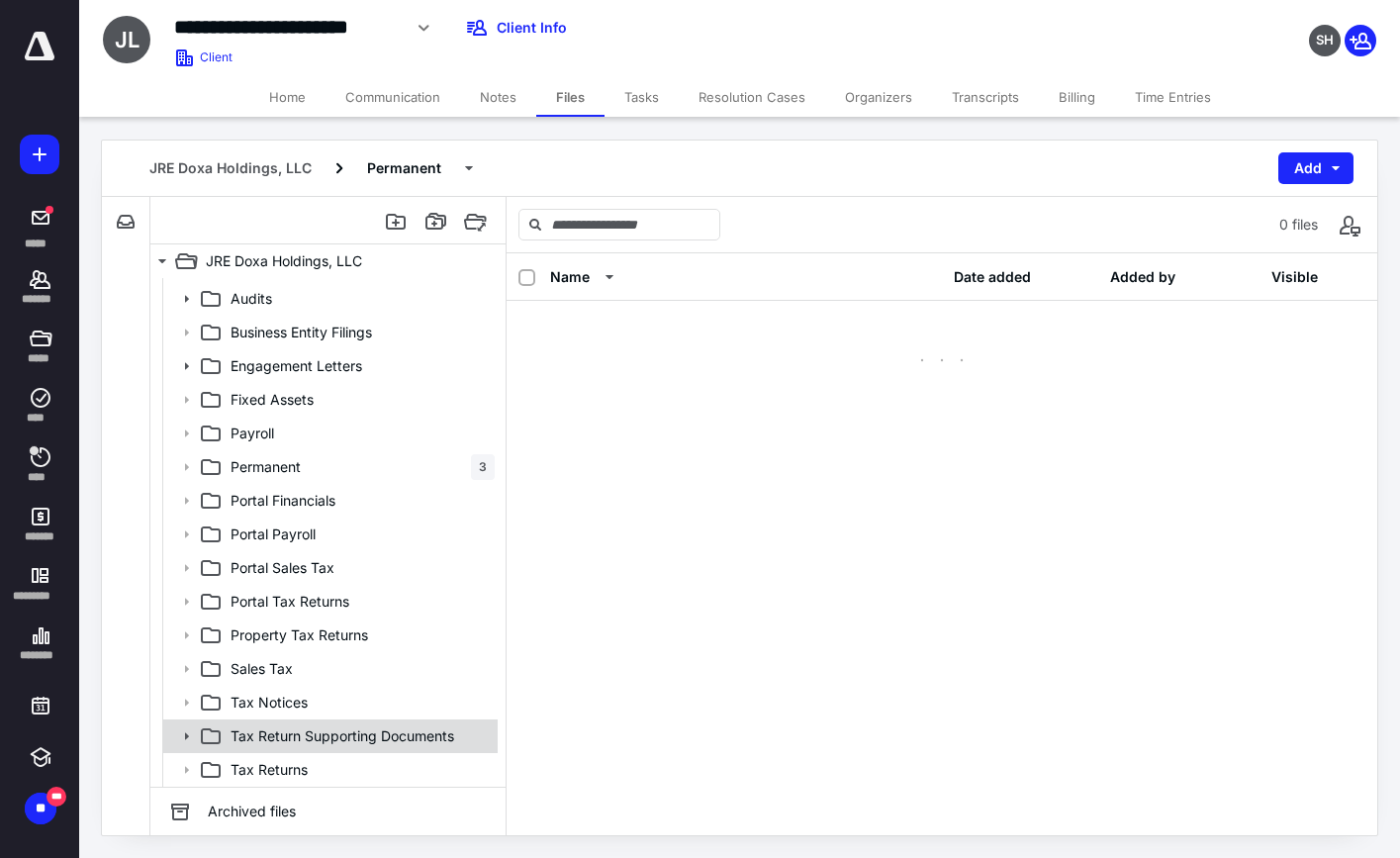 click on "Tax Return Supporting Documents" at bounding box center [328, 736] 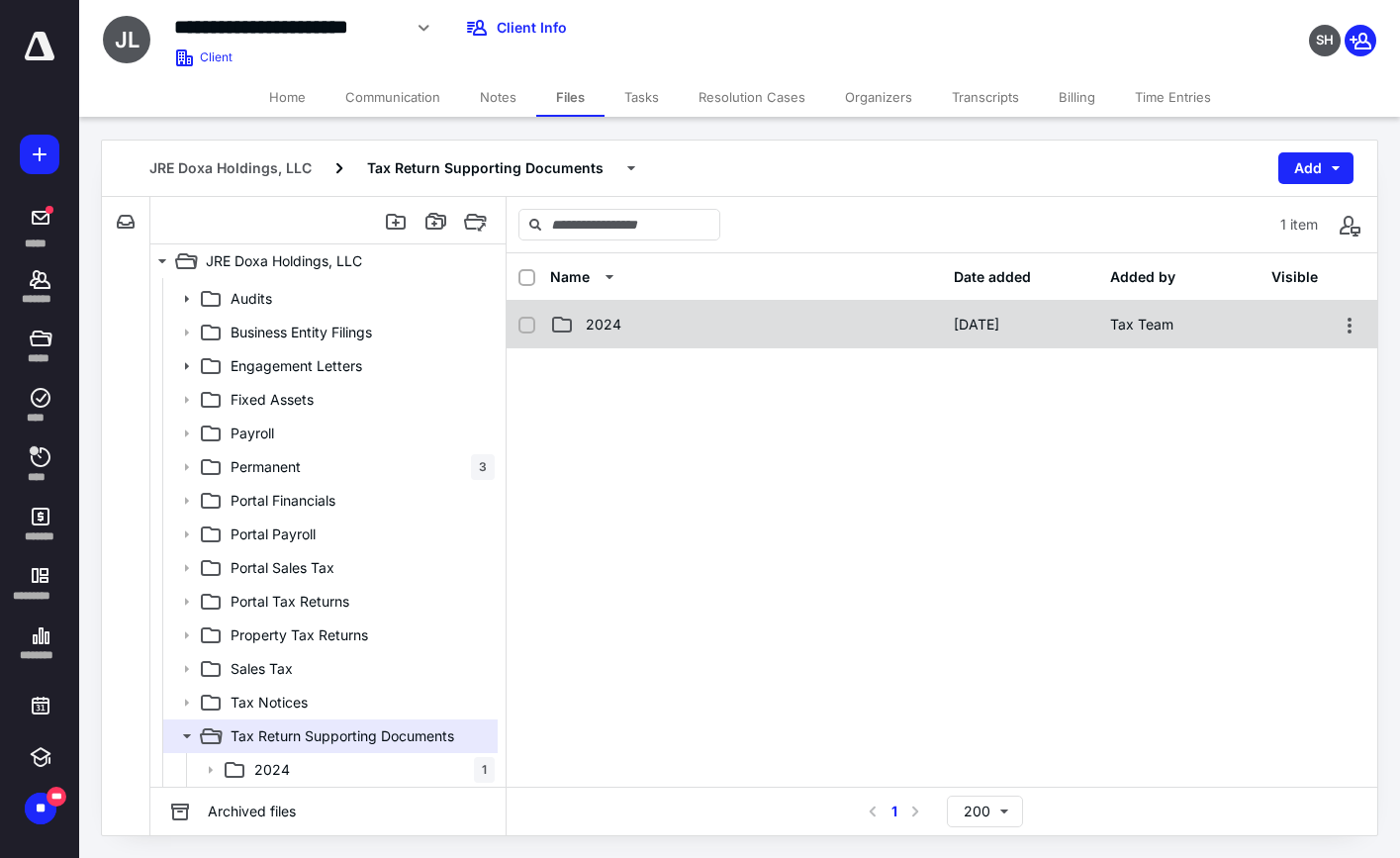 click on "2024 7/9/2025 Tax Team" at bounding box center [942, 325] 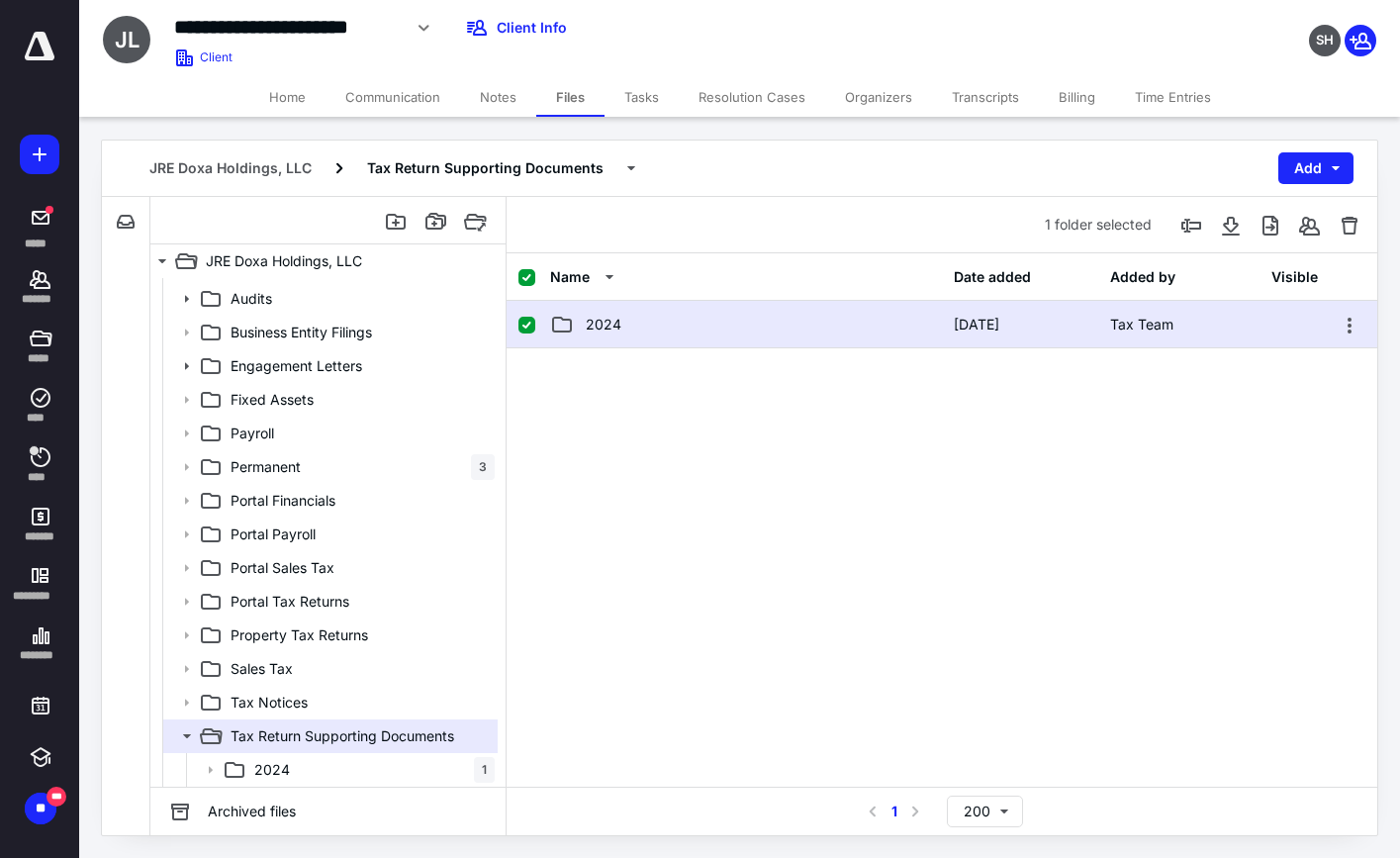 click on "2024 7/9/2025 Tax Team" at bounding box center (942, 325) 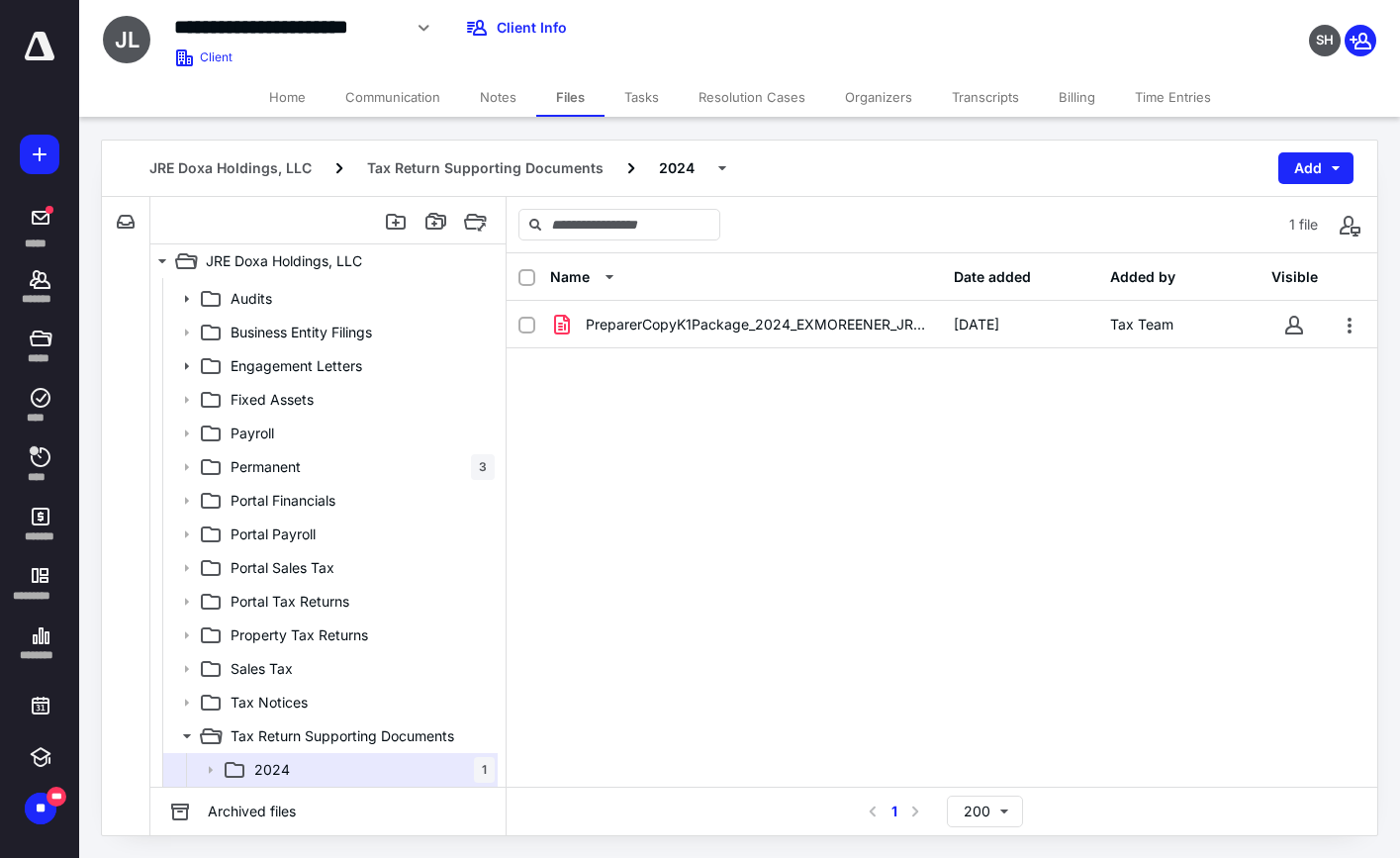 click 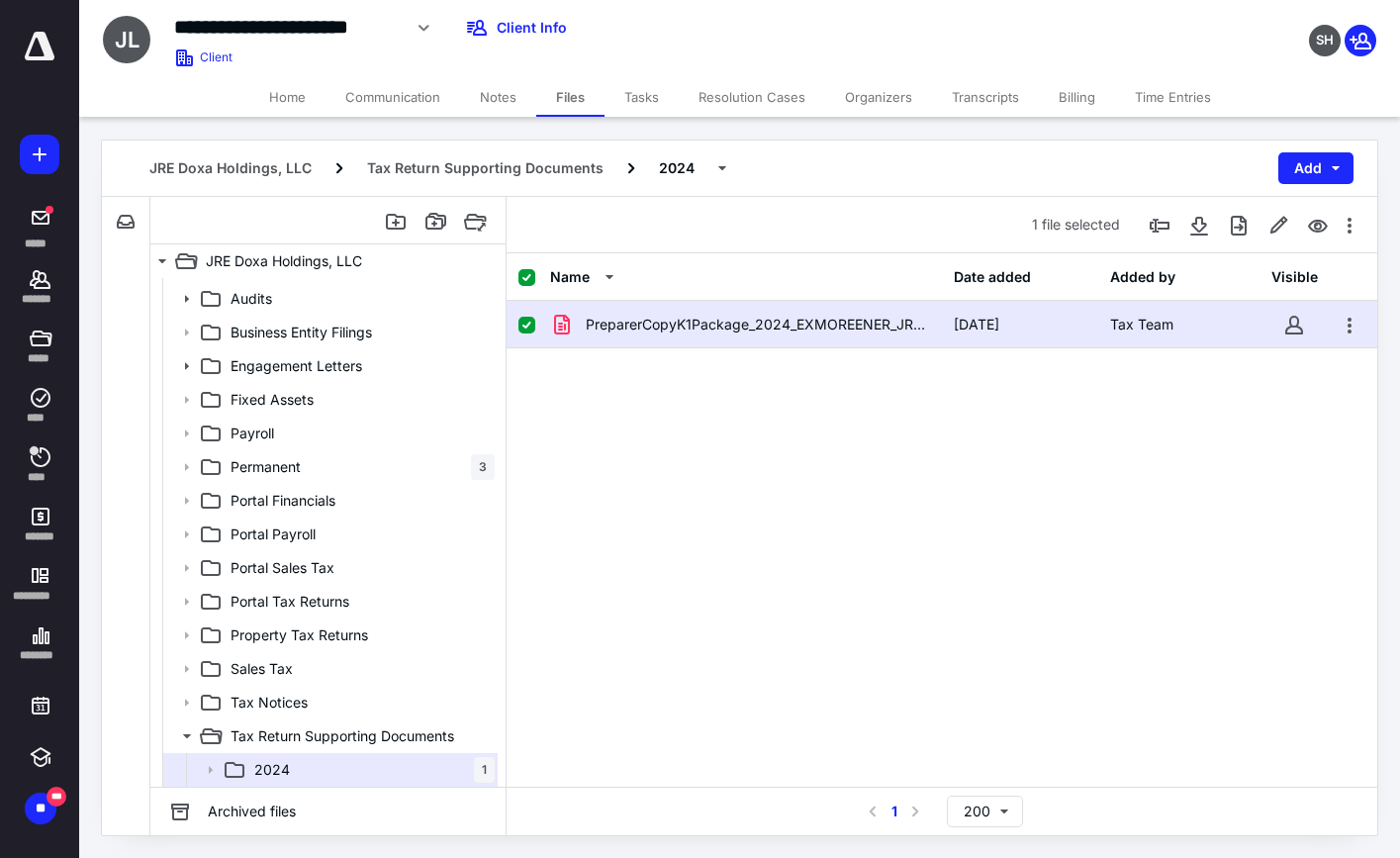 click 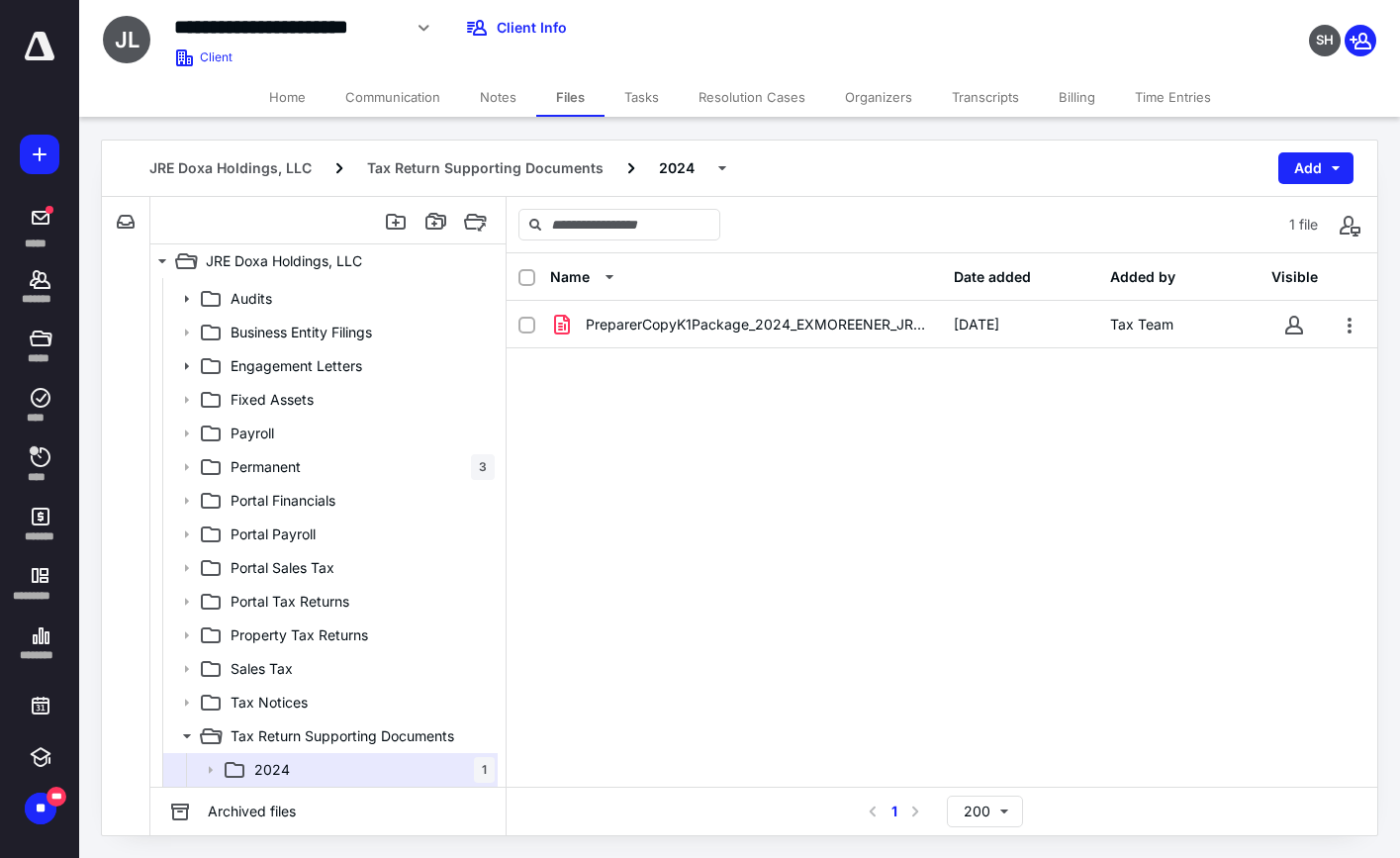 click at bounding box center (526, 278) 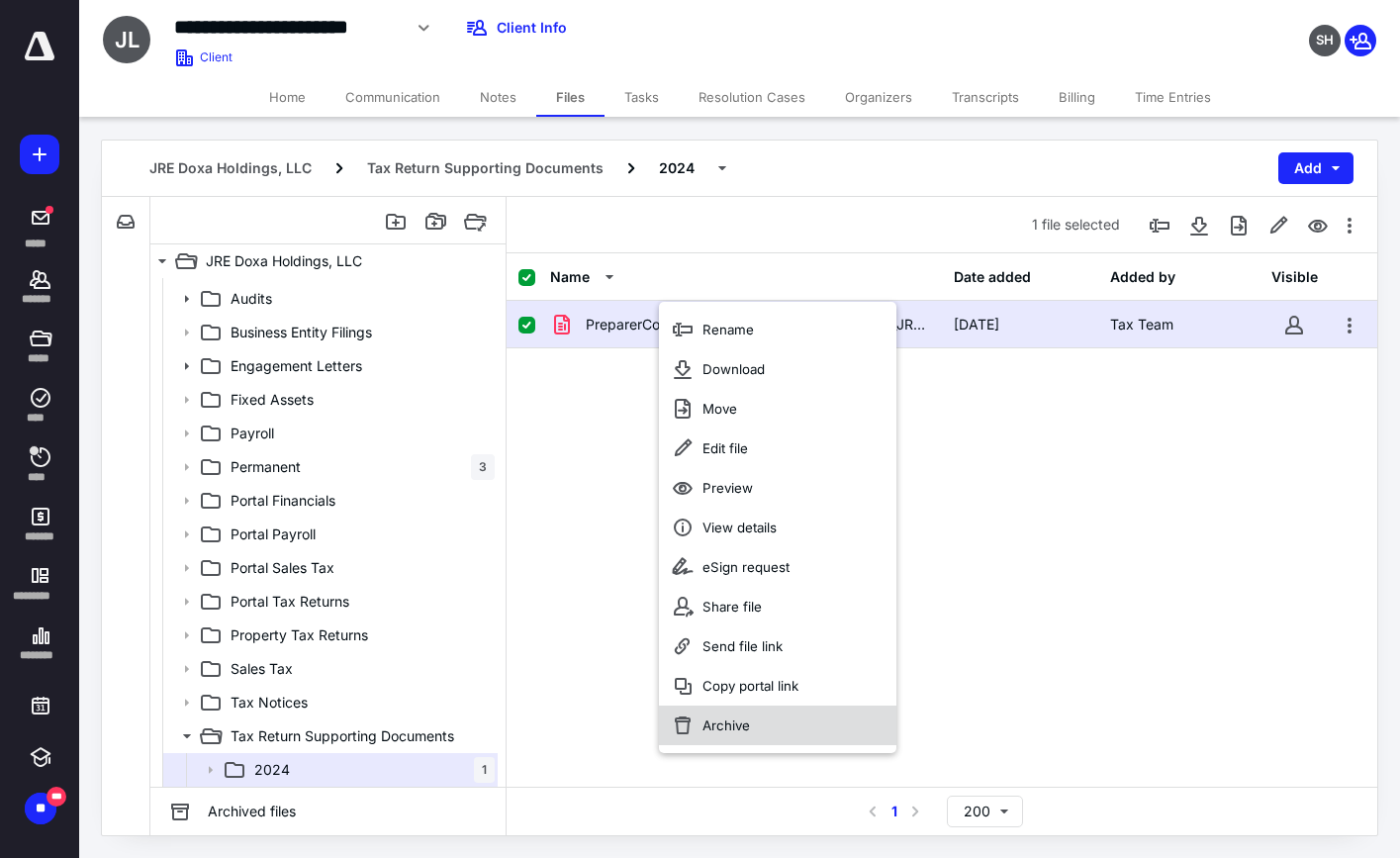 click on "Archive" at bounding box center (778, 725) 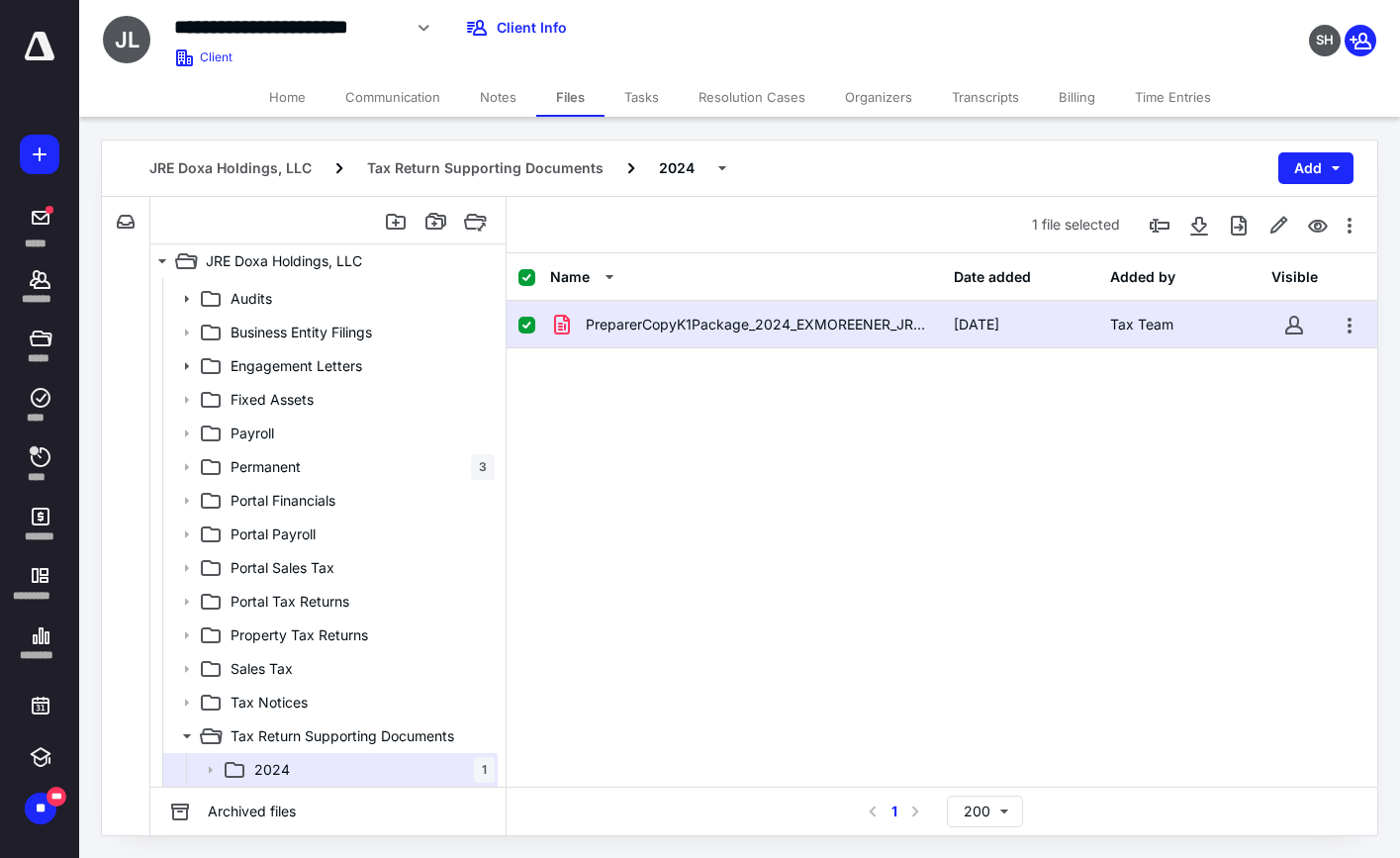 checkbox on "false" 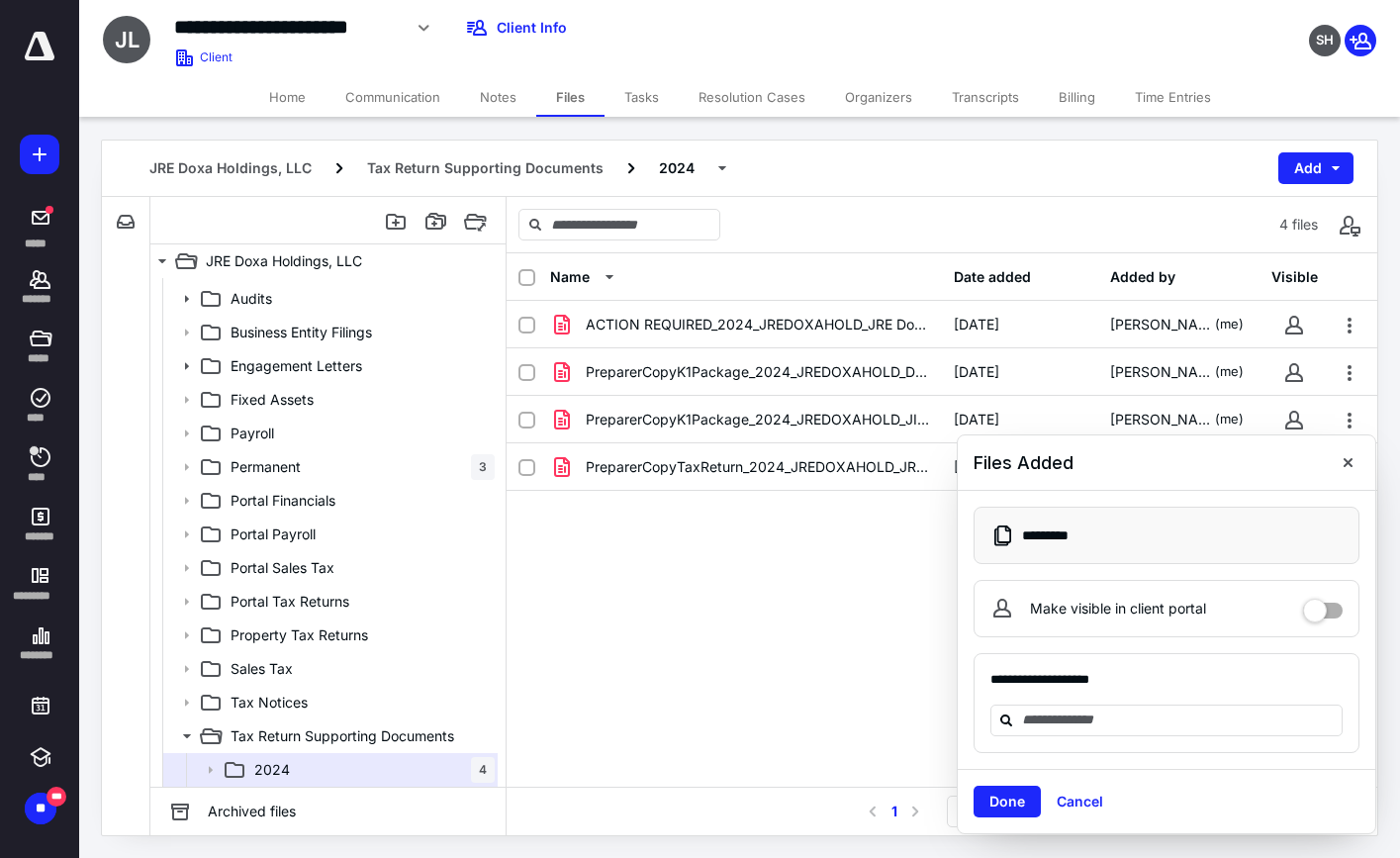 click on "Done Cancel" at bounding box center [1167, 801] 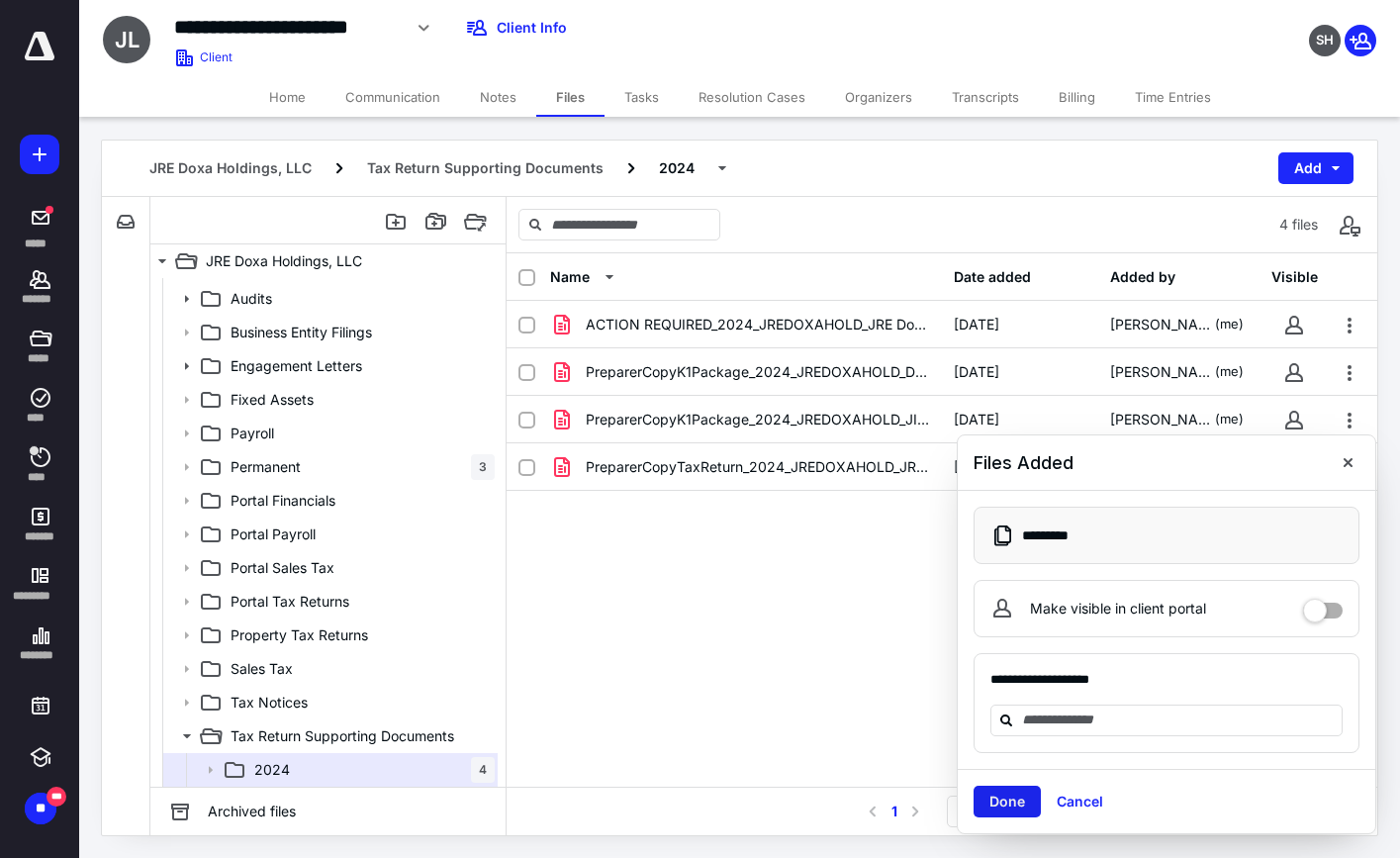 click on "Done" at bounding box center [1007, 802] 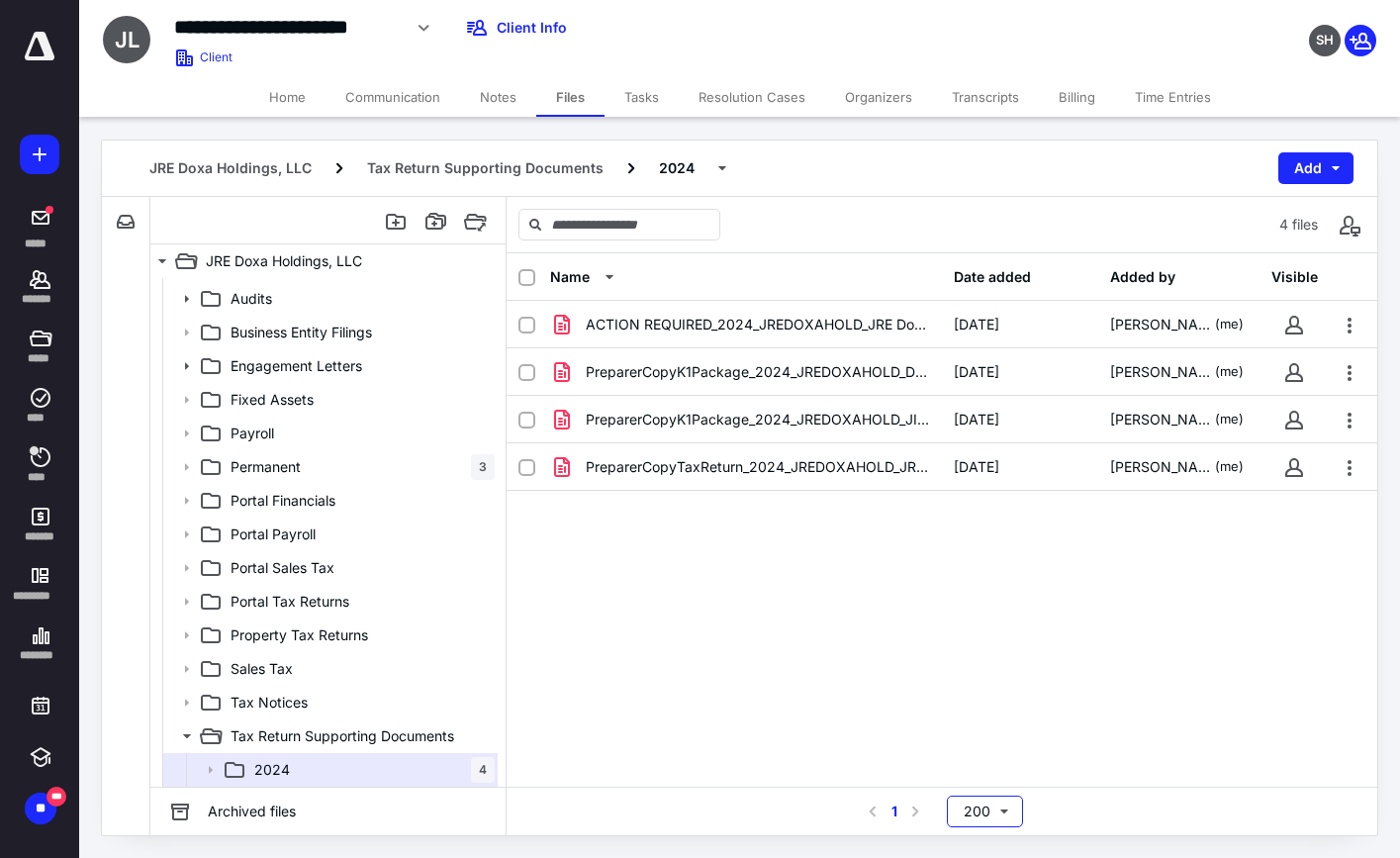 click on "200" at bounding box center [984, 811] 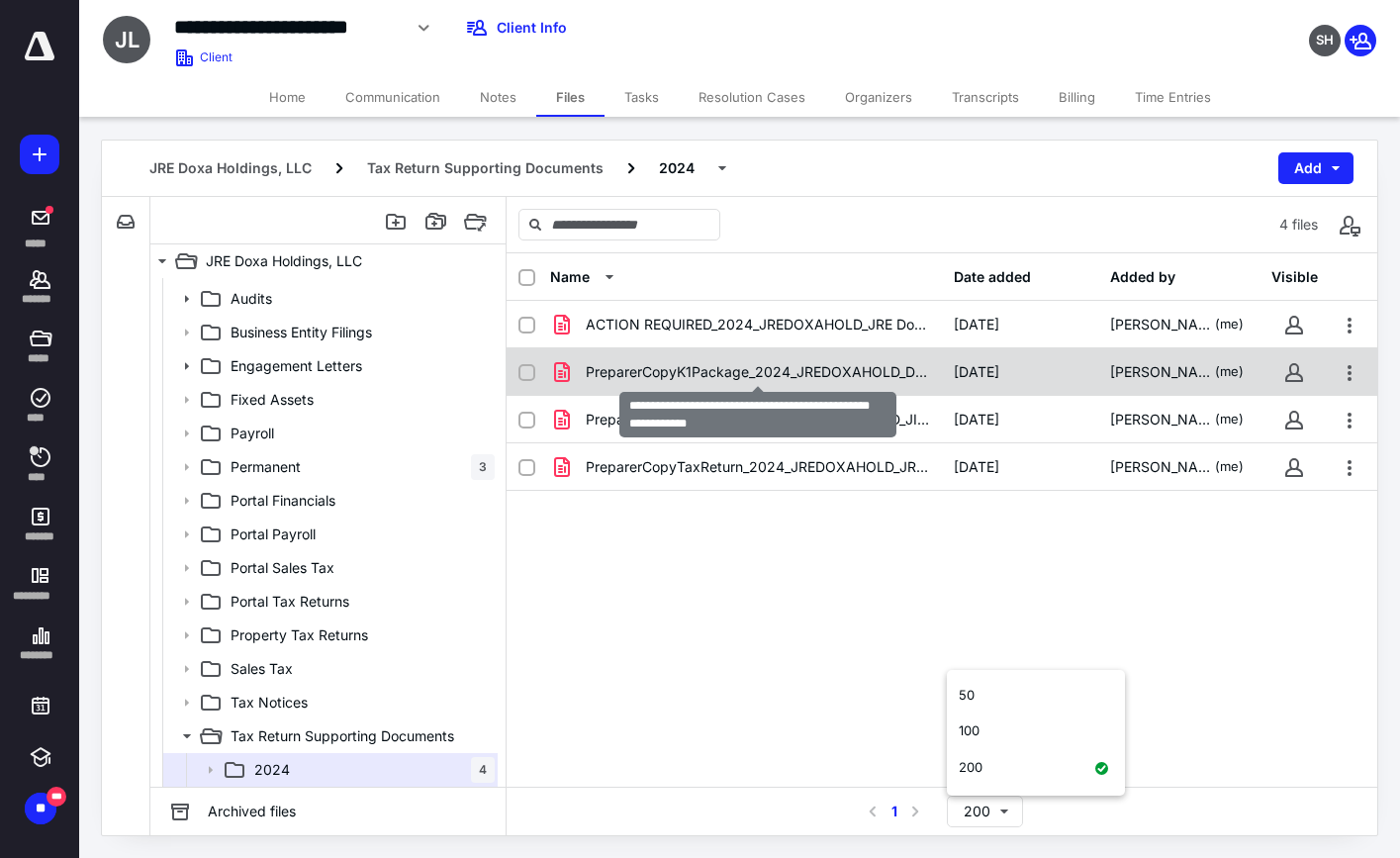 click on "PreparerCopyK1Package_2024_JREDOXAHOLD_DANIEL DELANEY_JRE .pdf" at bounding box center (758, 372) 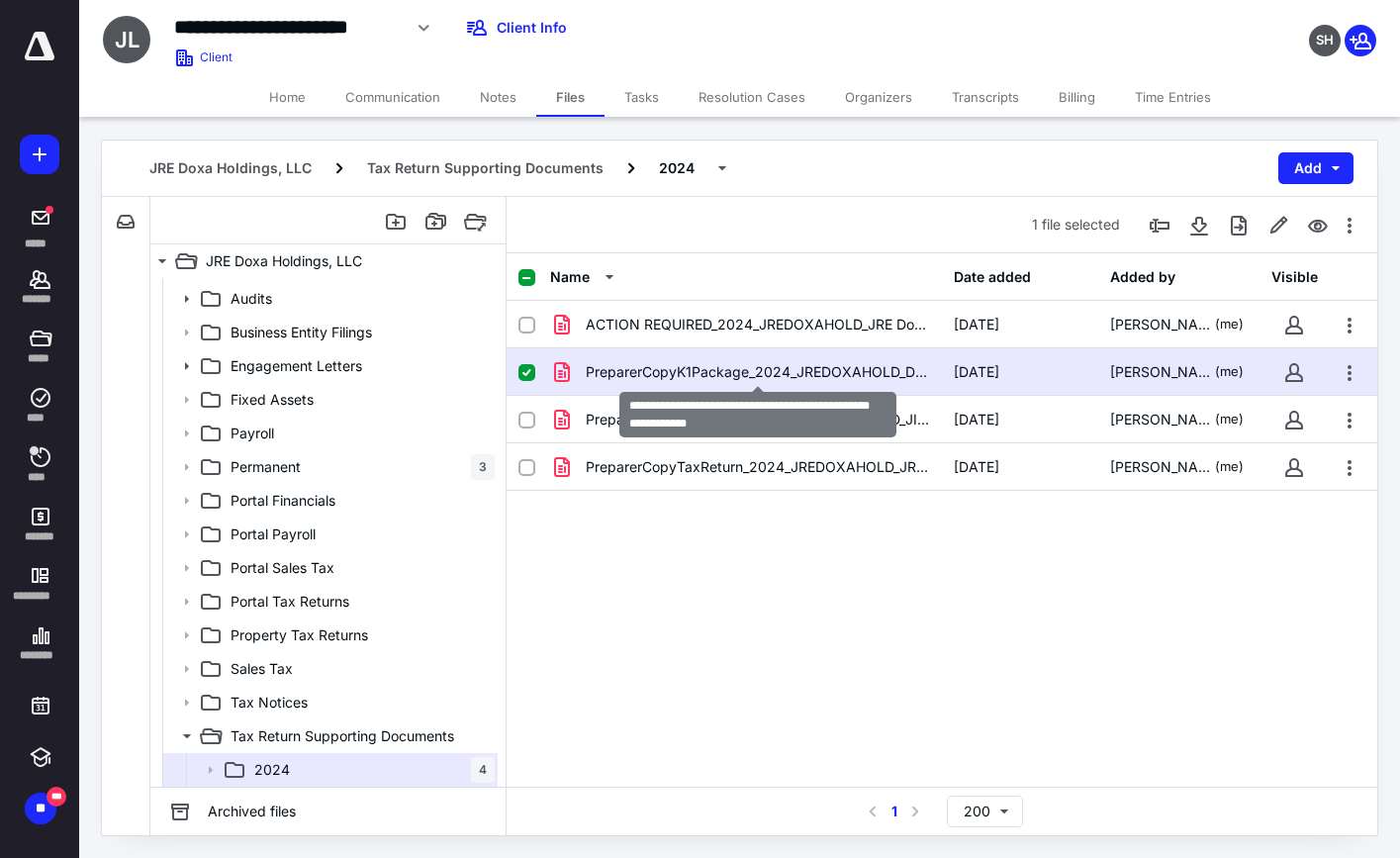 click on "PreparerCopyK1Package_2024_JREDOXAHOLD_DANIEL DELANEY_JRE .pdf" at bounding box center [758, 372] 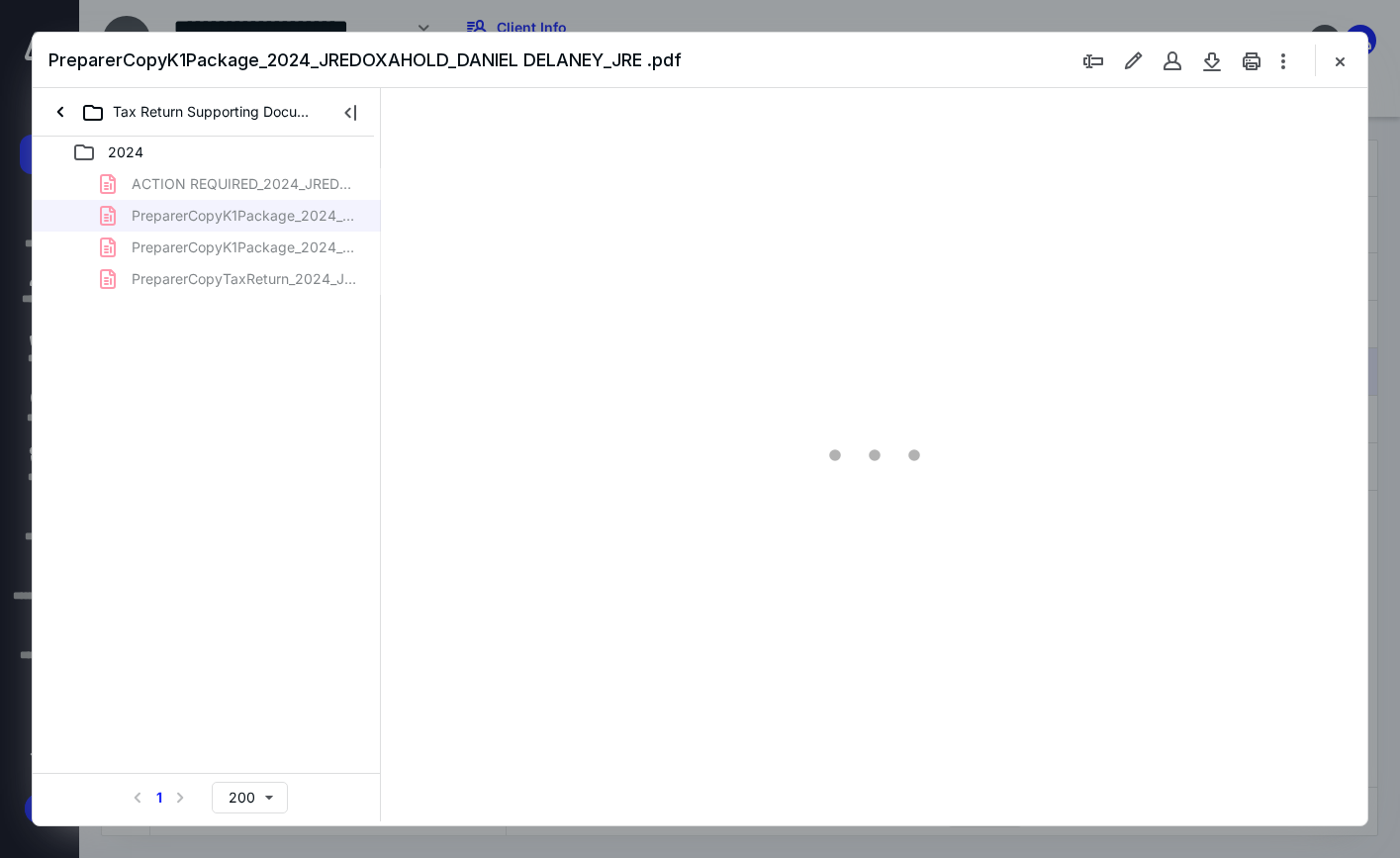 scroll, scrollTop: 0, scrollLeft: 0, axis: both 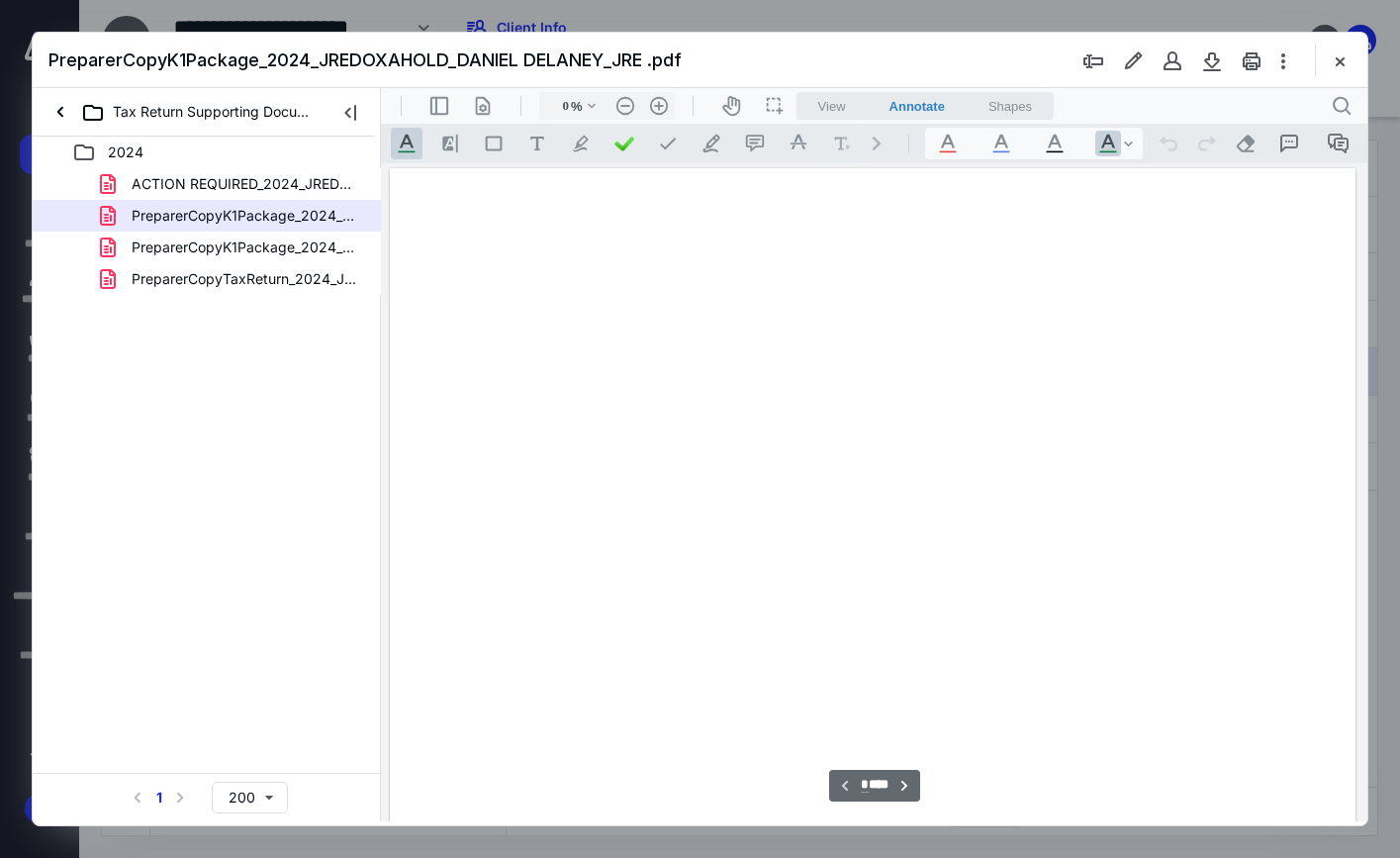type on "119" 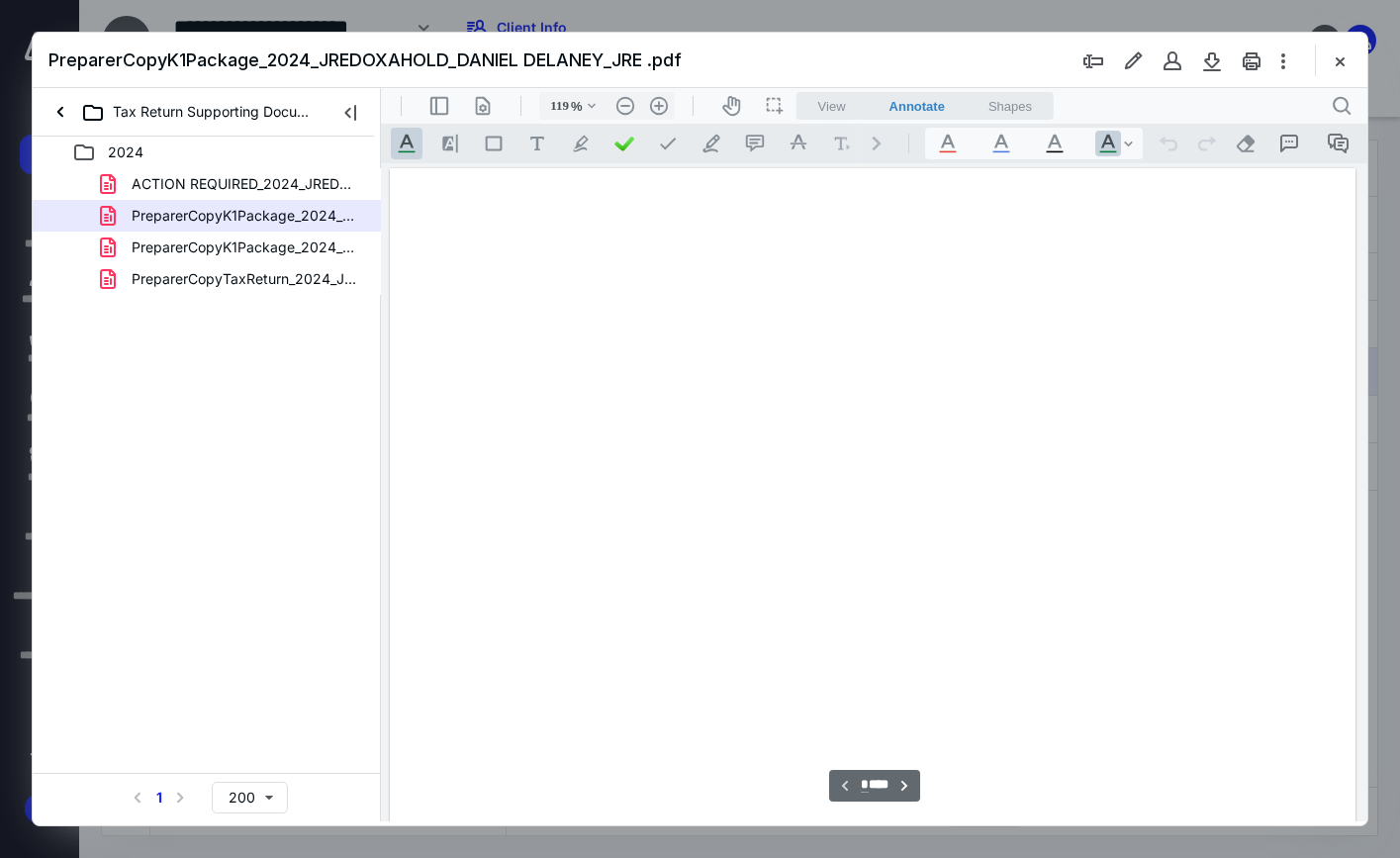 scroll, scrollTop: 80, scrollLeft: 0, axis: vertical 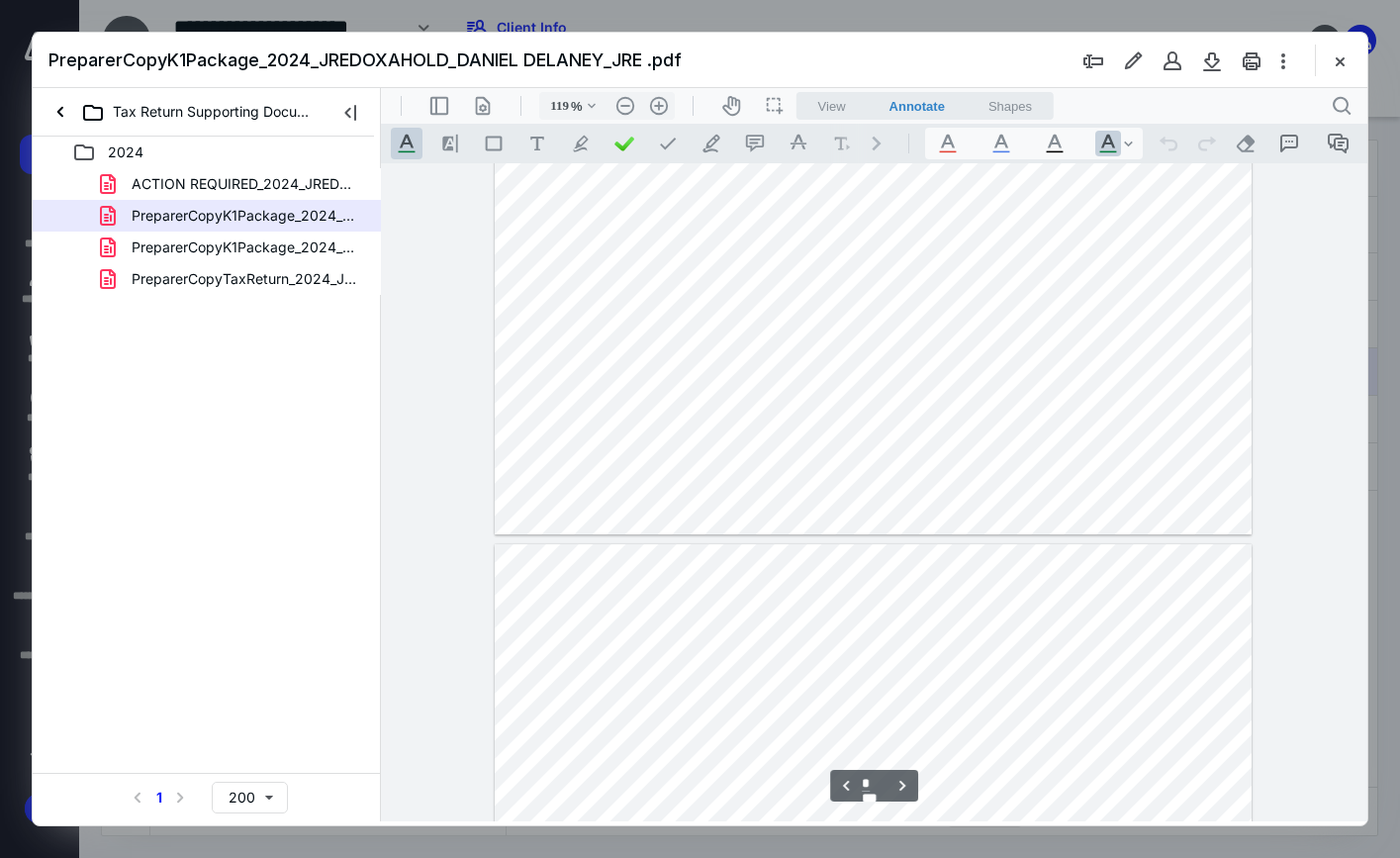type on "*" 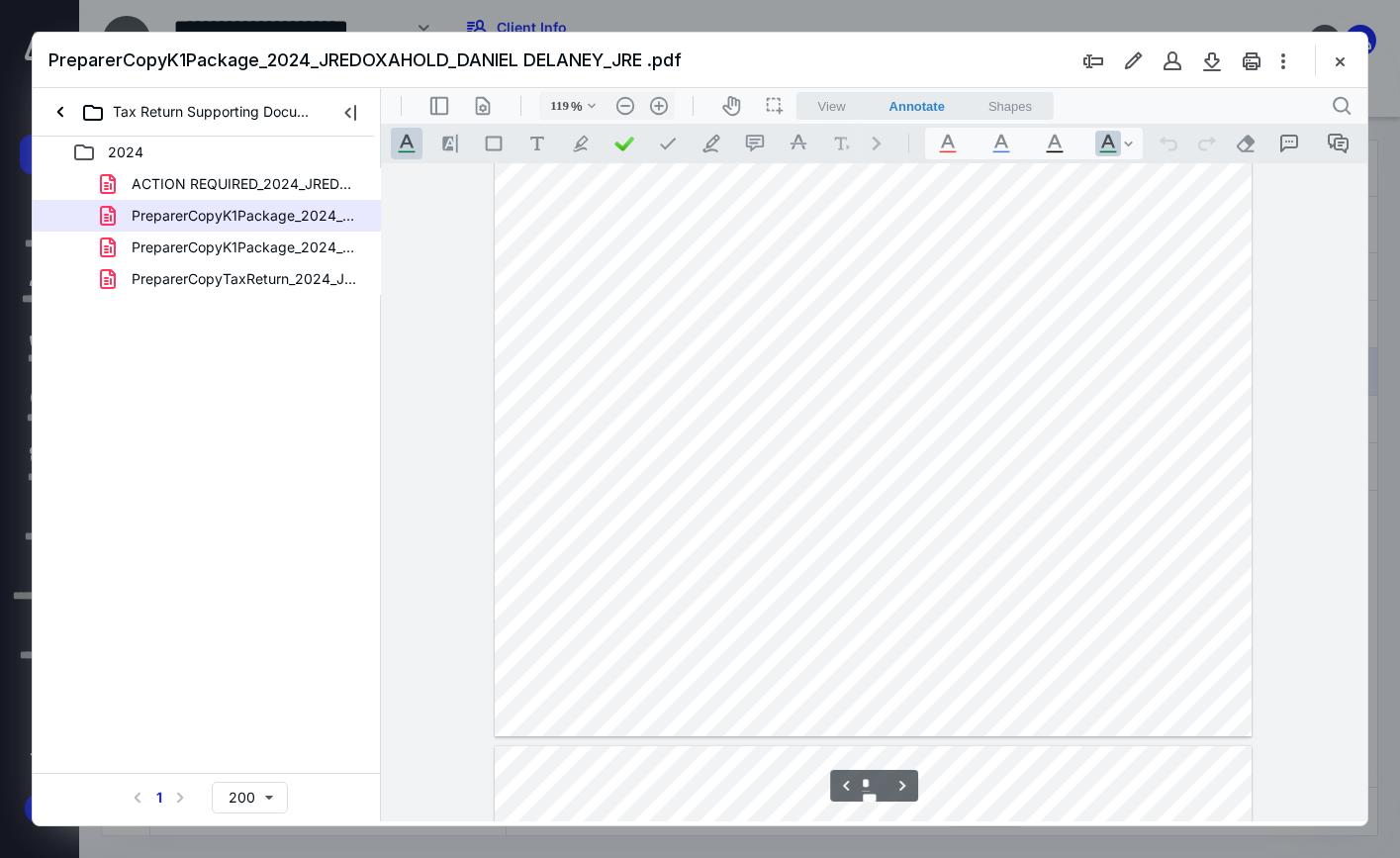 scroll, scrollTop: 2158, scrollLeft: 0, axis: vertical 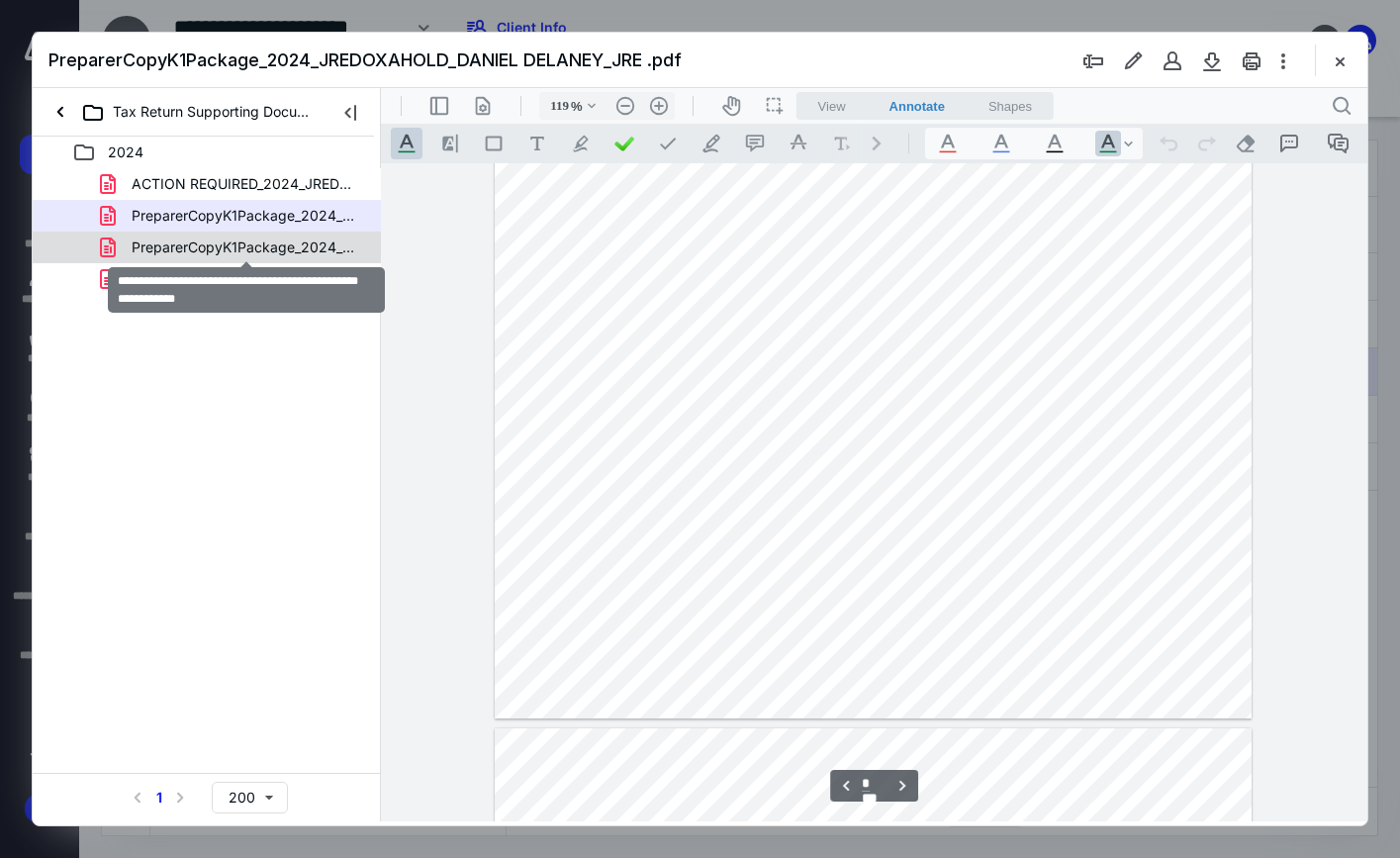 click on "PreparerCopyK1Package_2024_JREDOXAHOLD_JILL EATON_JRE Doxa.pdf" at bounding box center [246, 247] 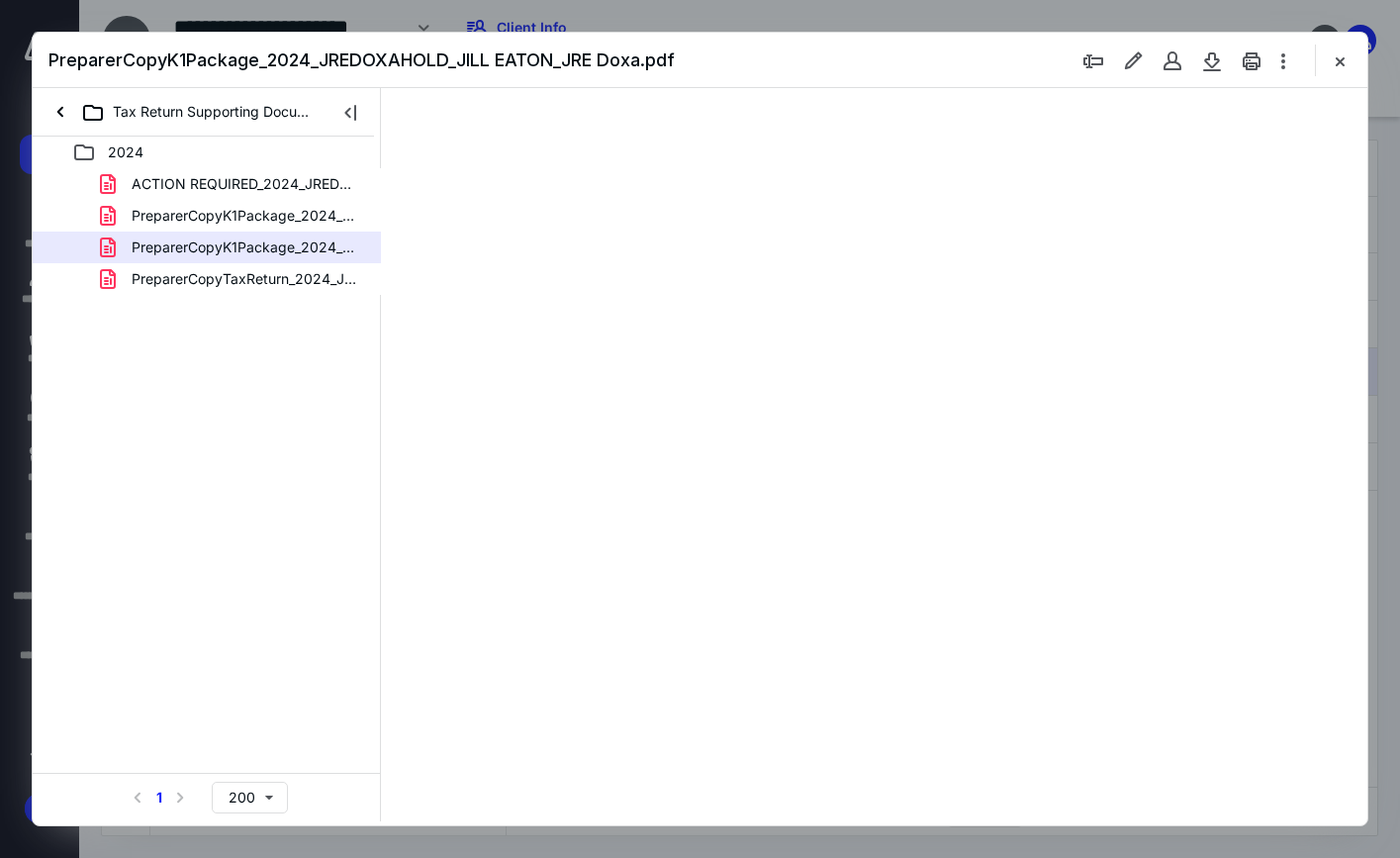 type on "119" 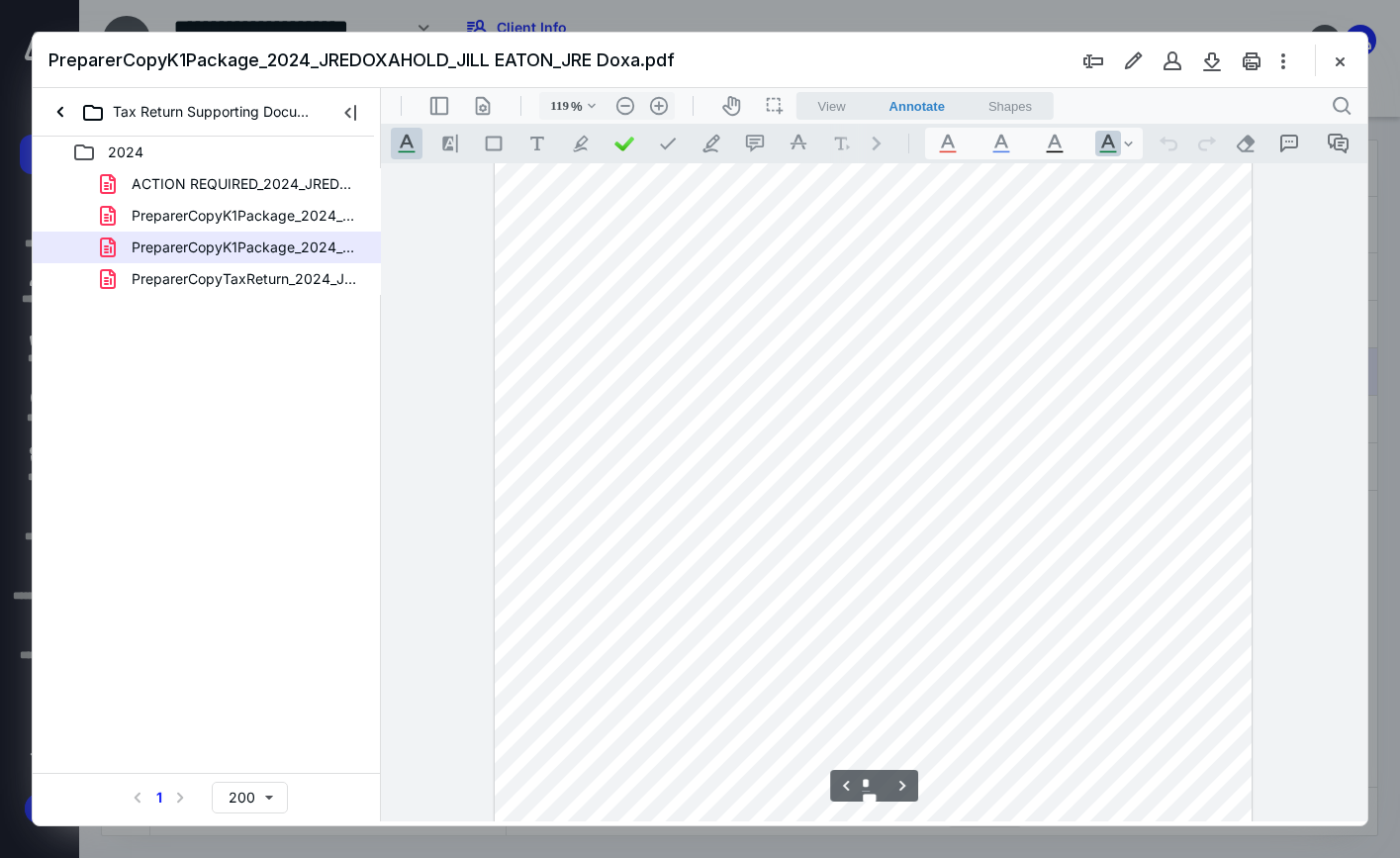 scroll, scrollTop: 6810, scrollLeft: 0, axis: vertical 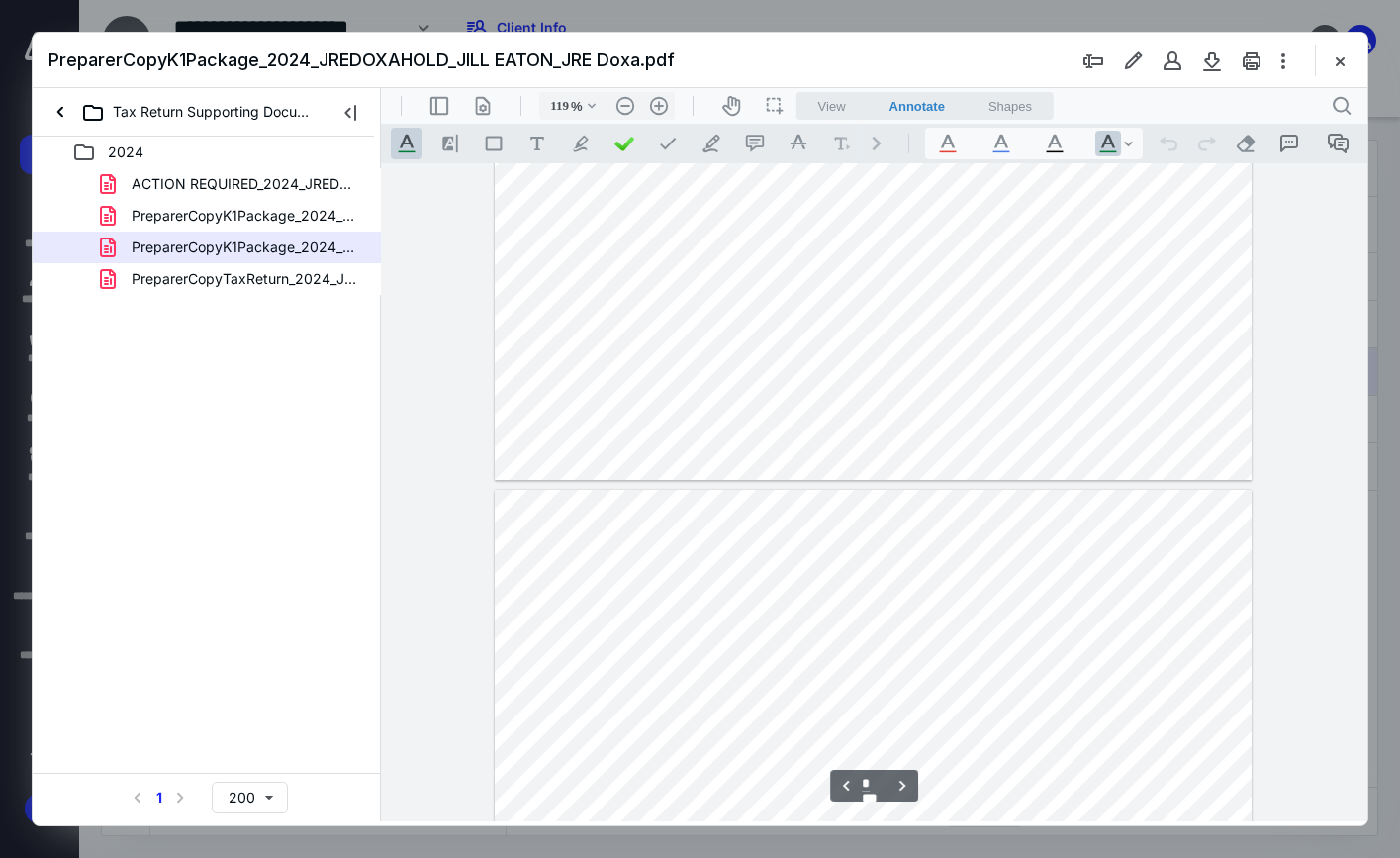 type on "*" 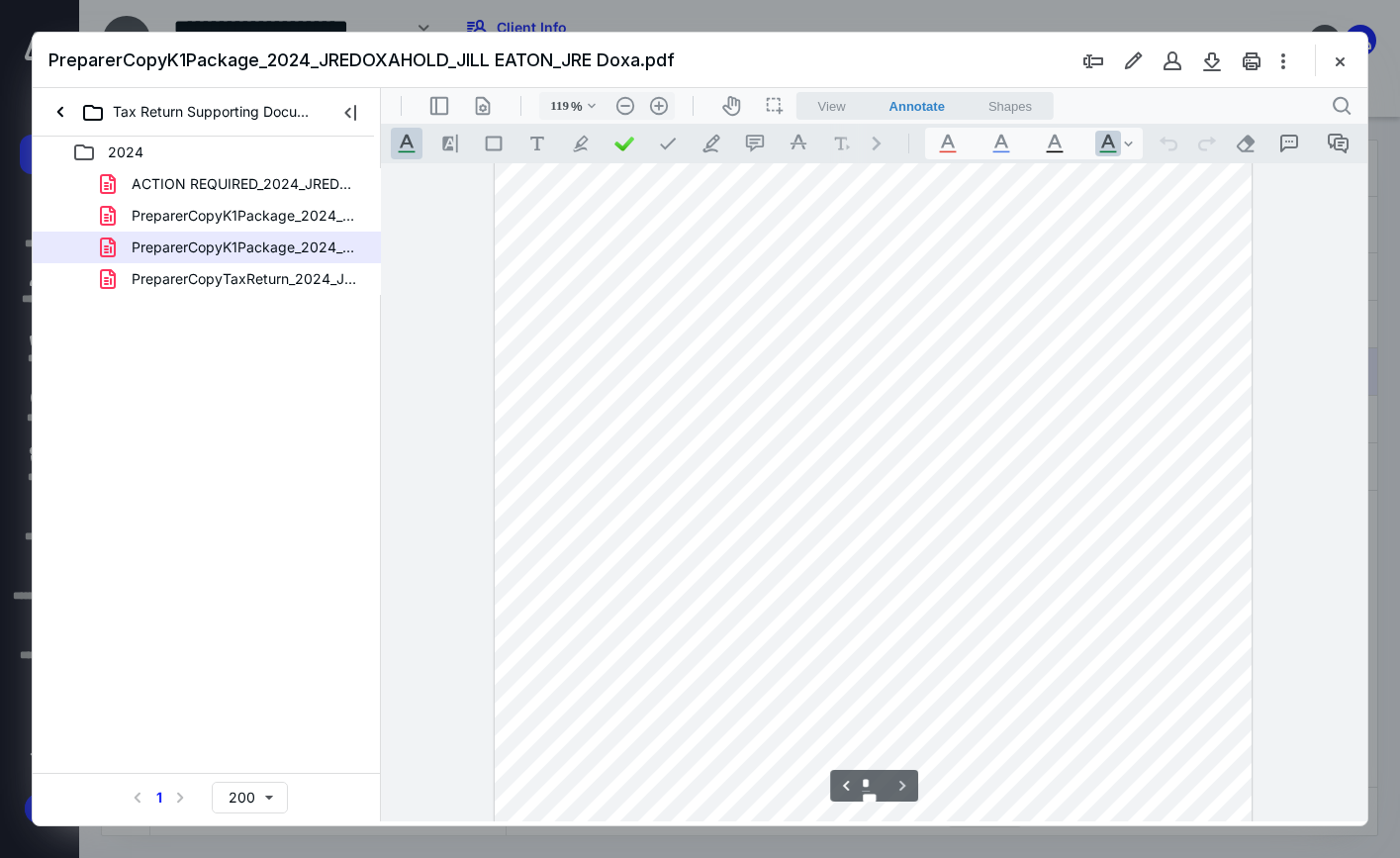 scroll, scrollTop: 7700, scrollLeft: 0, axis: vertical 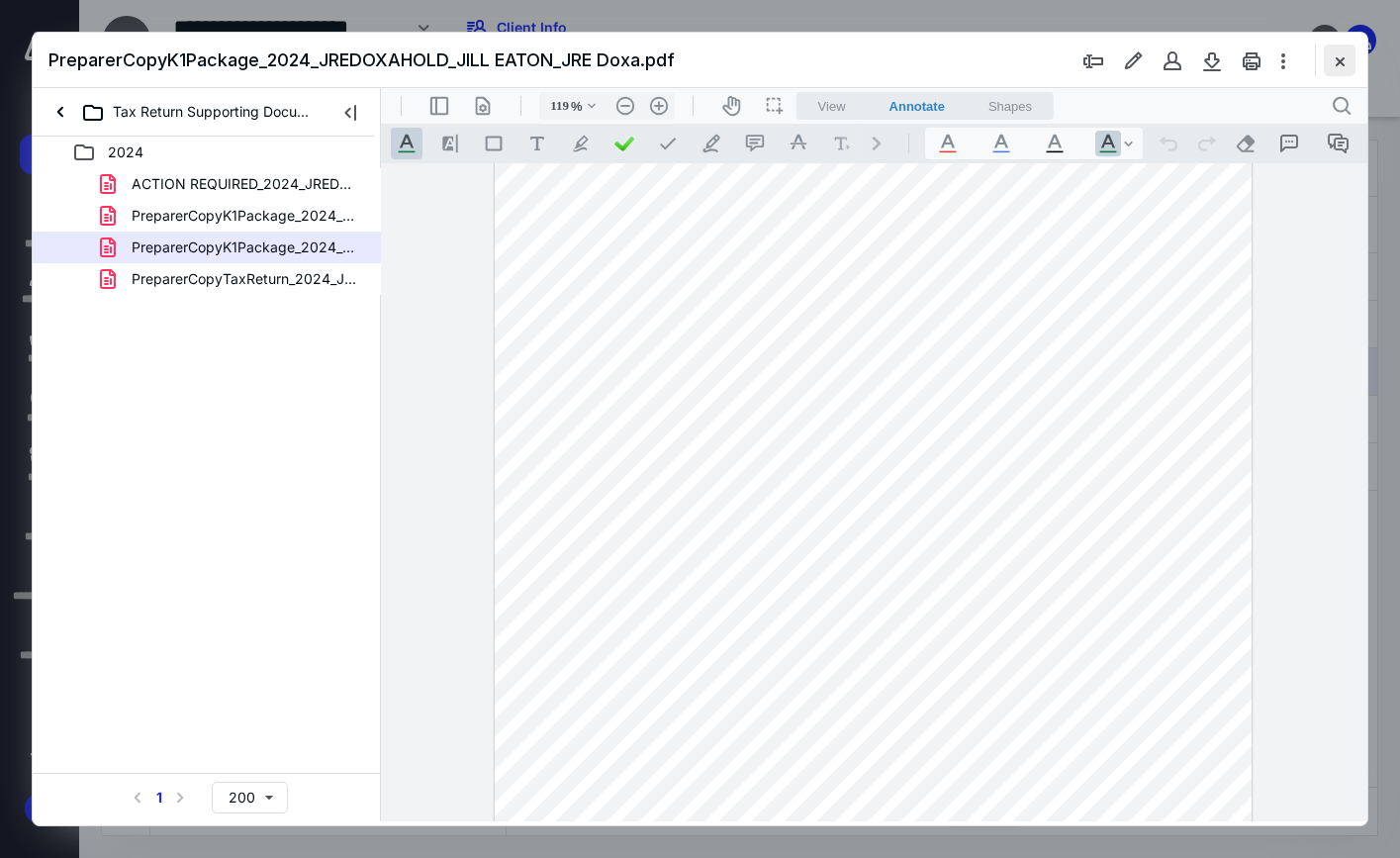 click at bounding box center (1340, 60) 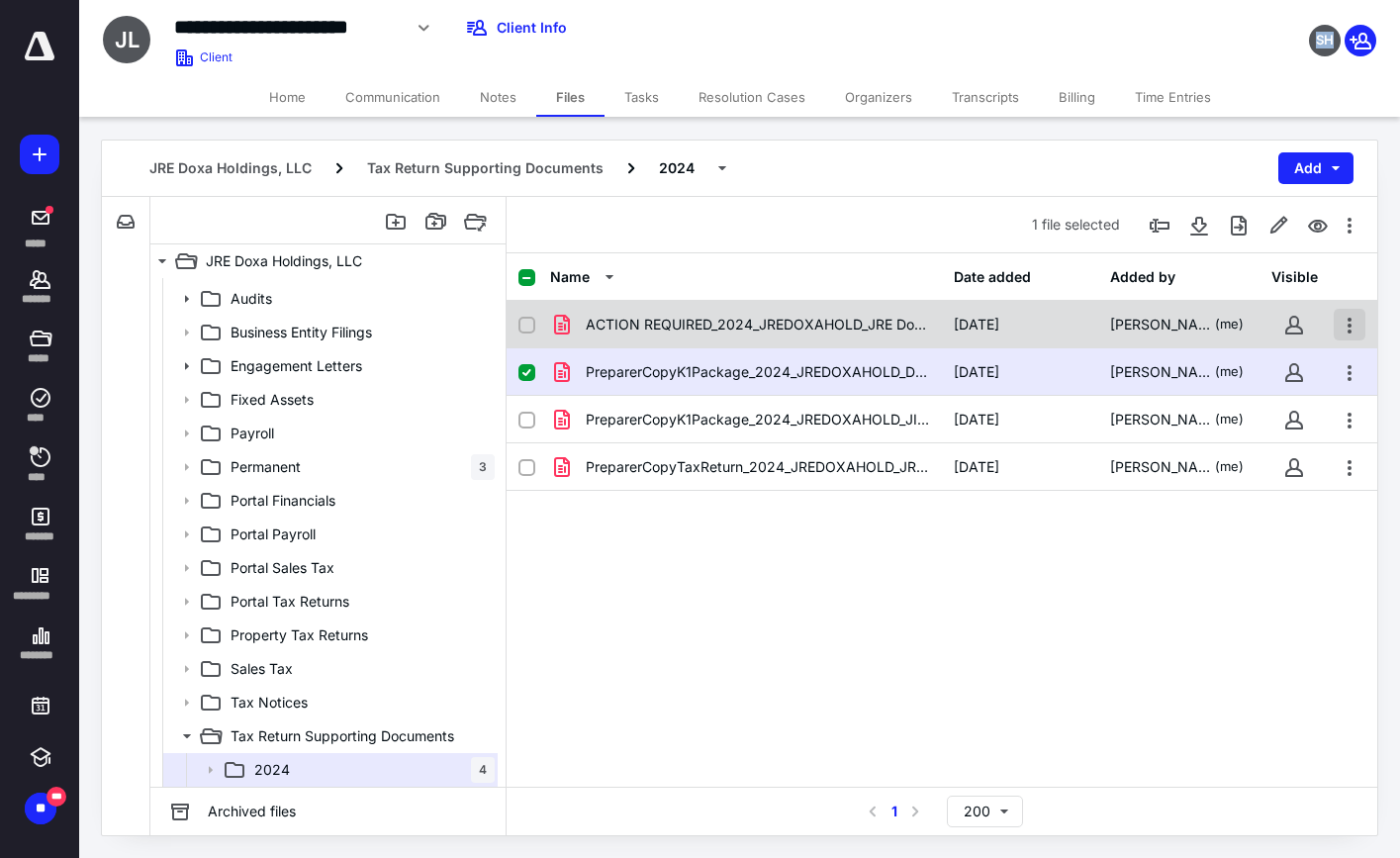 click at bounding box center [1350, 325] 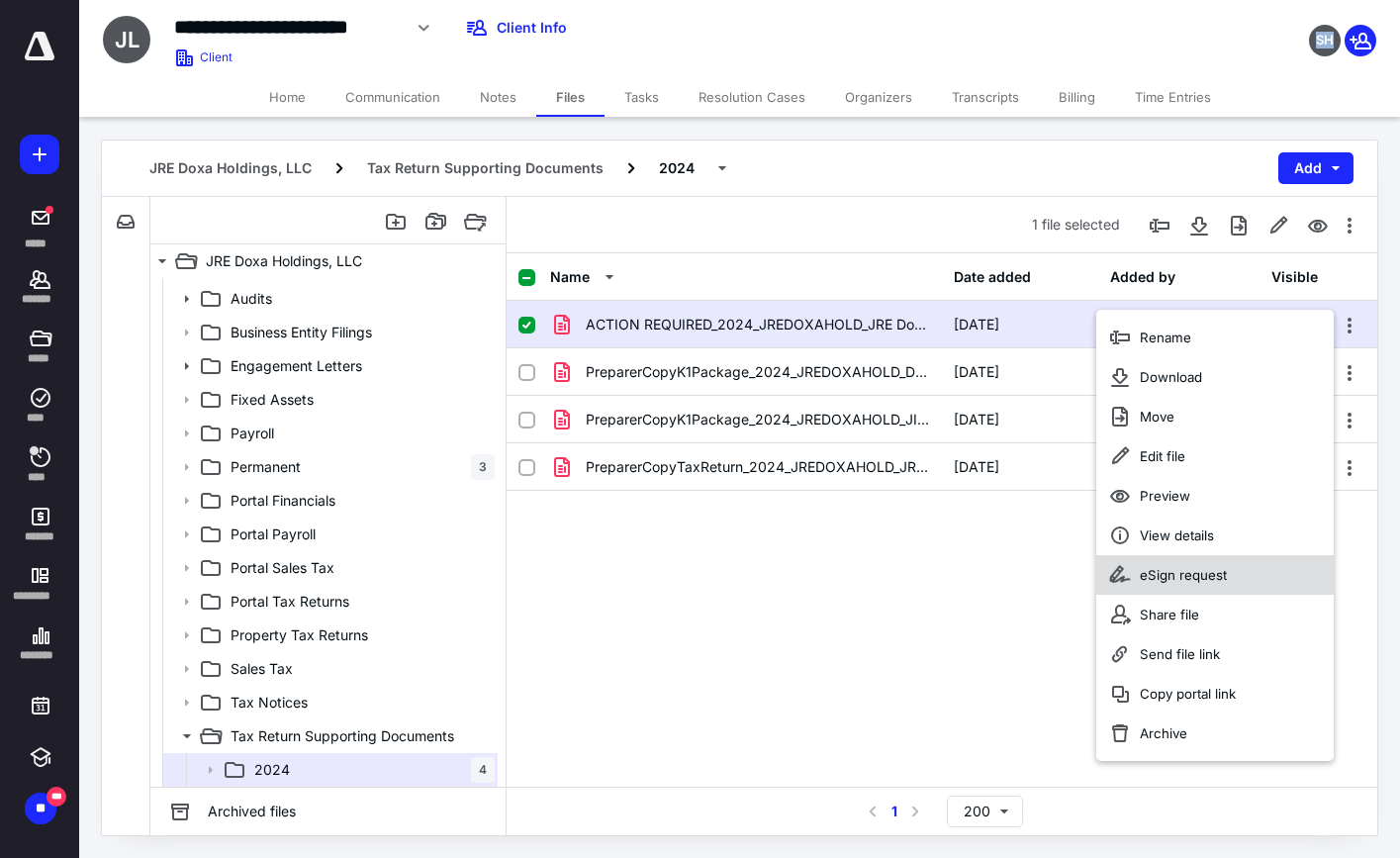 click on "eSign request" at bounding box center (1215, 575) 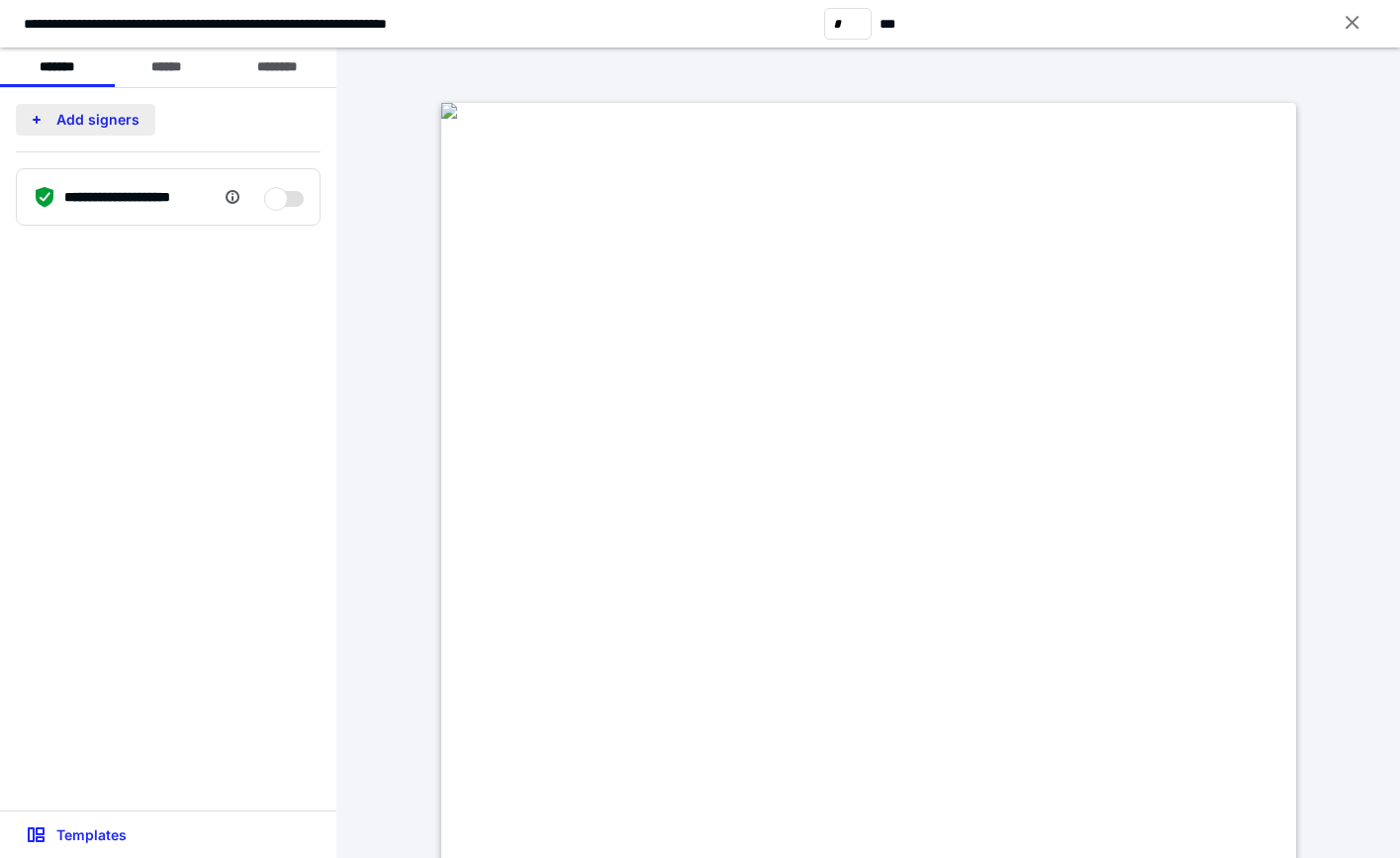 click on "Add signers" at bounding box center [85, 120] 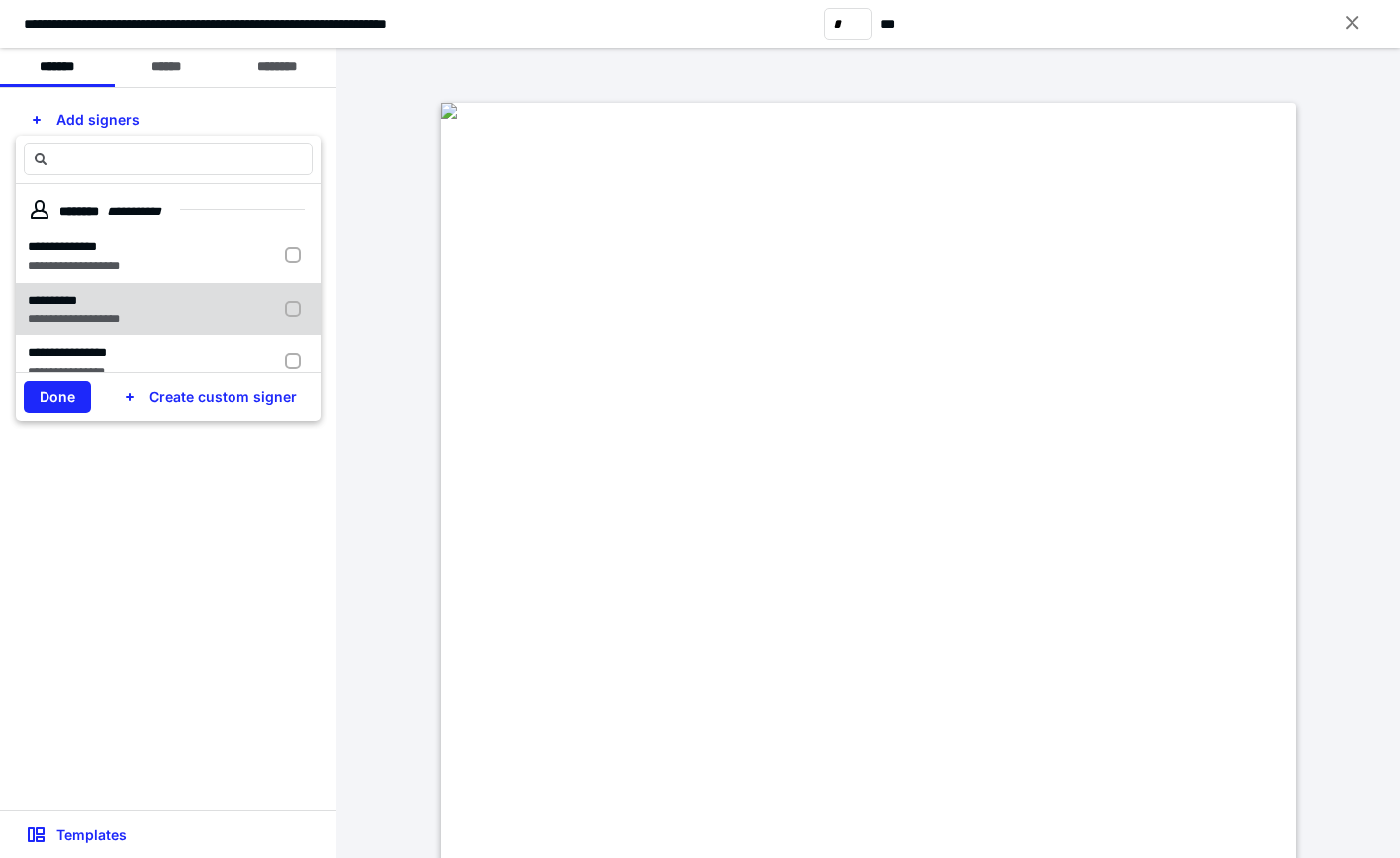 click at bounding box center (297, 310) 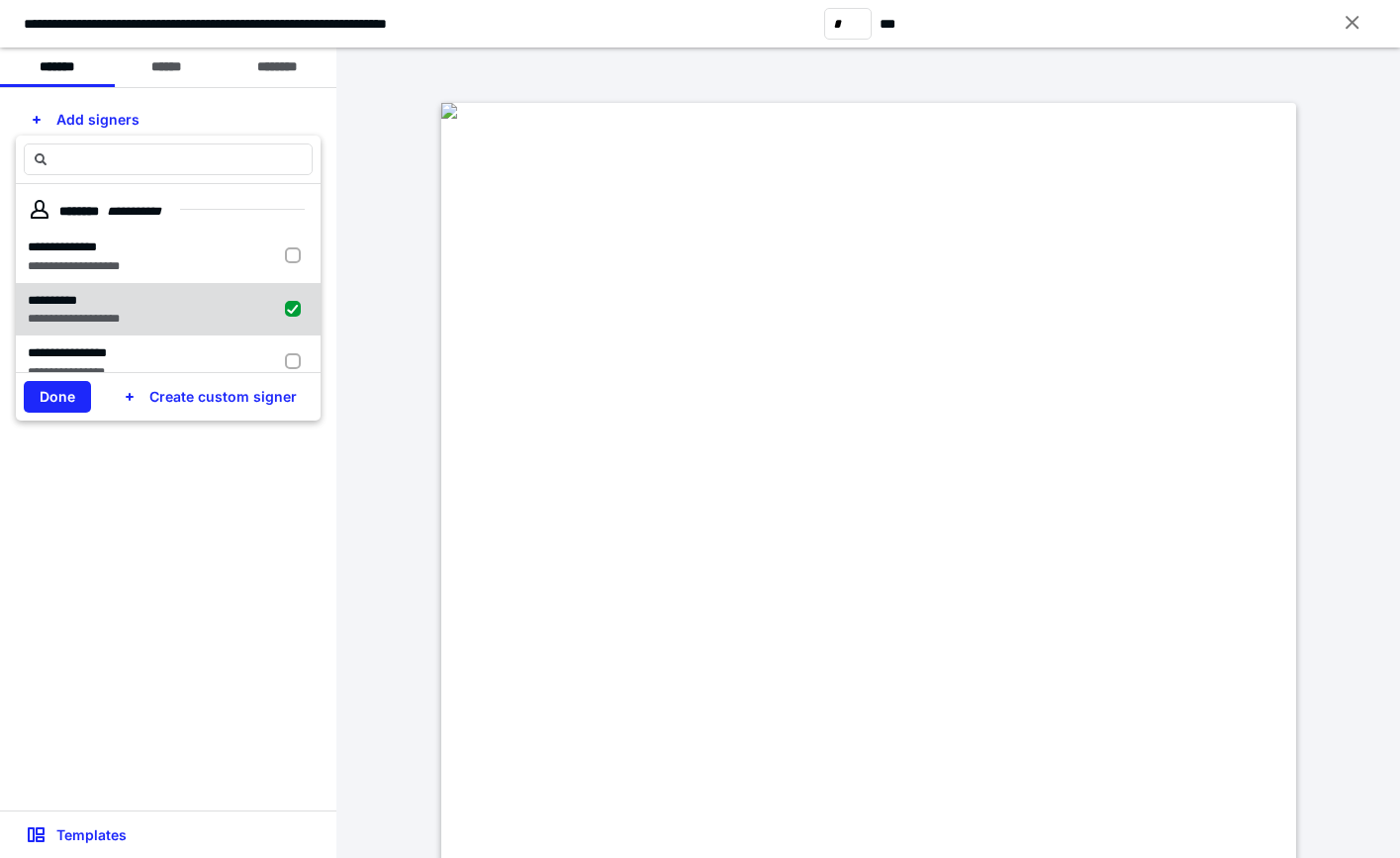 checkbox on "true" 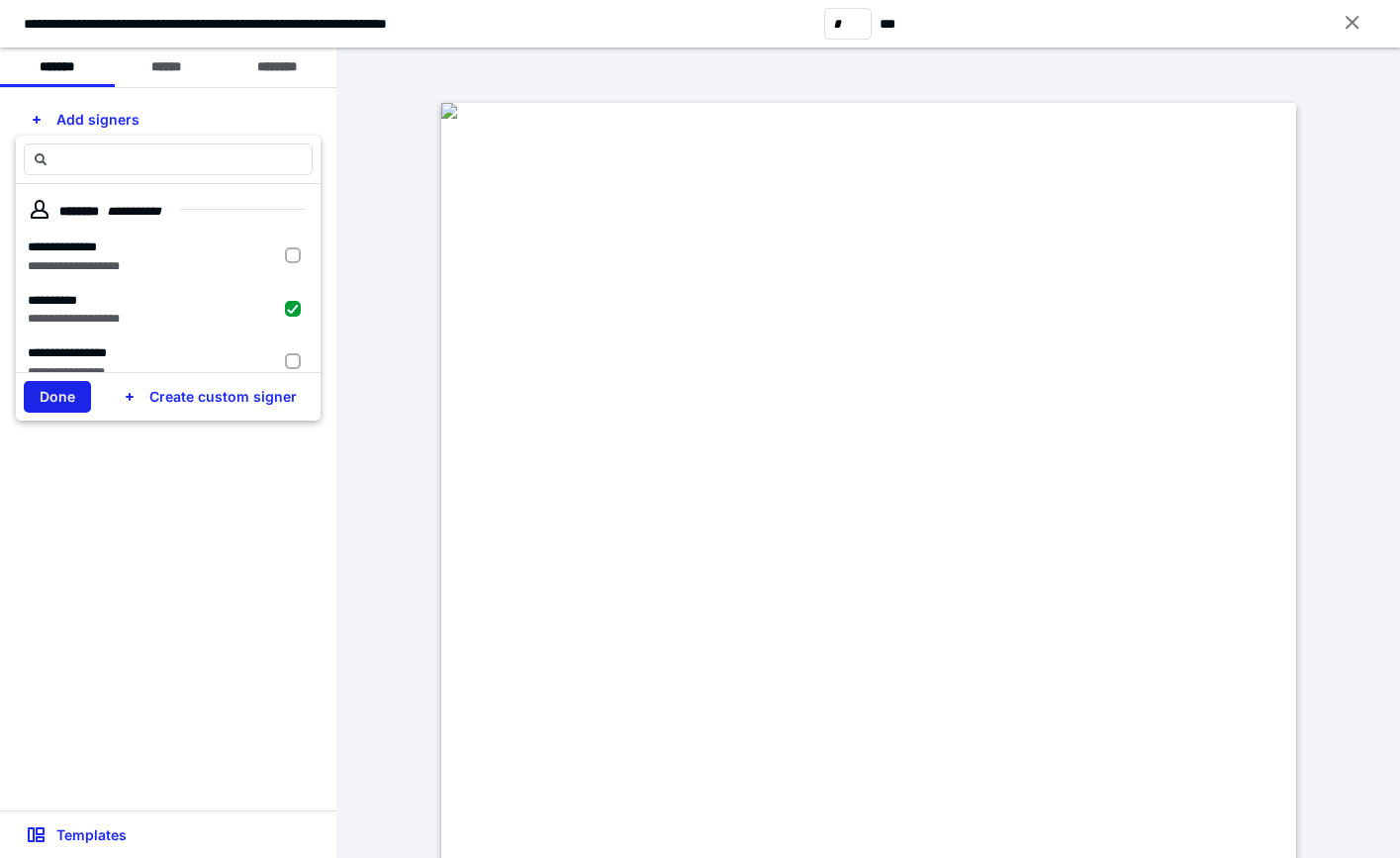 click on "Done" at bounding box center [57, 397] 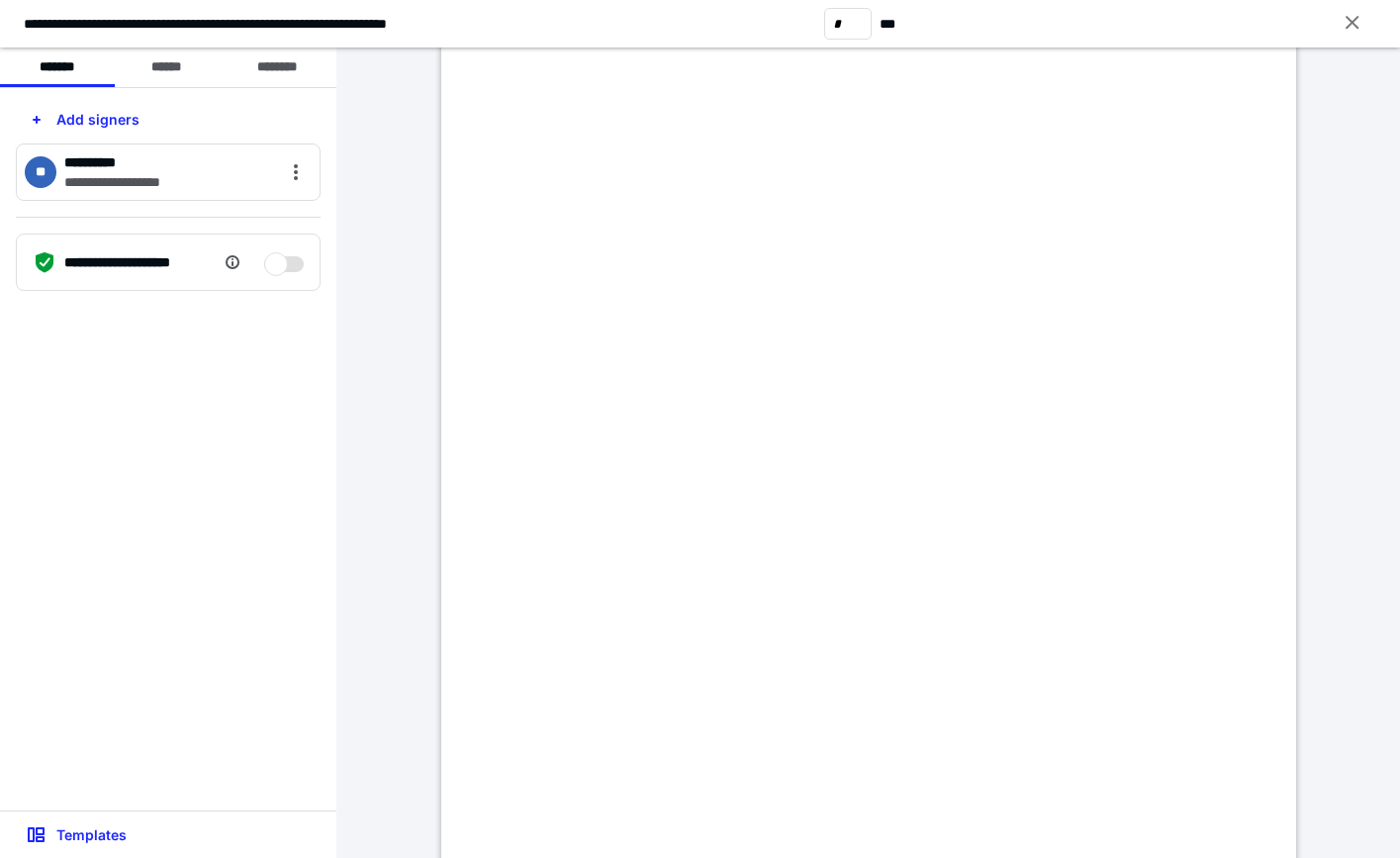 scroll, scrollTop: 198, scrollLeft: 0, axis: vertical 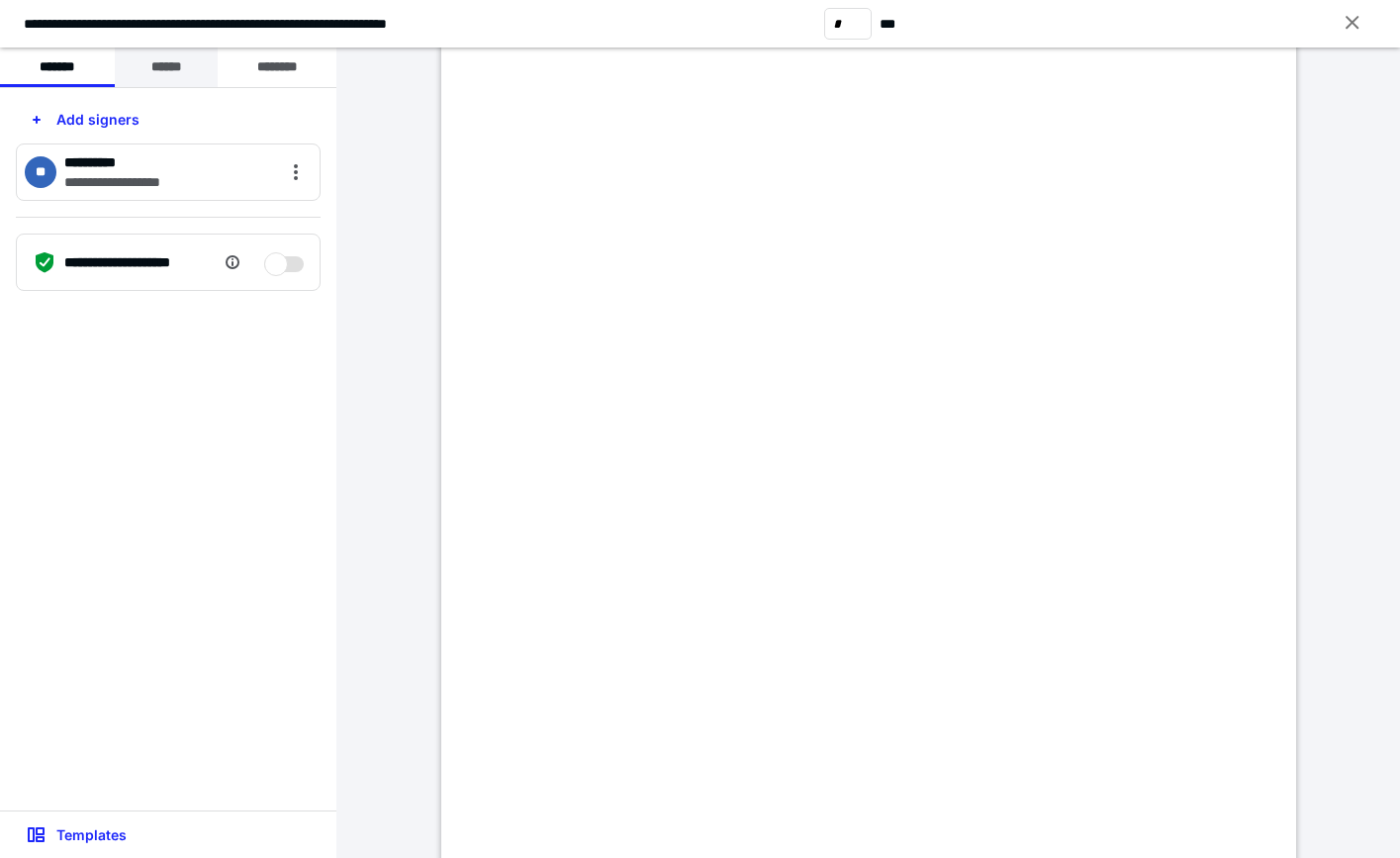 click on "******" at bounding box center [166, 67] 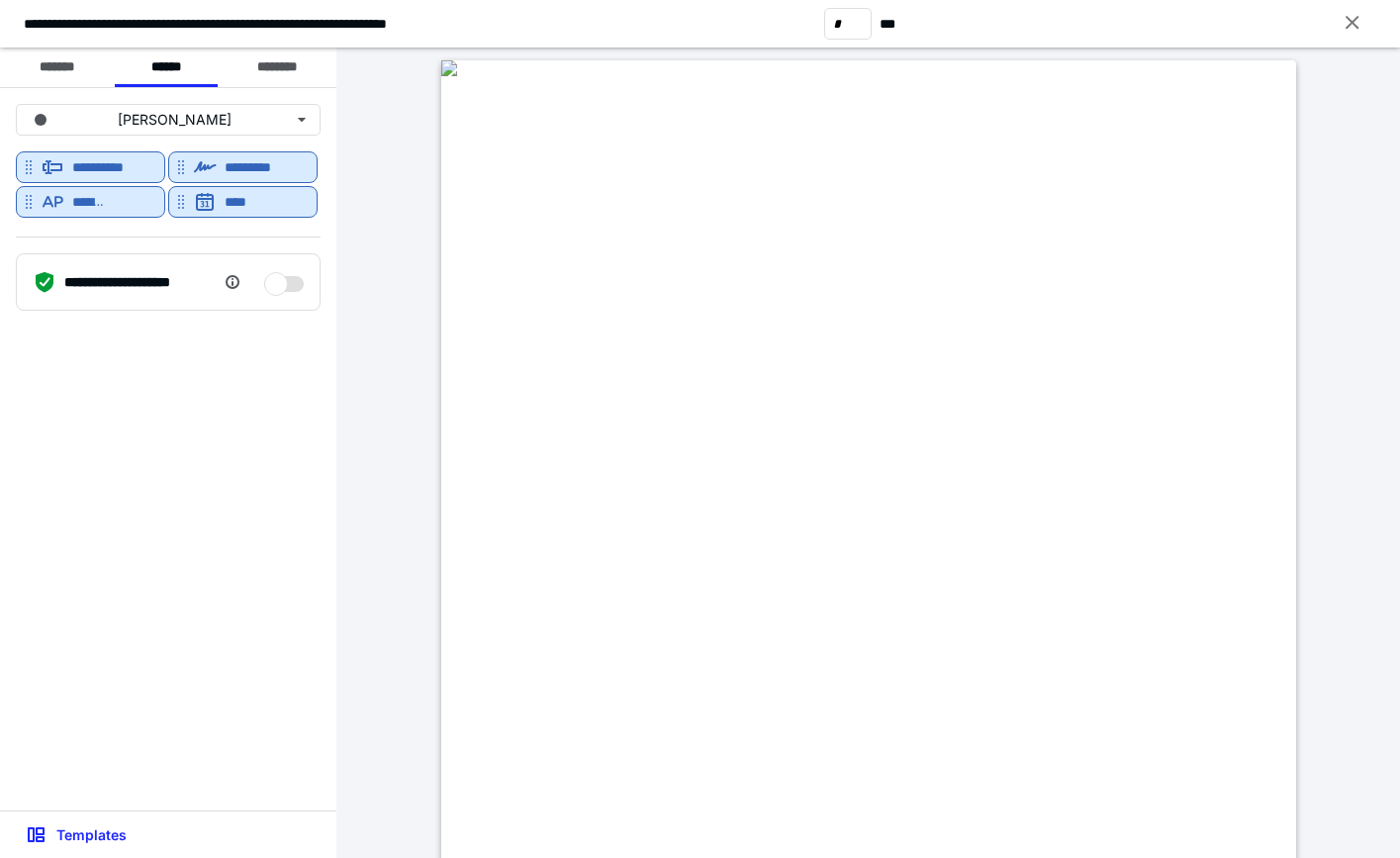 scroll, scrollTop: 1484, scrollLeft: 0, axis: vertical 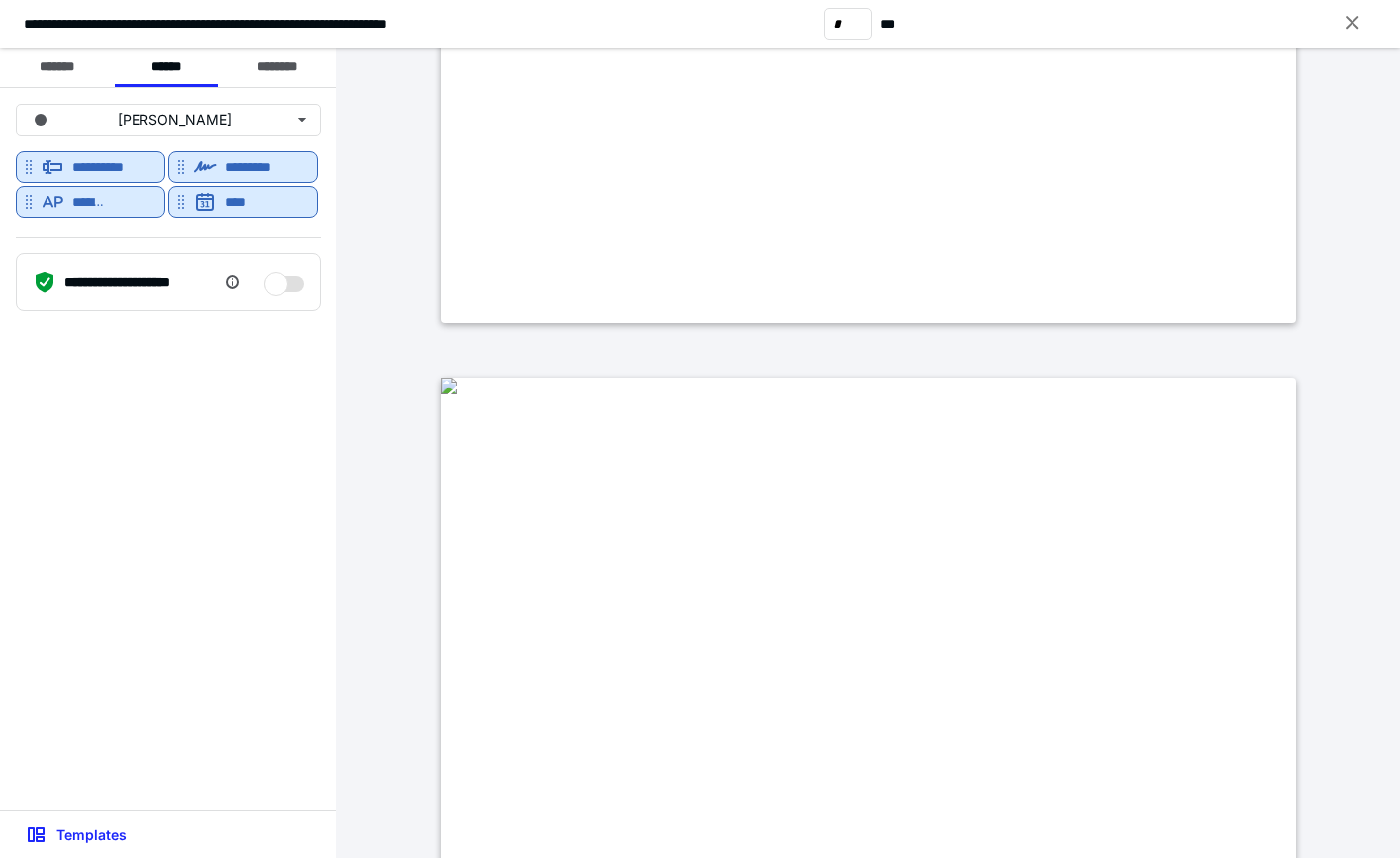type on "*" 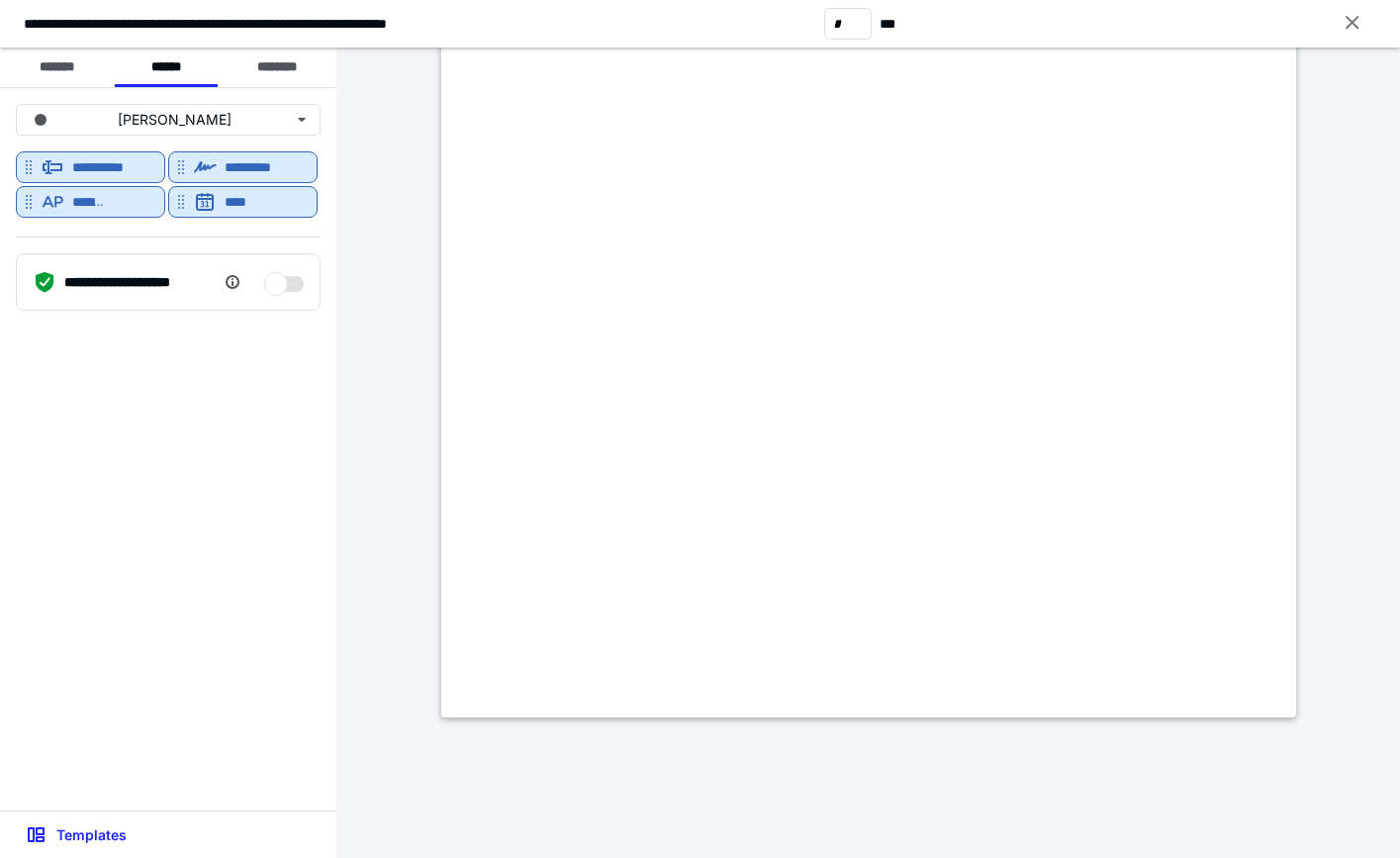 scroll, scrollTop: 5168, scrollLeft: 0, axis: vertical 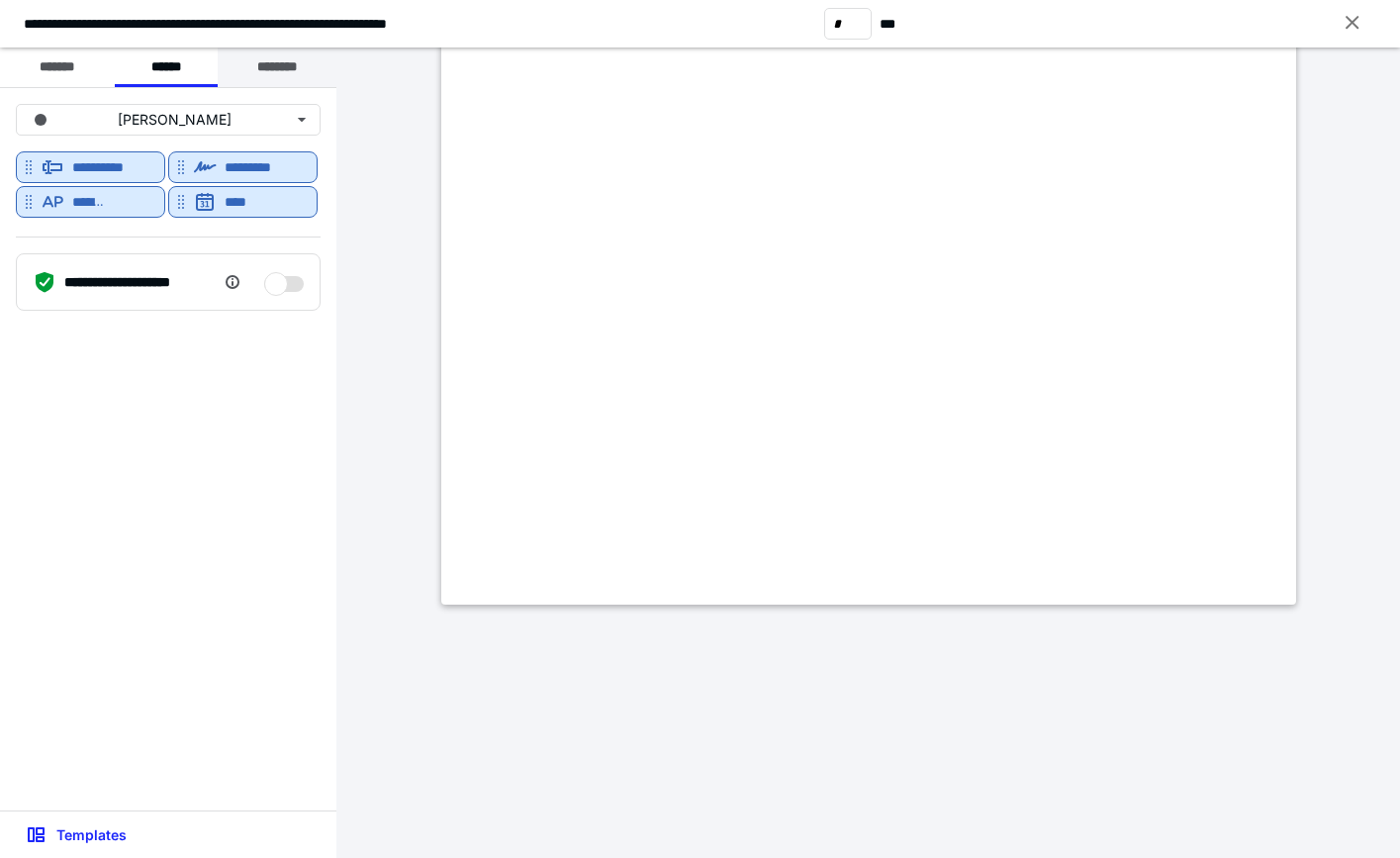 click on "********" at bounding box center (277, 67) 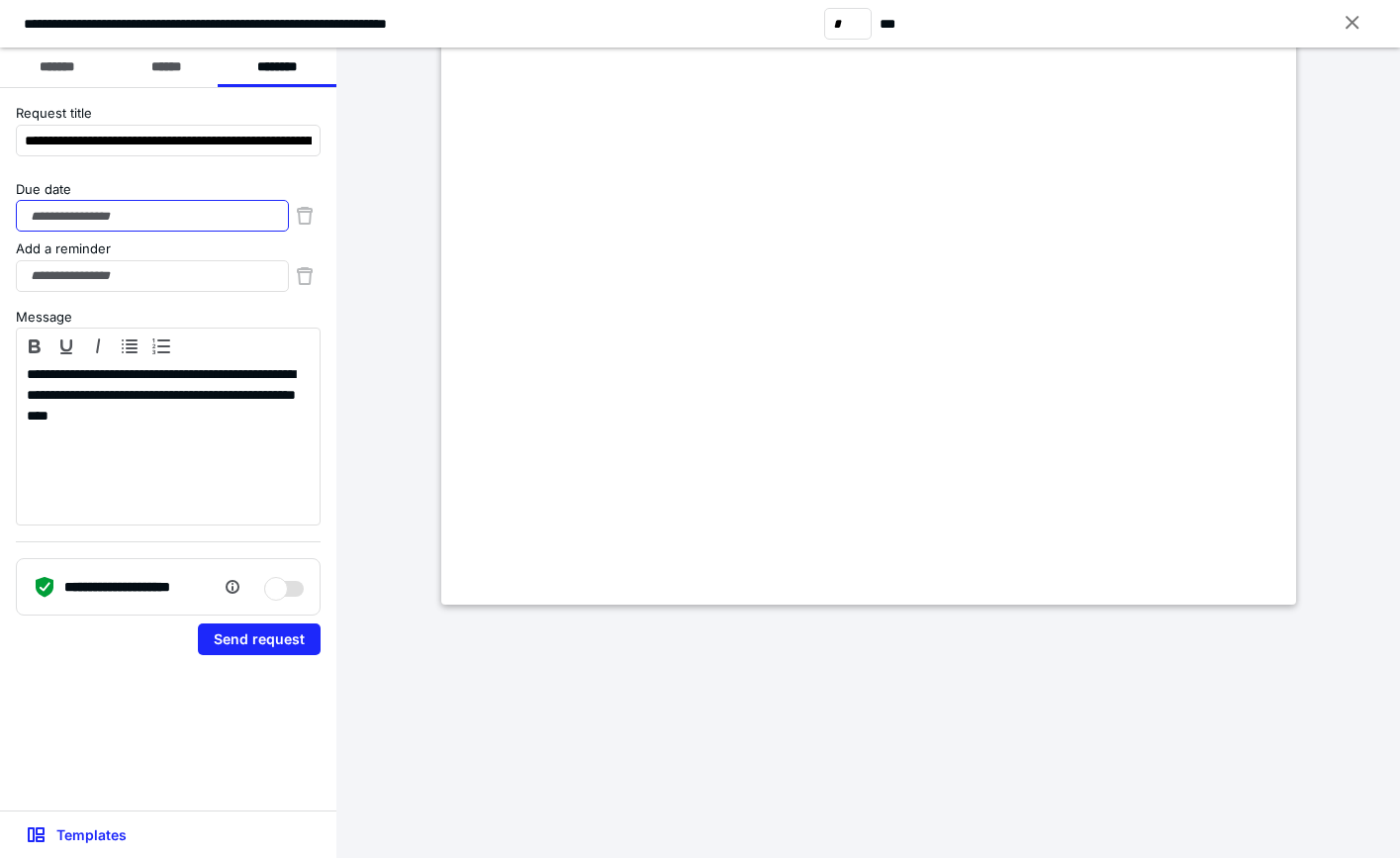 click on "Due date" at bounding box center (152, 216) 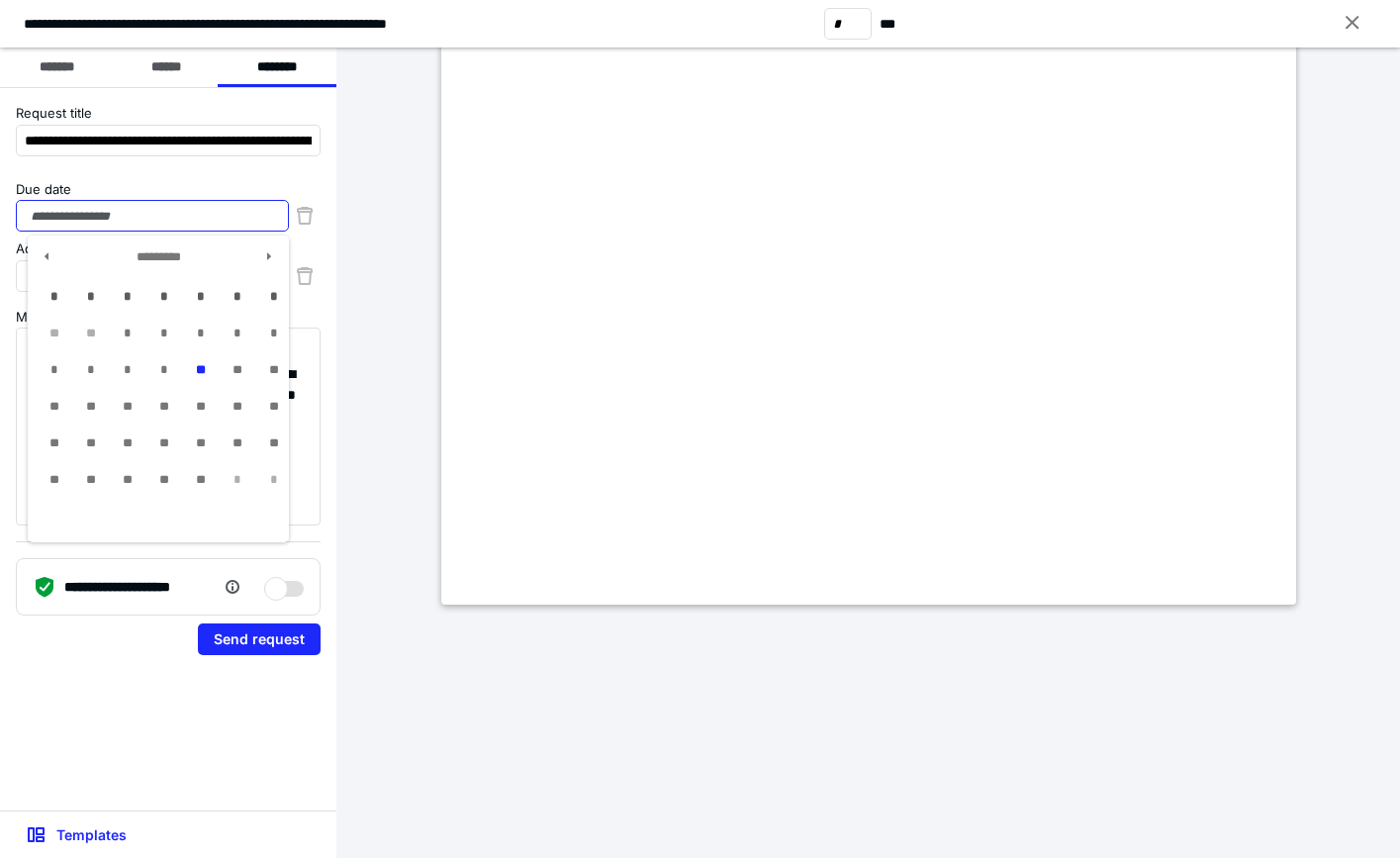 click on "Due date" at bounding box center (152, 216) 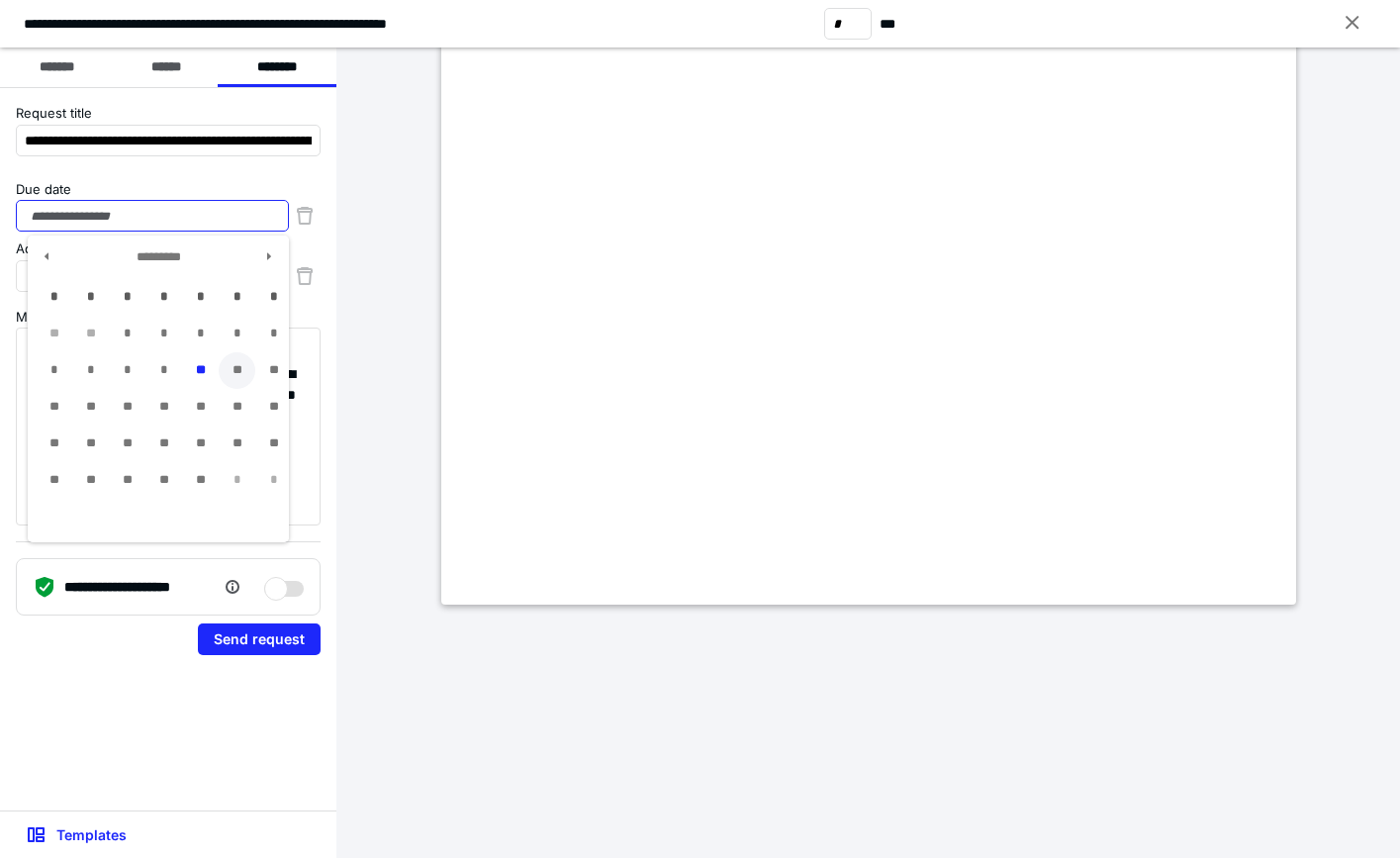 click on "**" at bounding box center (236, 370) 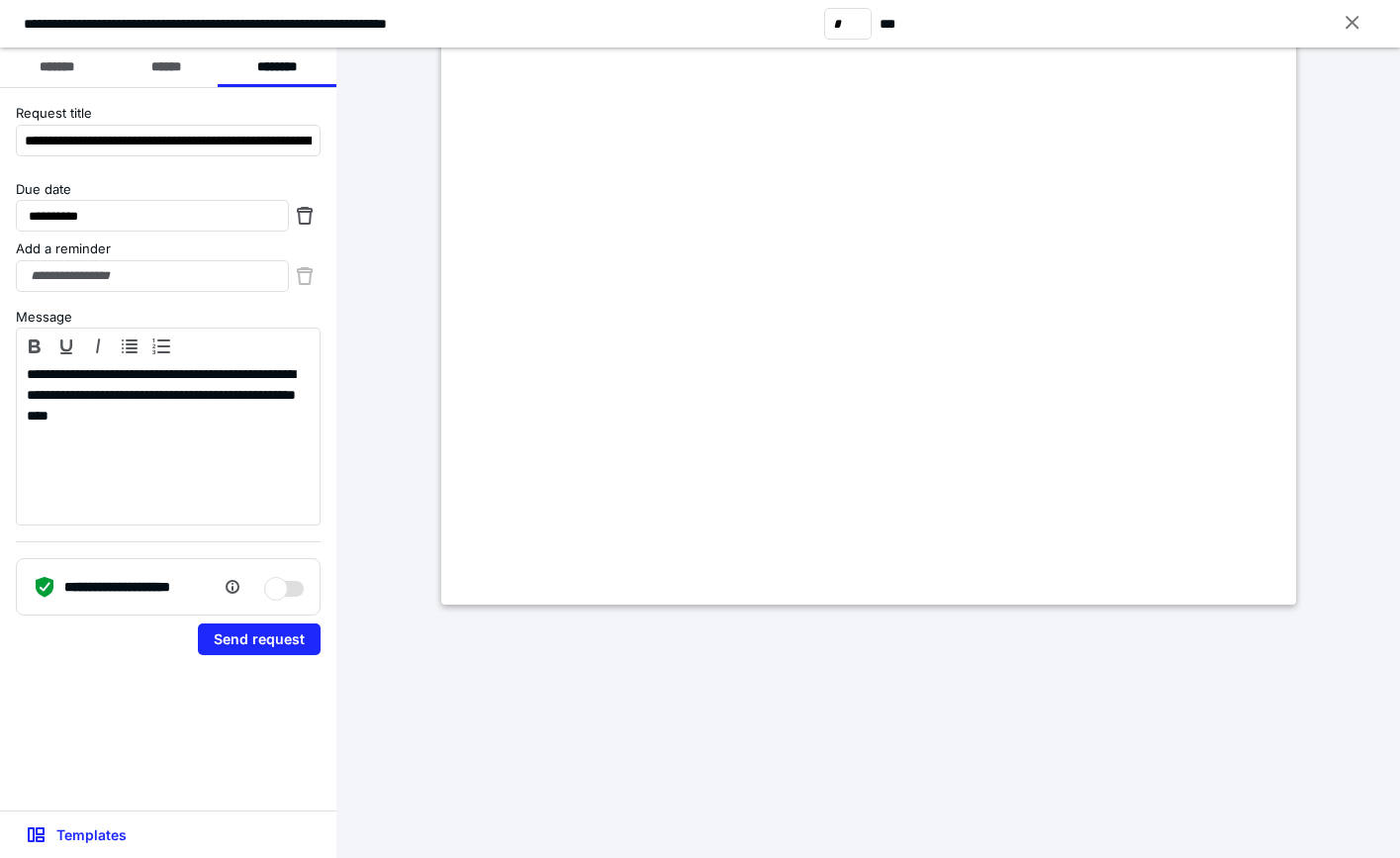 type on "**********" 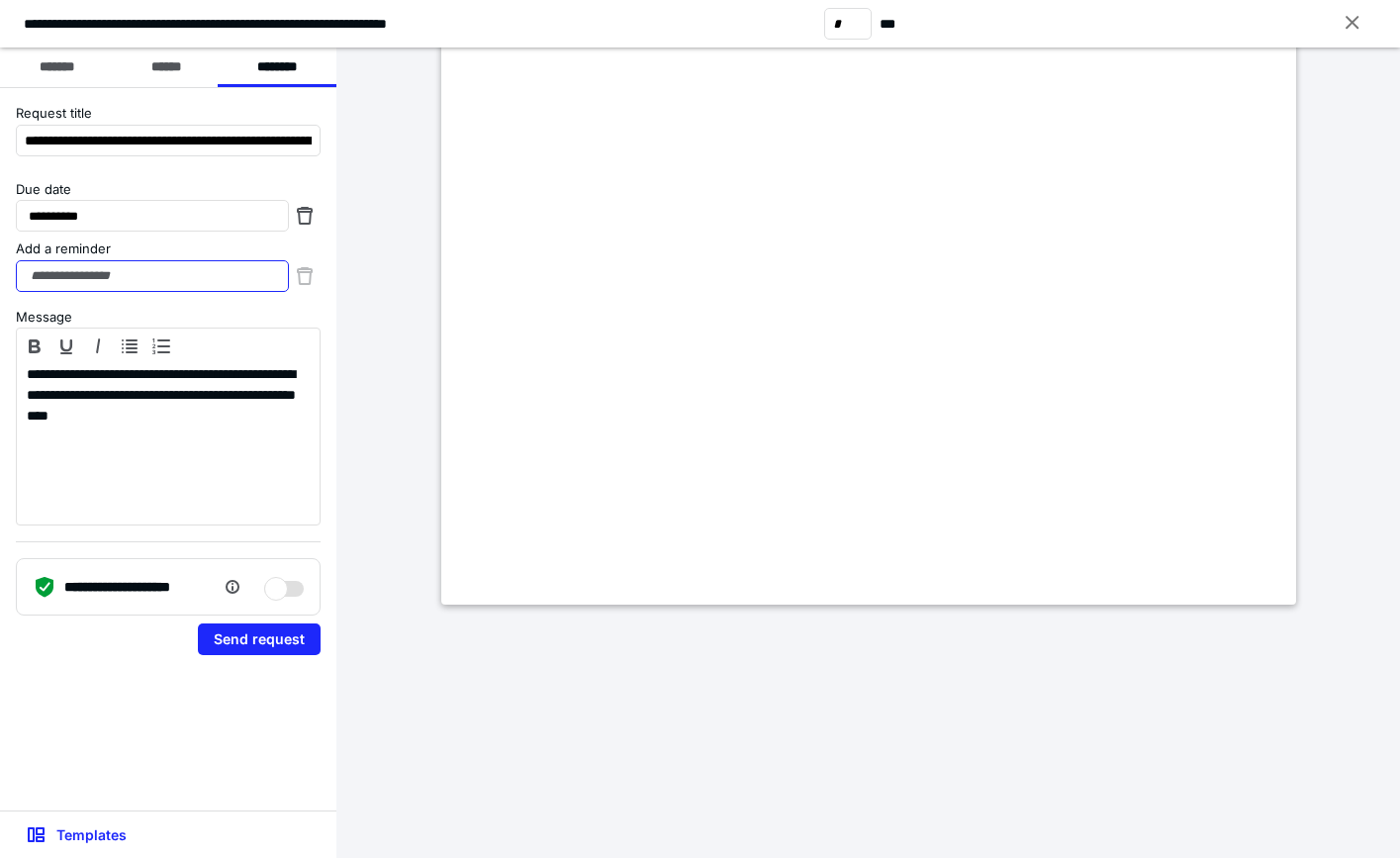 click on "Add a reminder" at bounding box center [152, 276] 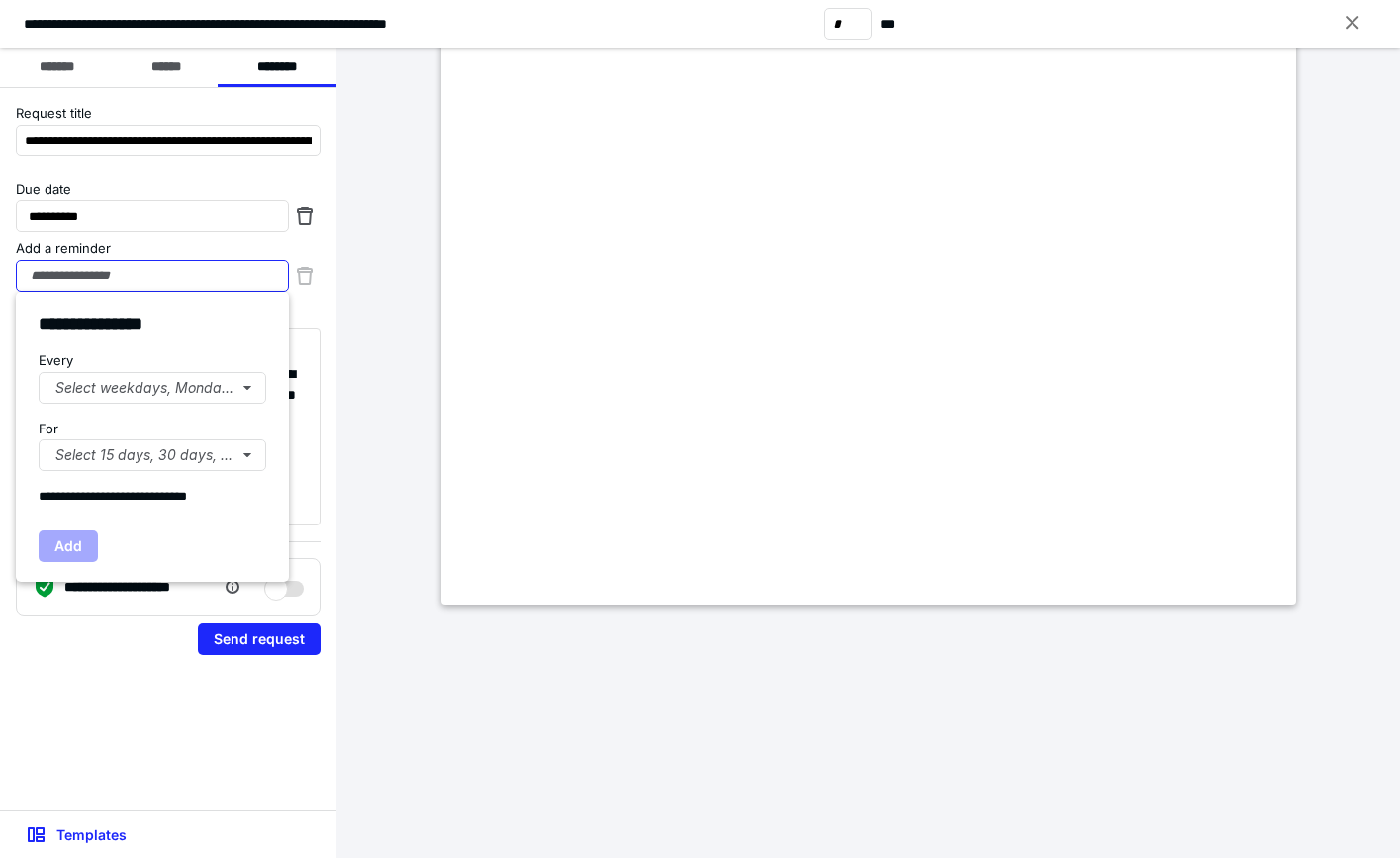 click on "Add a reminder" at bounding box center [152, 276] 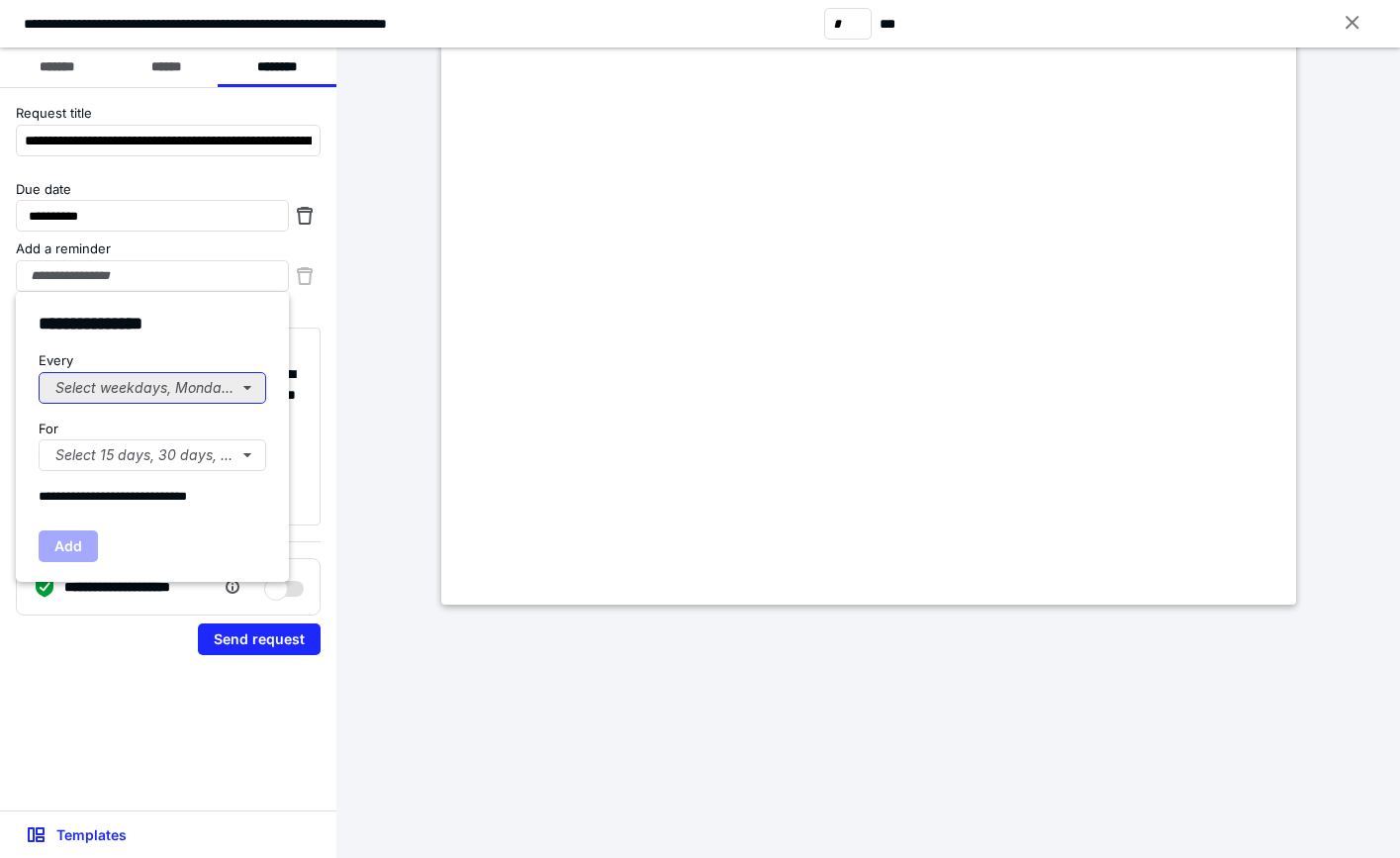 click on "Select weekdays, Mondays, or Tues..." at bounding box center [152, 388] 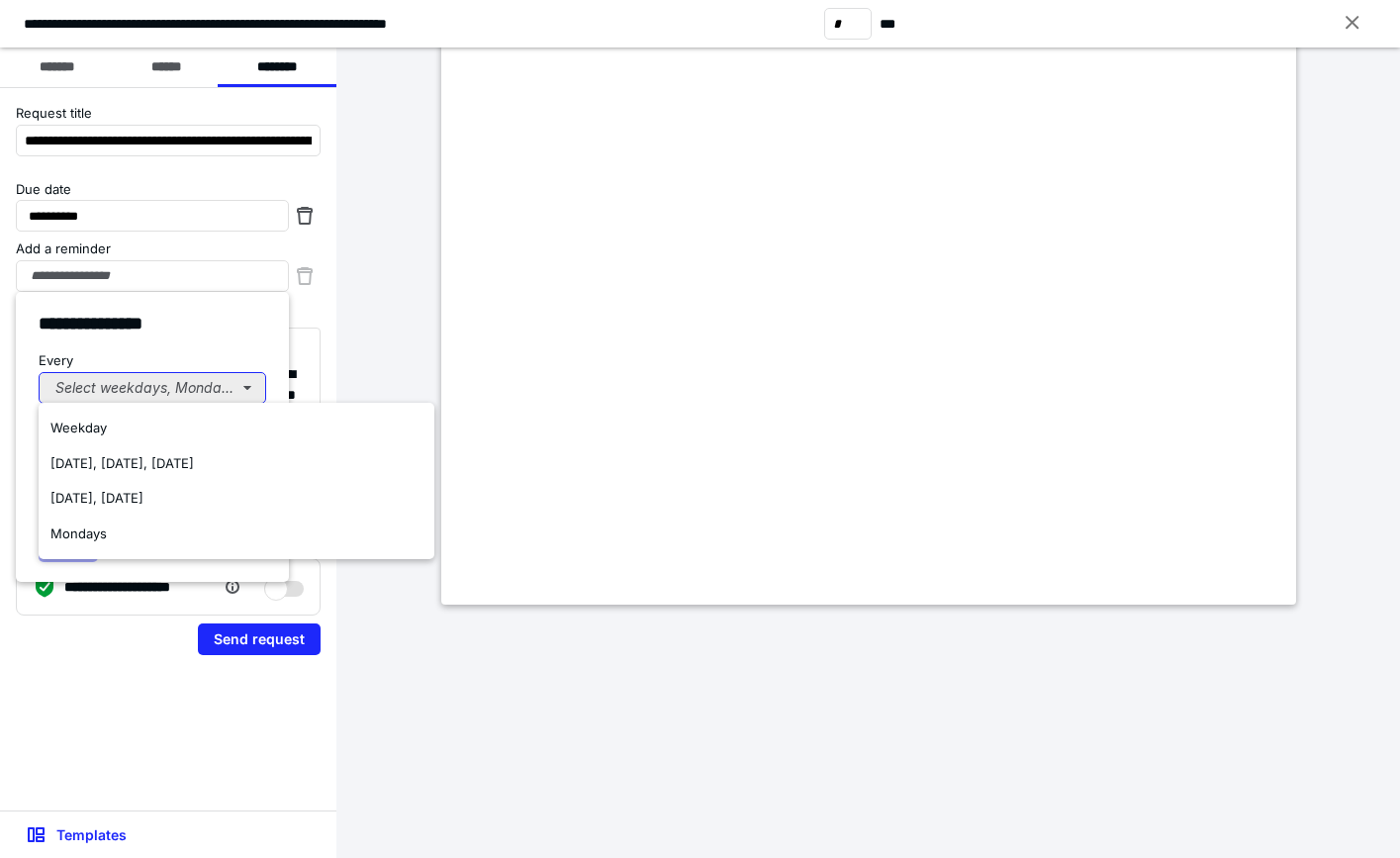 click on "Select weekdays, Mondays, or Tues..." at bounding box center [152, 388] 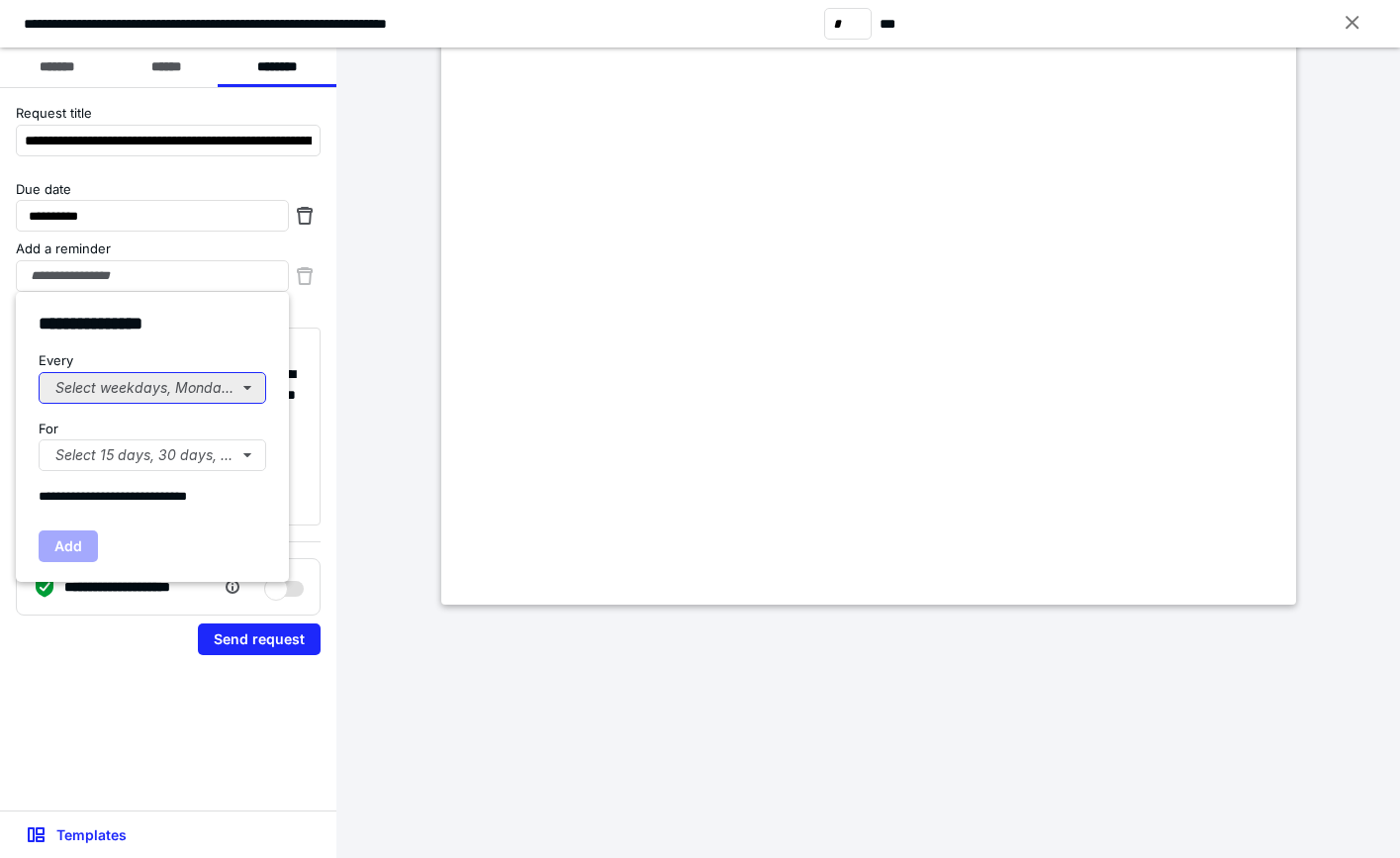 click on "Select weekdays, Mondays, or Tues..." at bounding box center [152, 388] 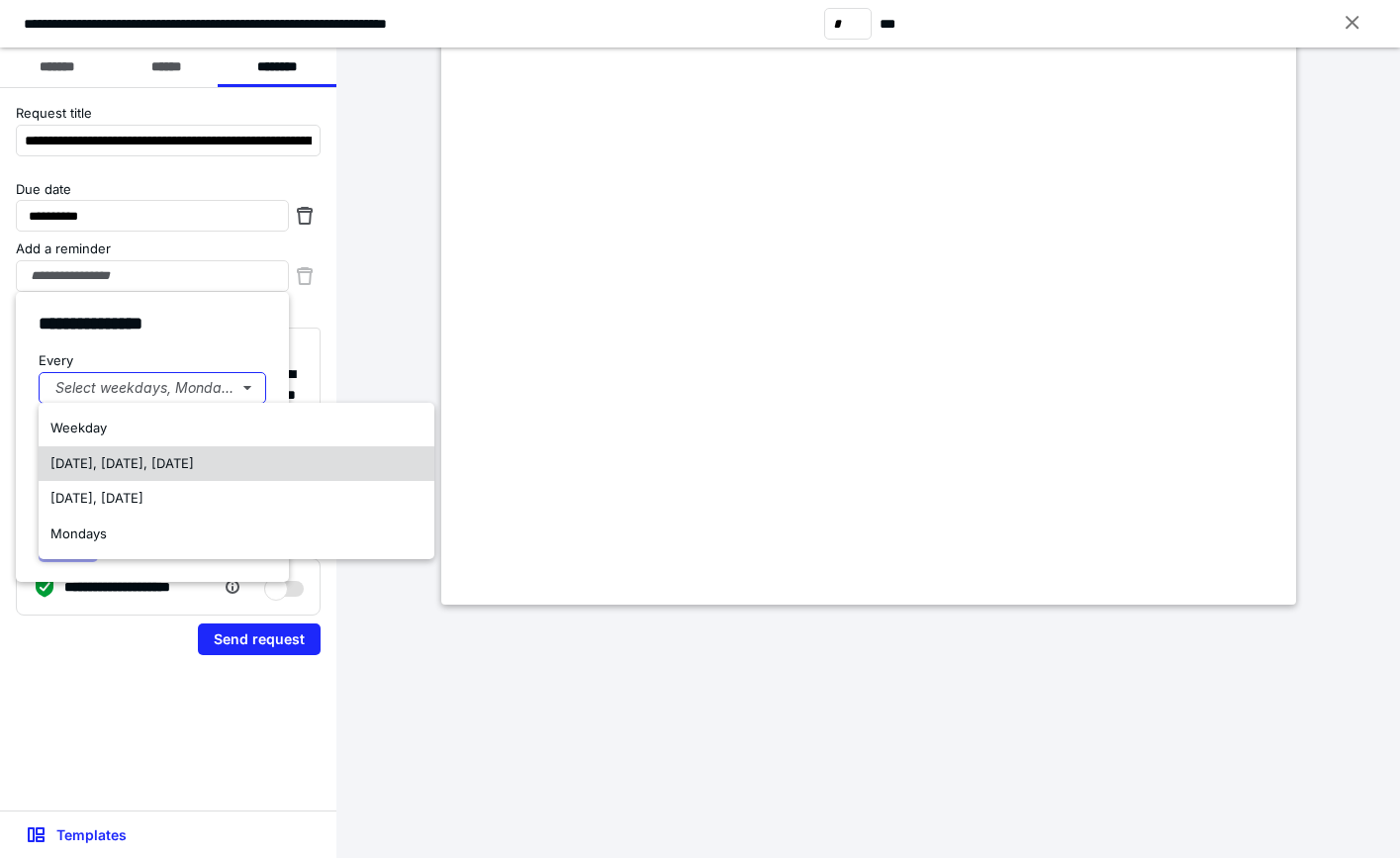 click on "Monday, Wednesday, Friday" at bounding box center (122, 464) 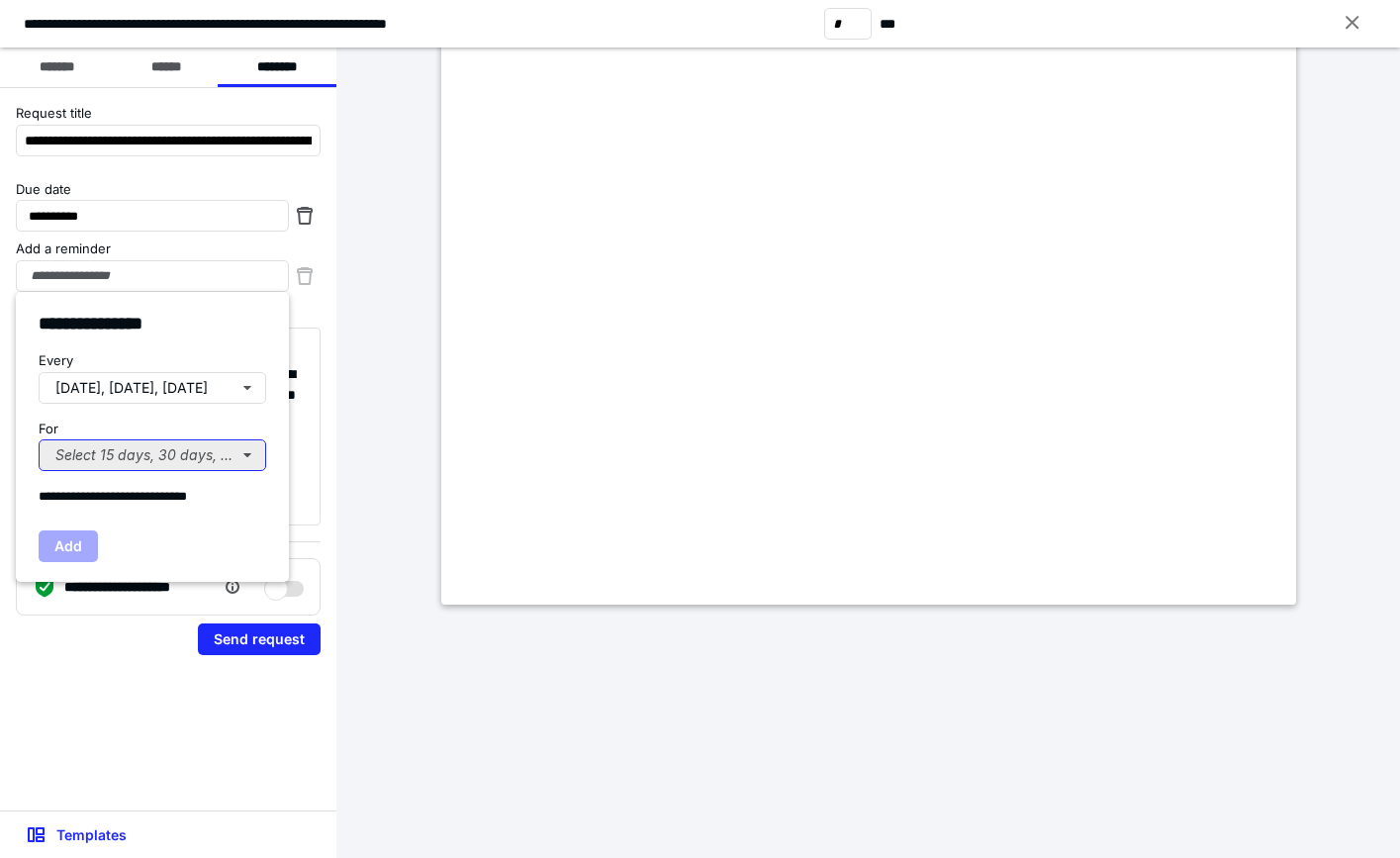 click on "Select 15 days, 30 days, or 45 days..." at bounding box center [152, 455] 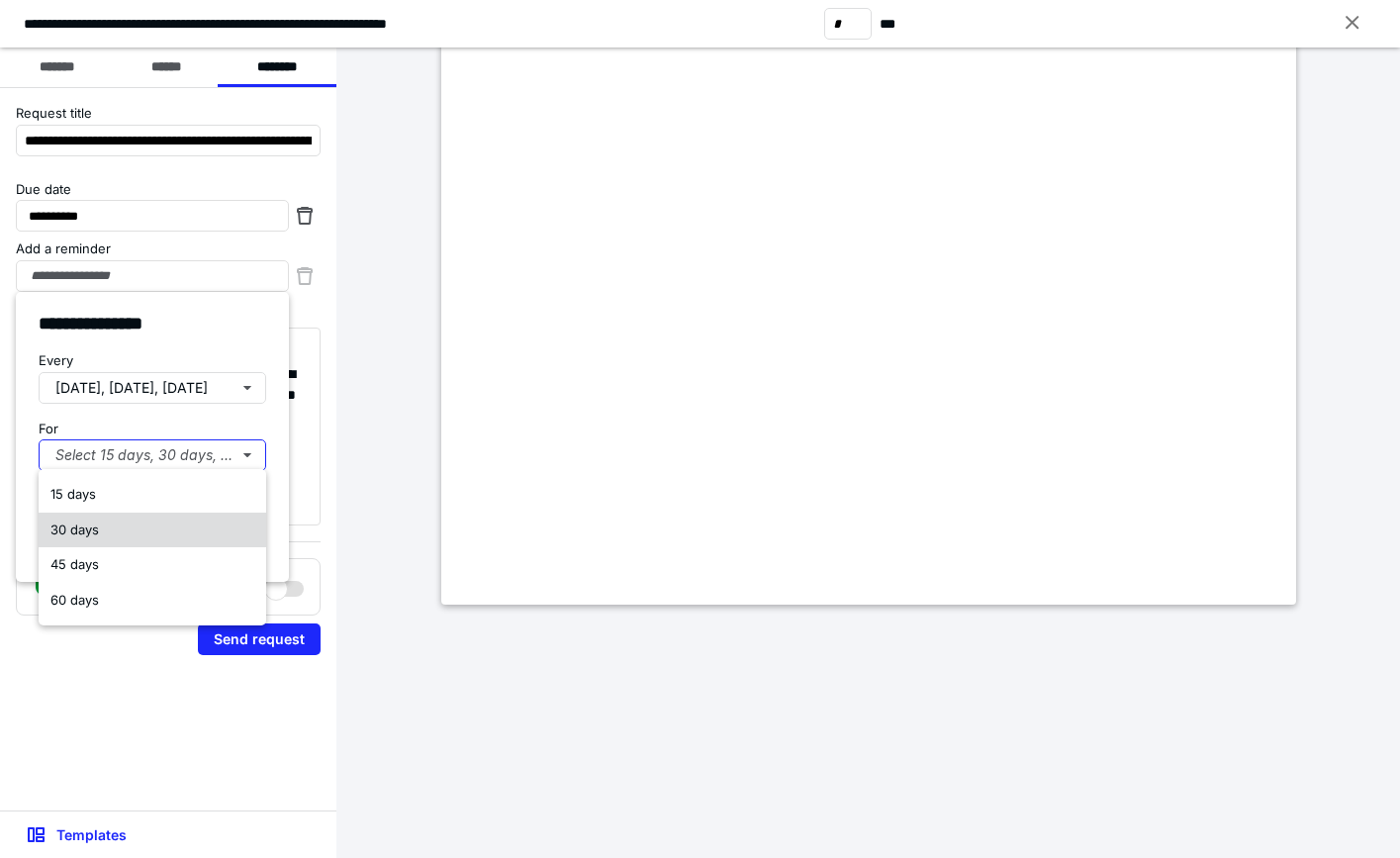 click on "30 days" at bounding box center [152, 530] 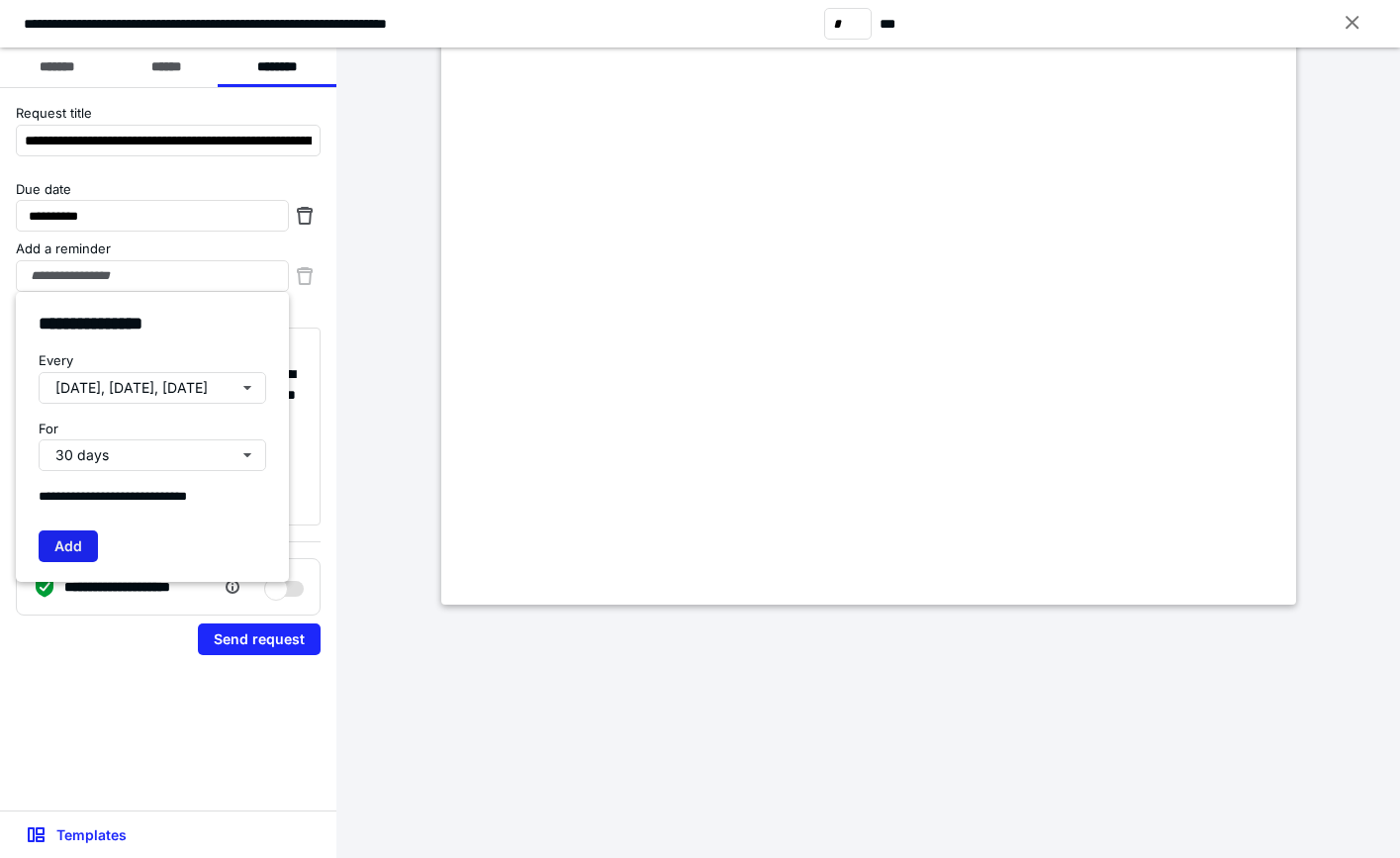 click on "Add" at bounding box center [68, 546] 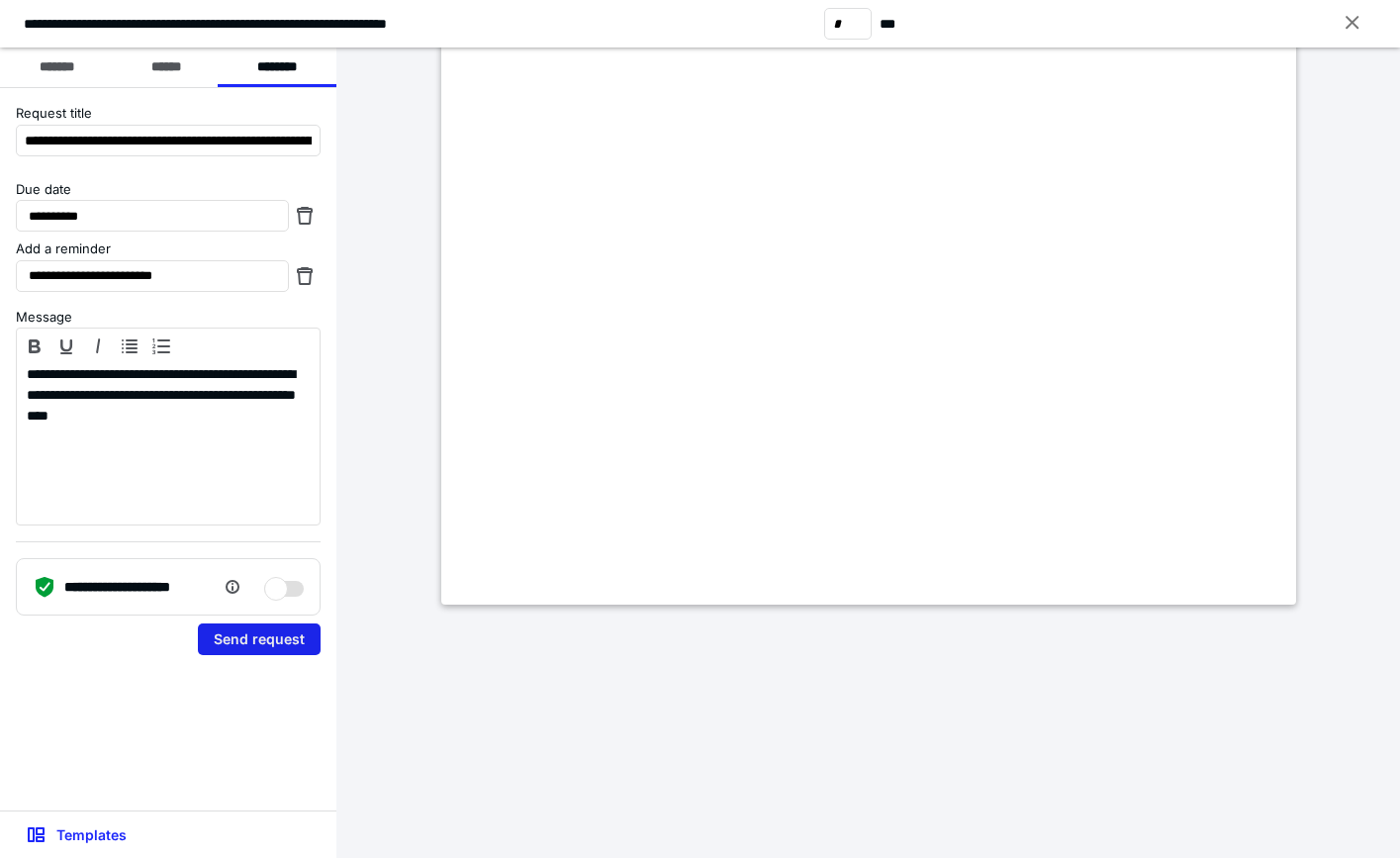 click on "Send request" at bounding box center [259, 639] 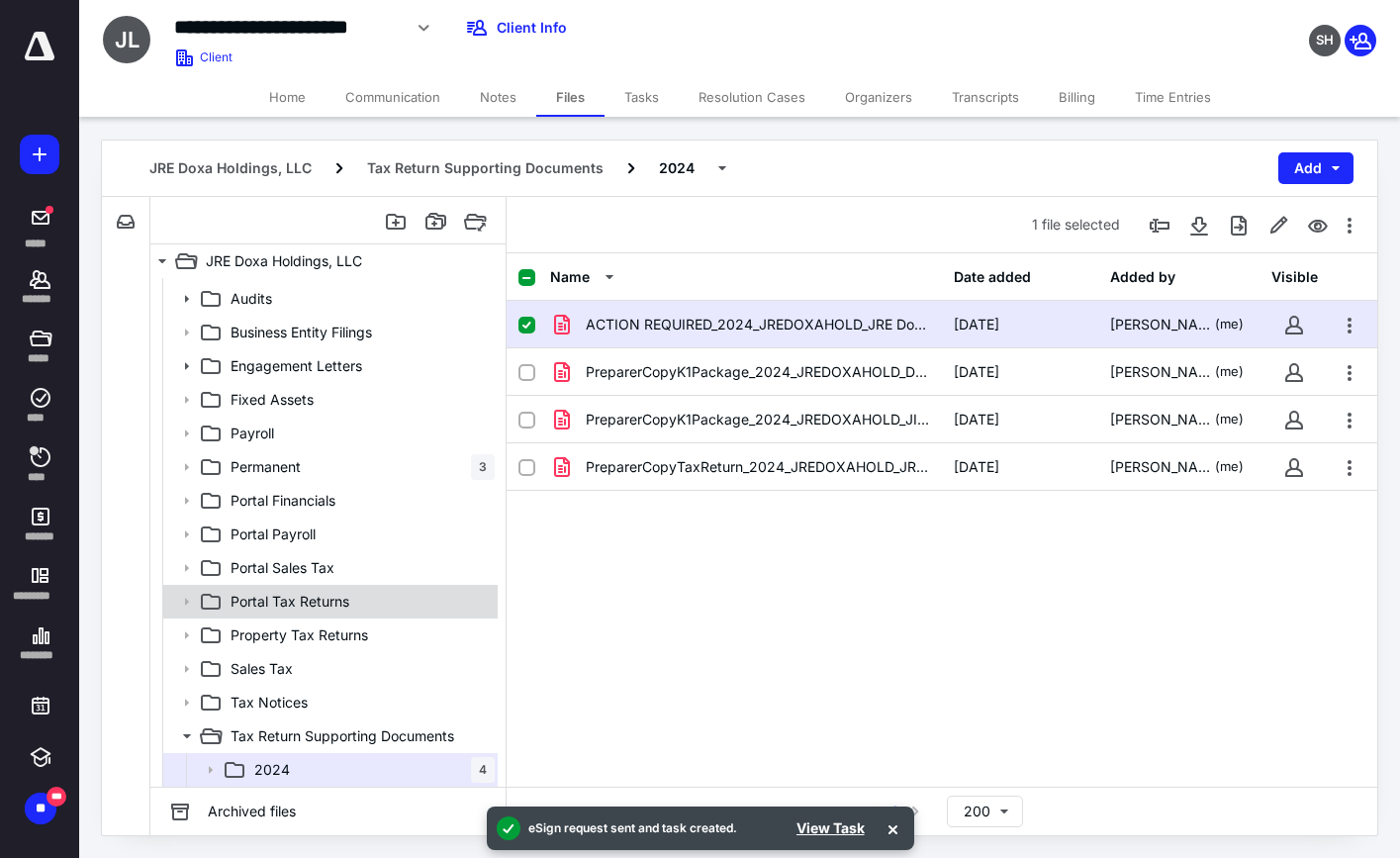 click on "Portal Tax Returns" at bounding box center [290, 602] 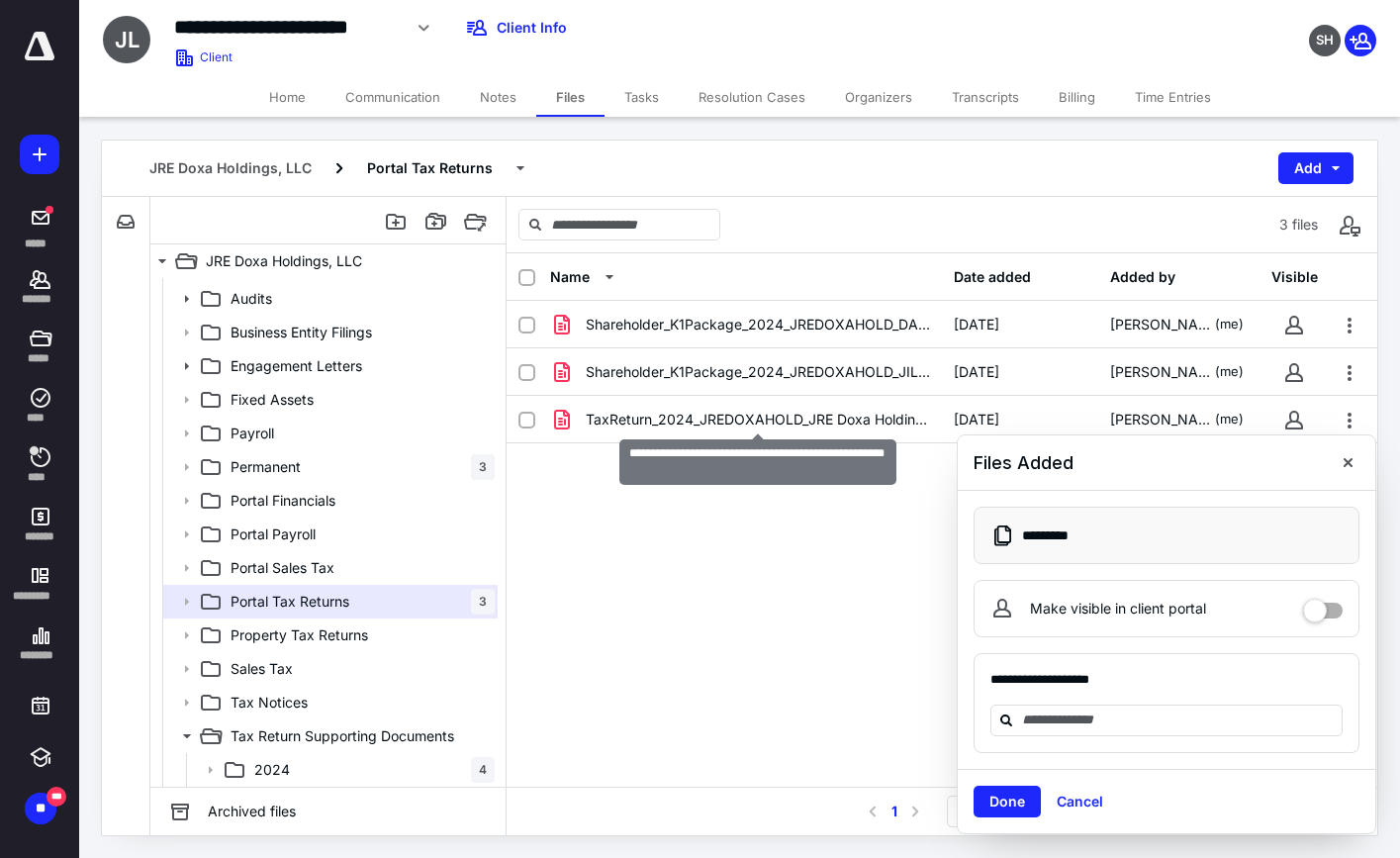 click on "TaxReturn_2024_JREDOXAHOLD_JRE Doxa Holdings LLC.pdf" at bounding box center (758, 420) 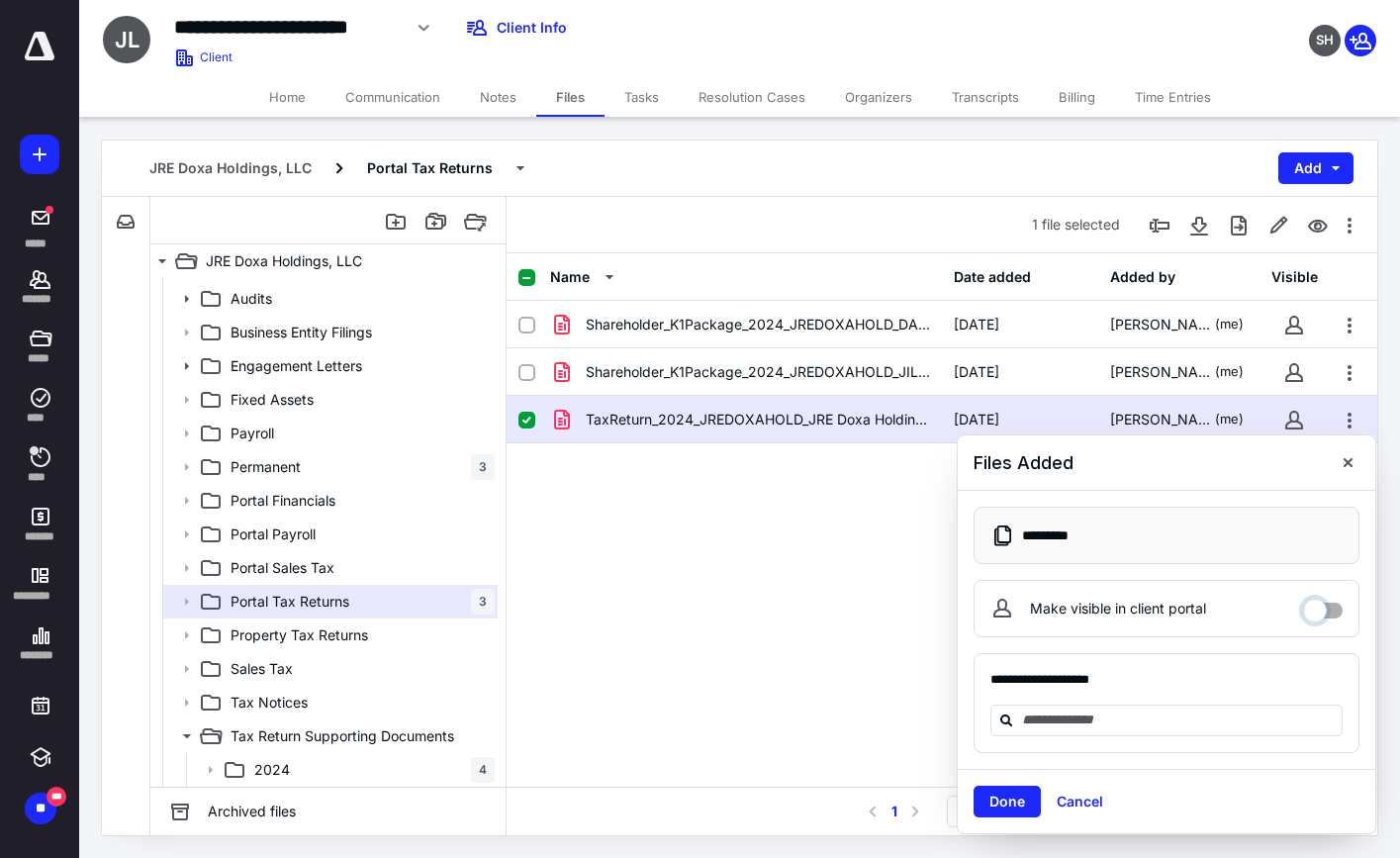 click on "Make visible in client portal" at bounding box center [1323, 606] 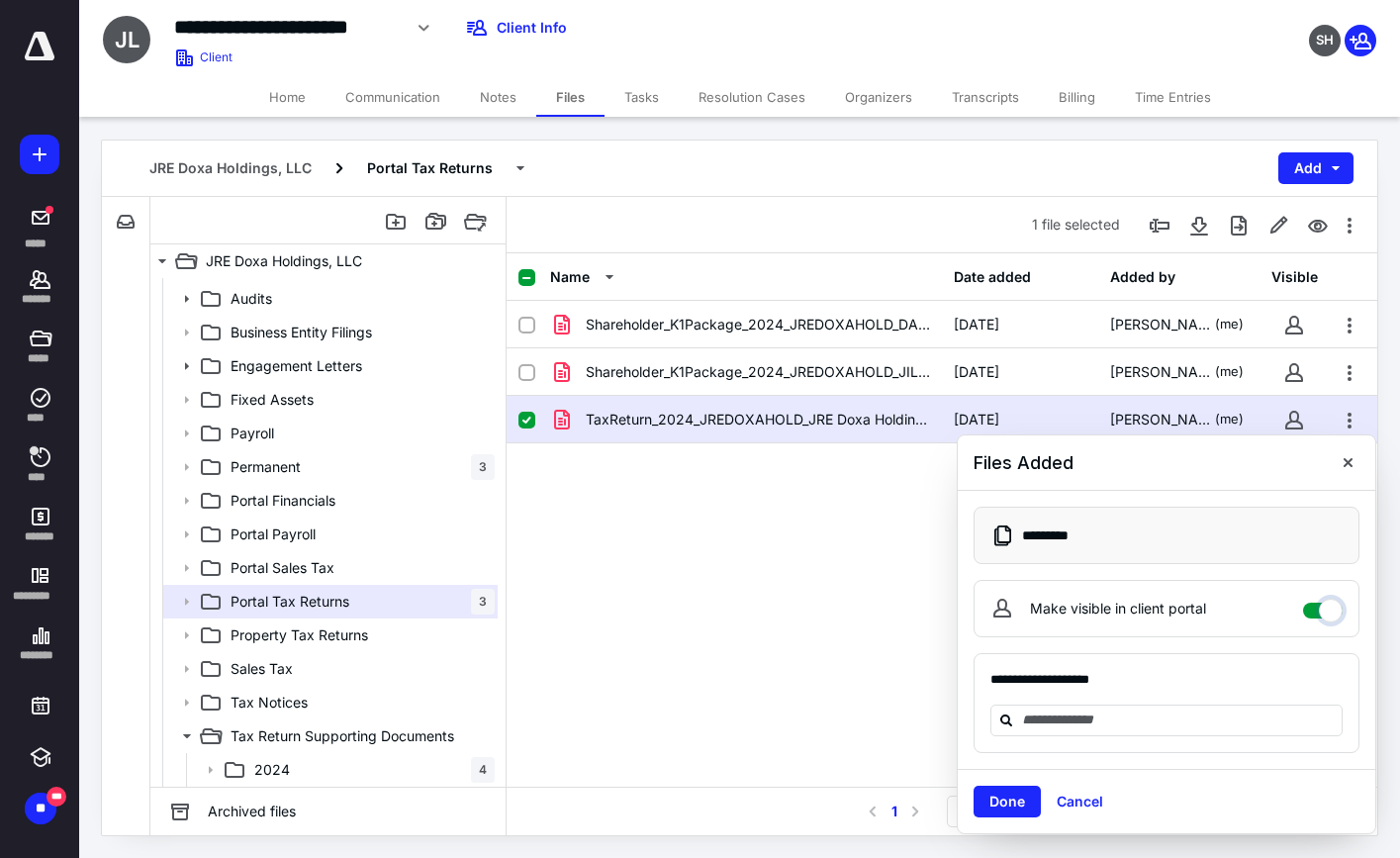 checkbox on "****" 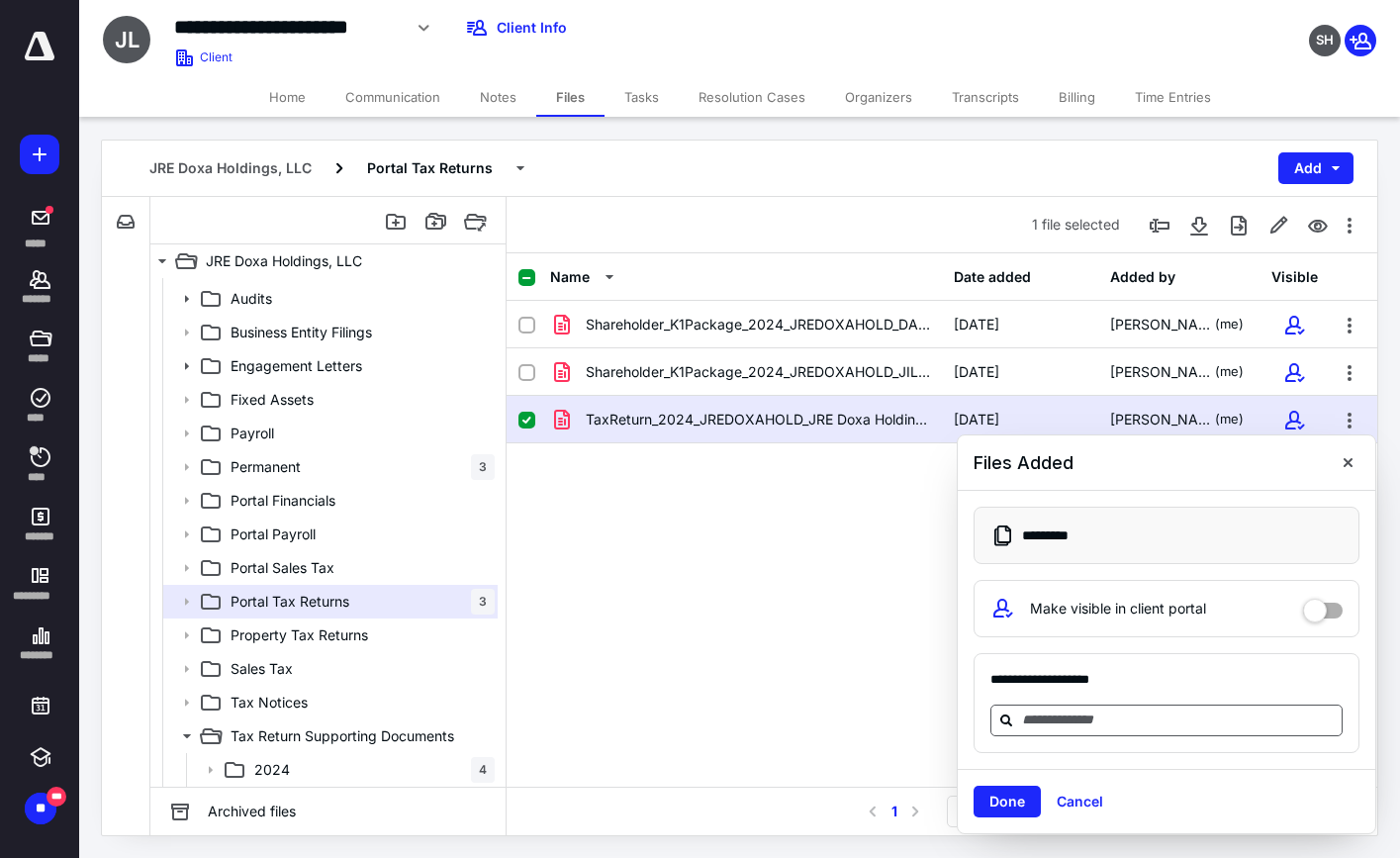 click at bounding box center (1178, 719) 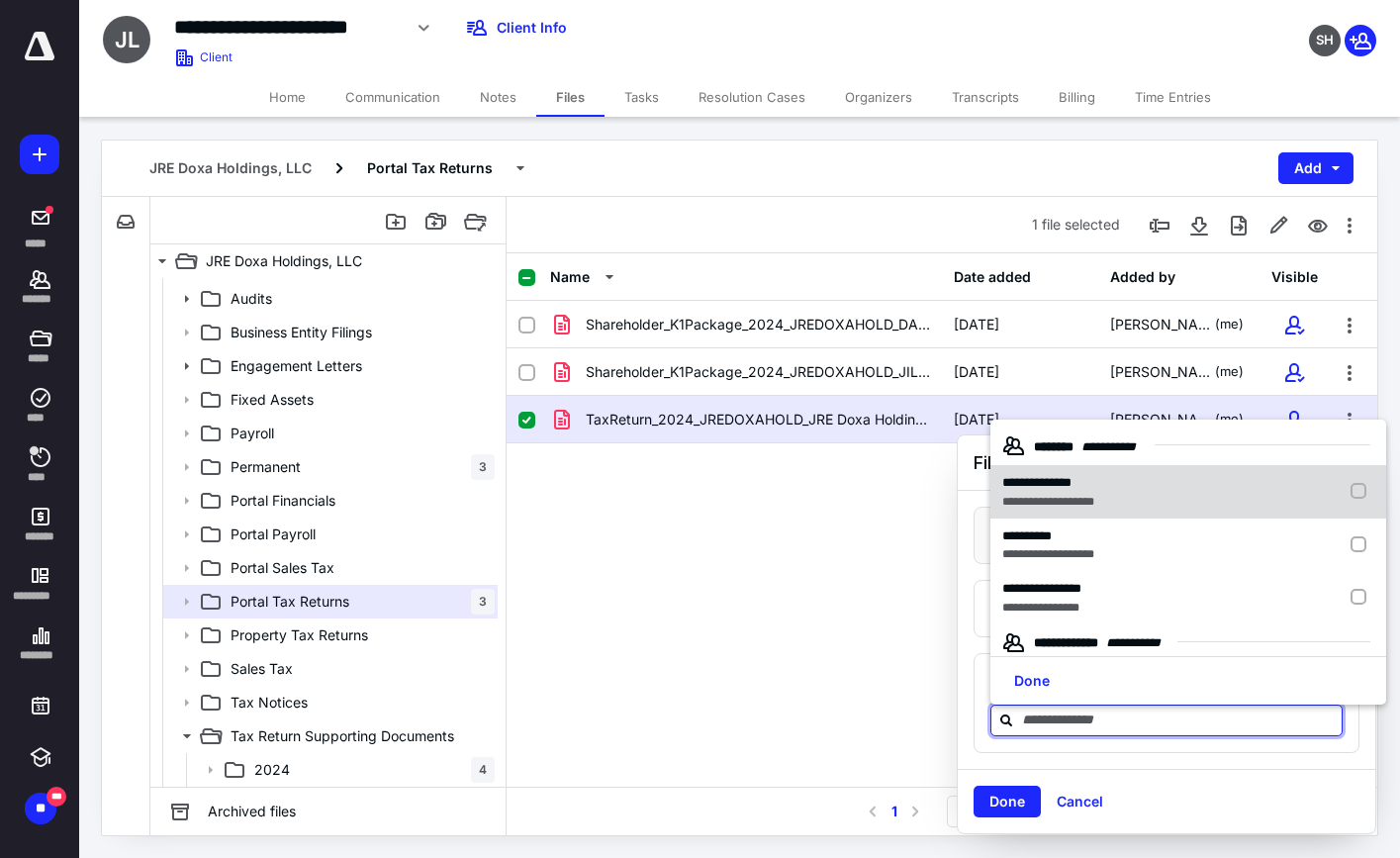 click at bounding box center [1362, 492] 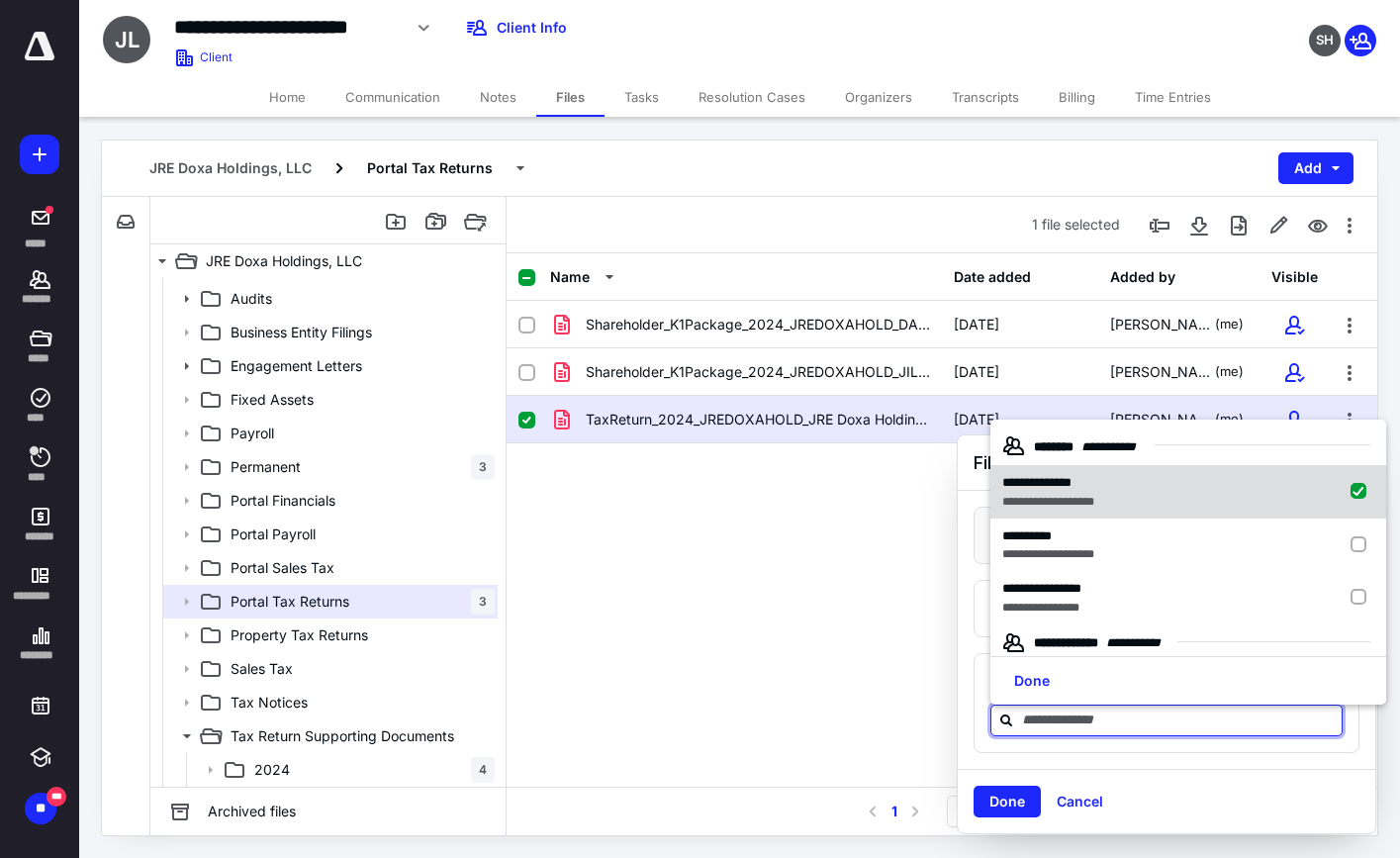 checkbox on "true" 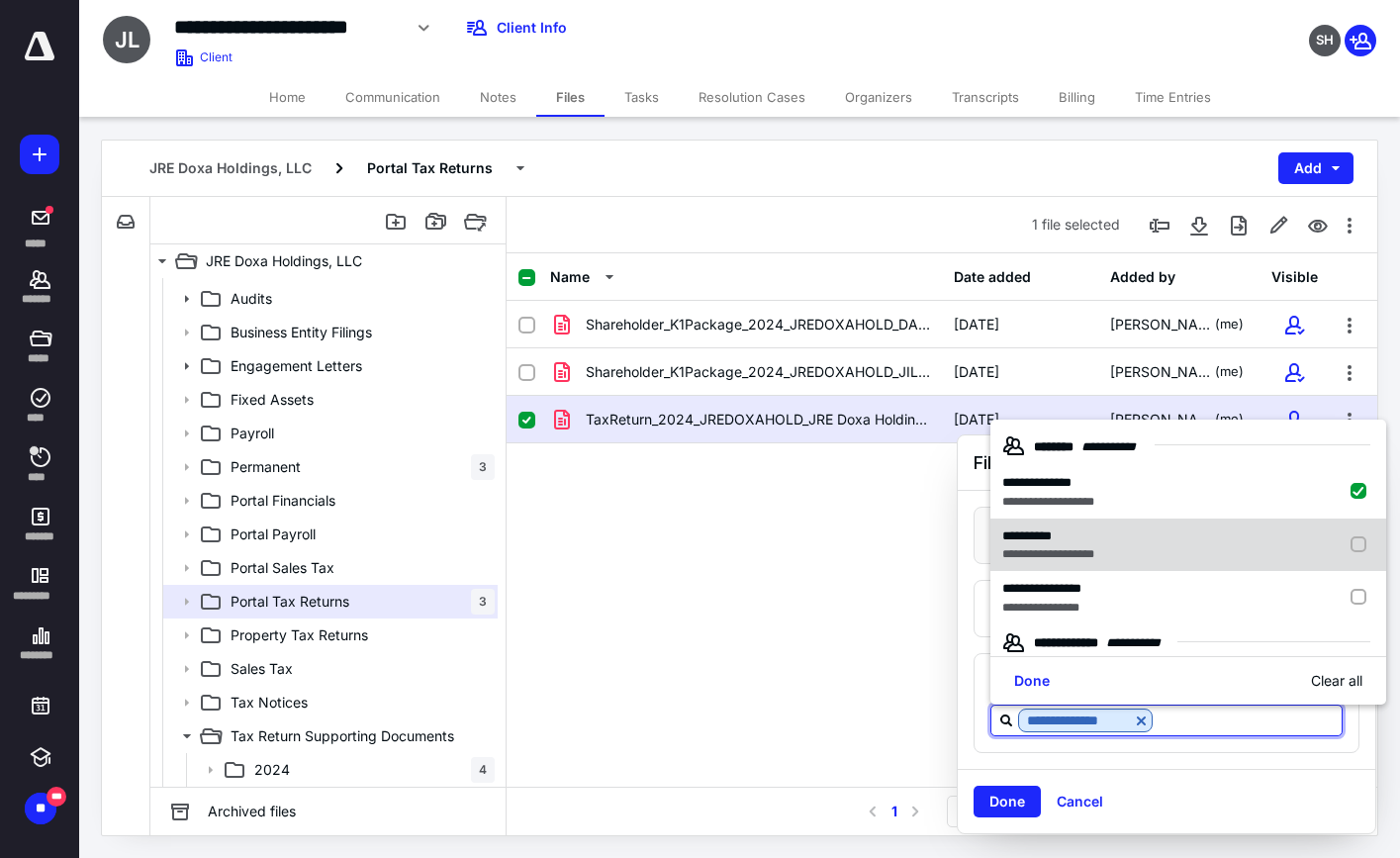 click at bounding box center [1362, 545] 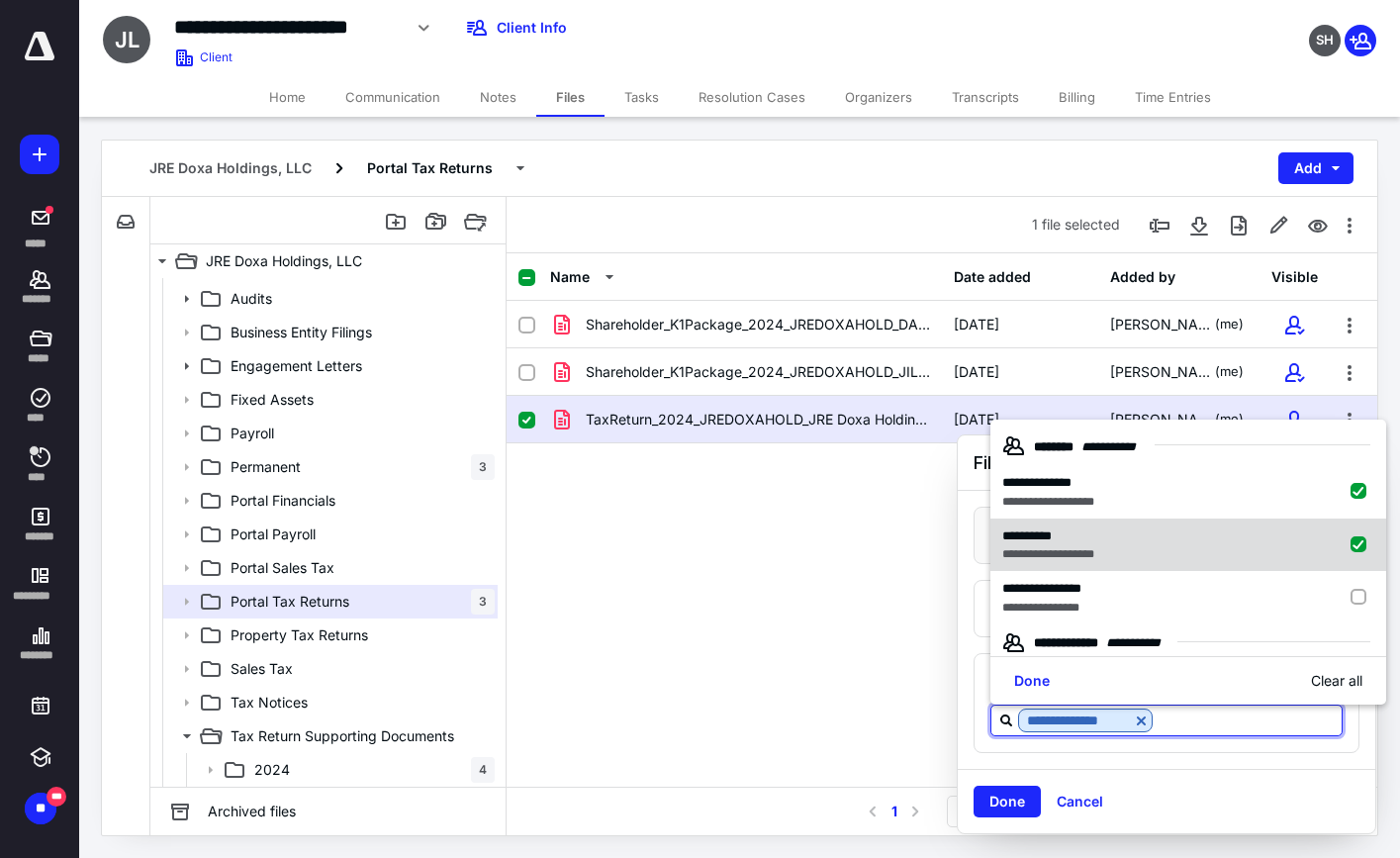 checkbox on "true" 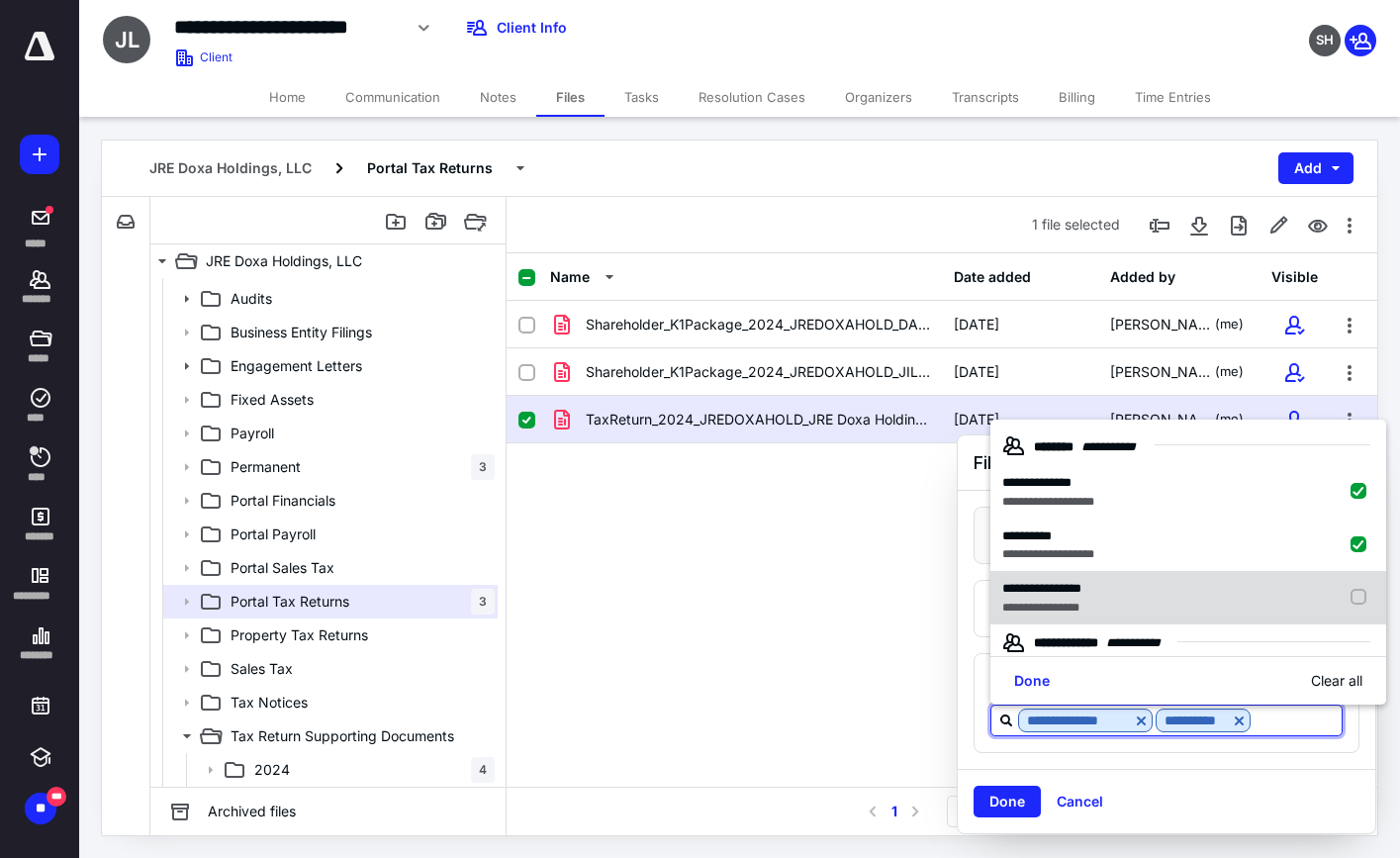 click at bounding box center [1362, 598] 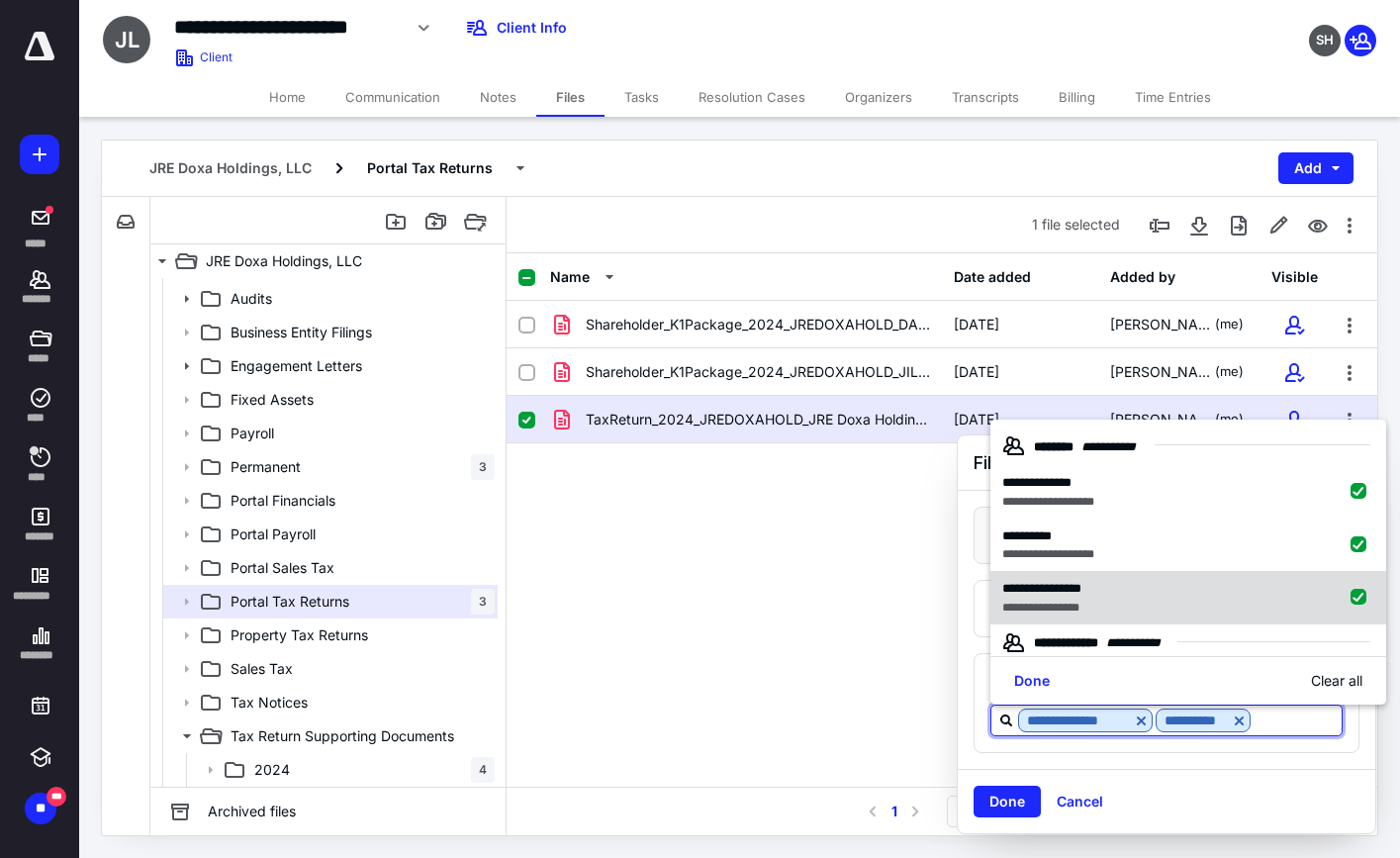checkbox on "true" 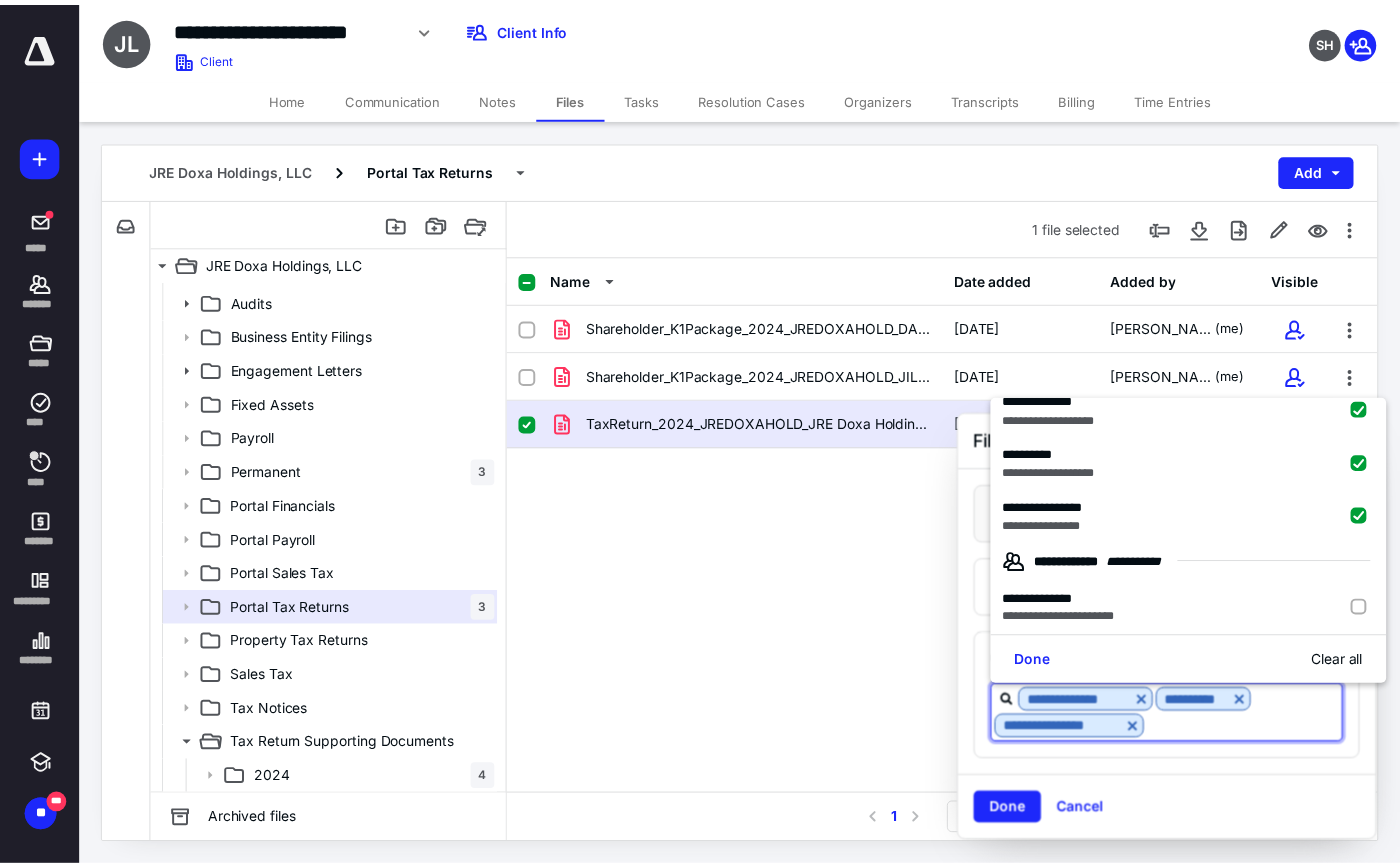 scroll, scrollTop: 67, scrollLeft: 0, axis: vertical 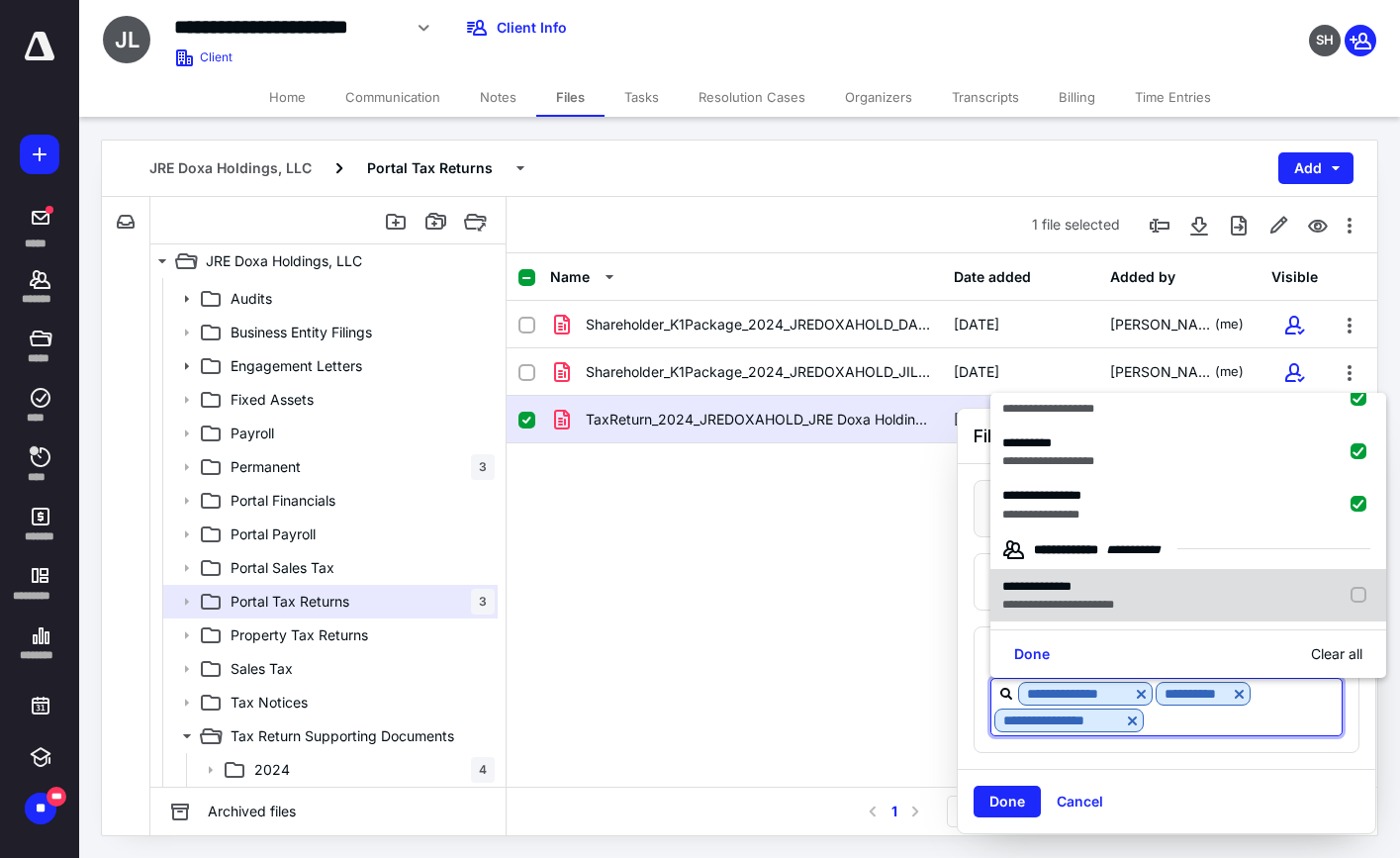 click at bounding box center [1362, 596] 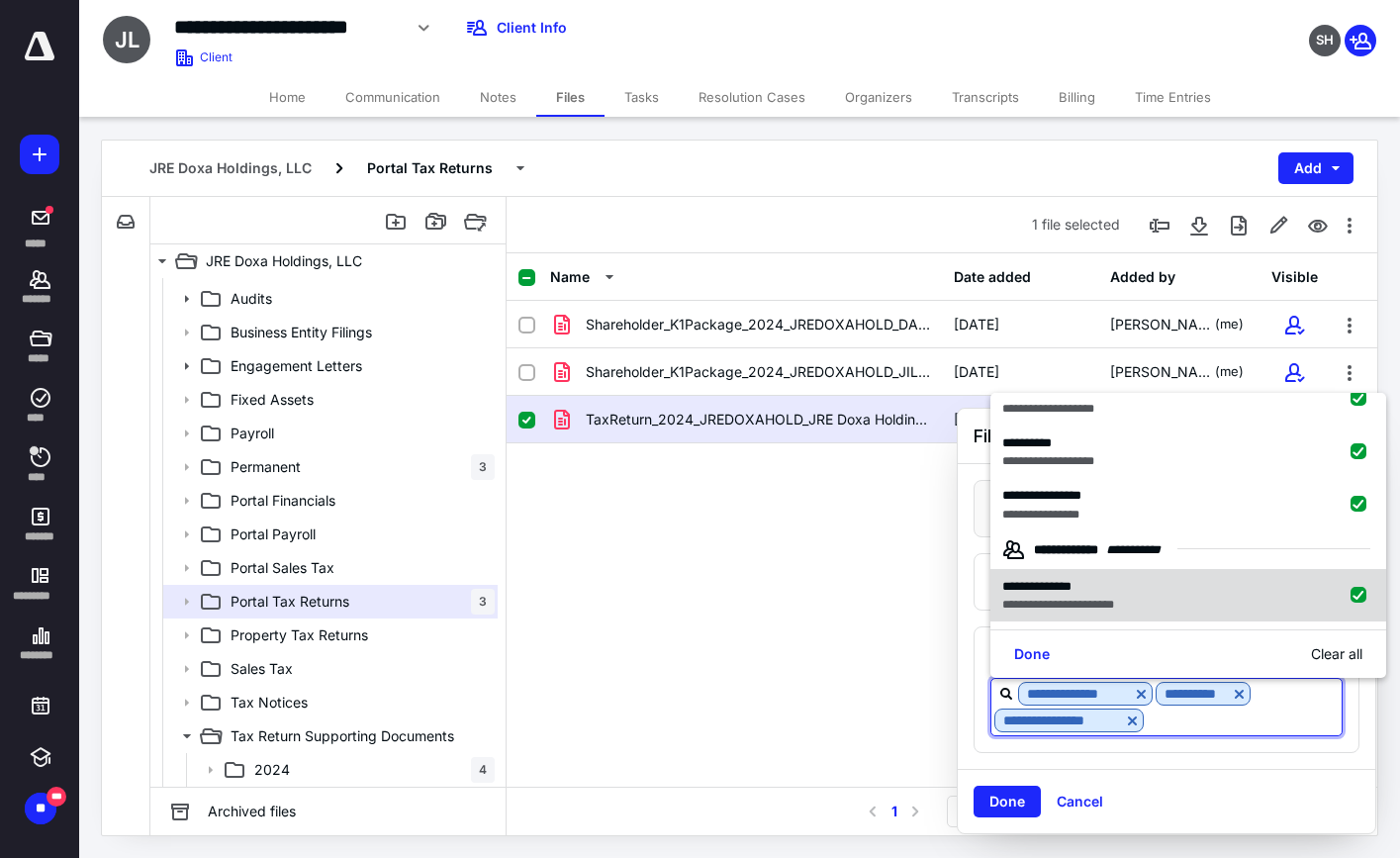 checkbox on "true" 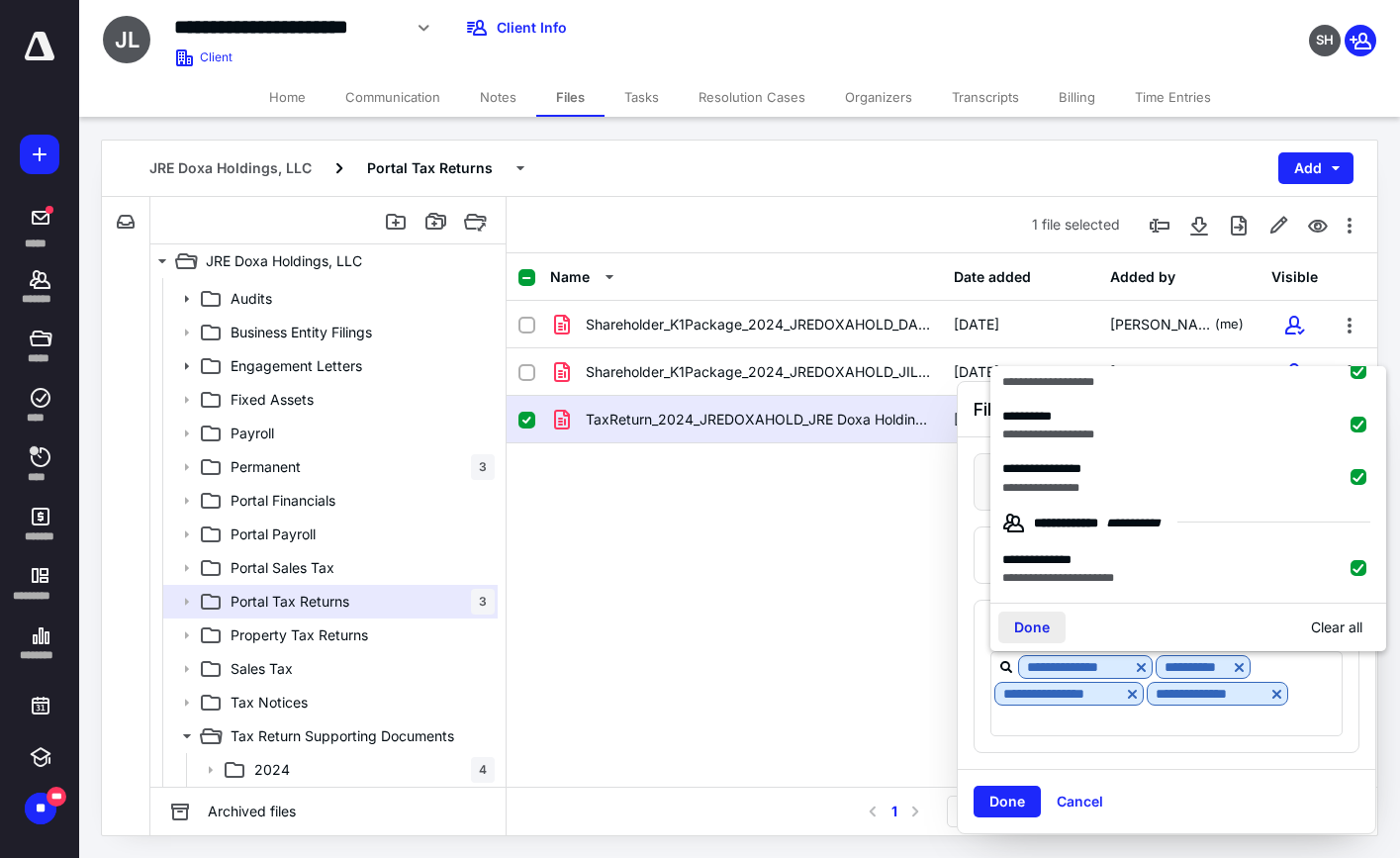 click on "Done" at bounding box center [1032, 627] 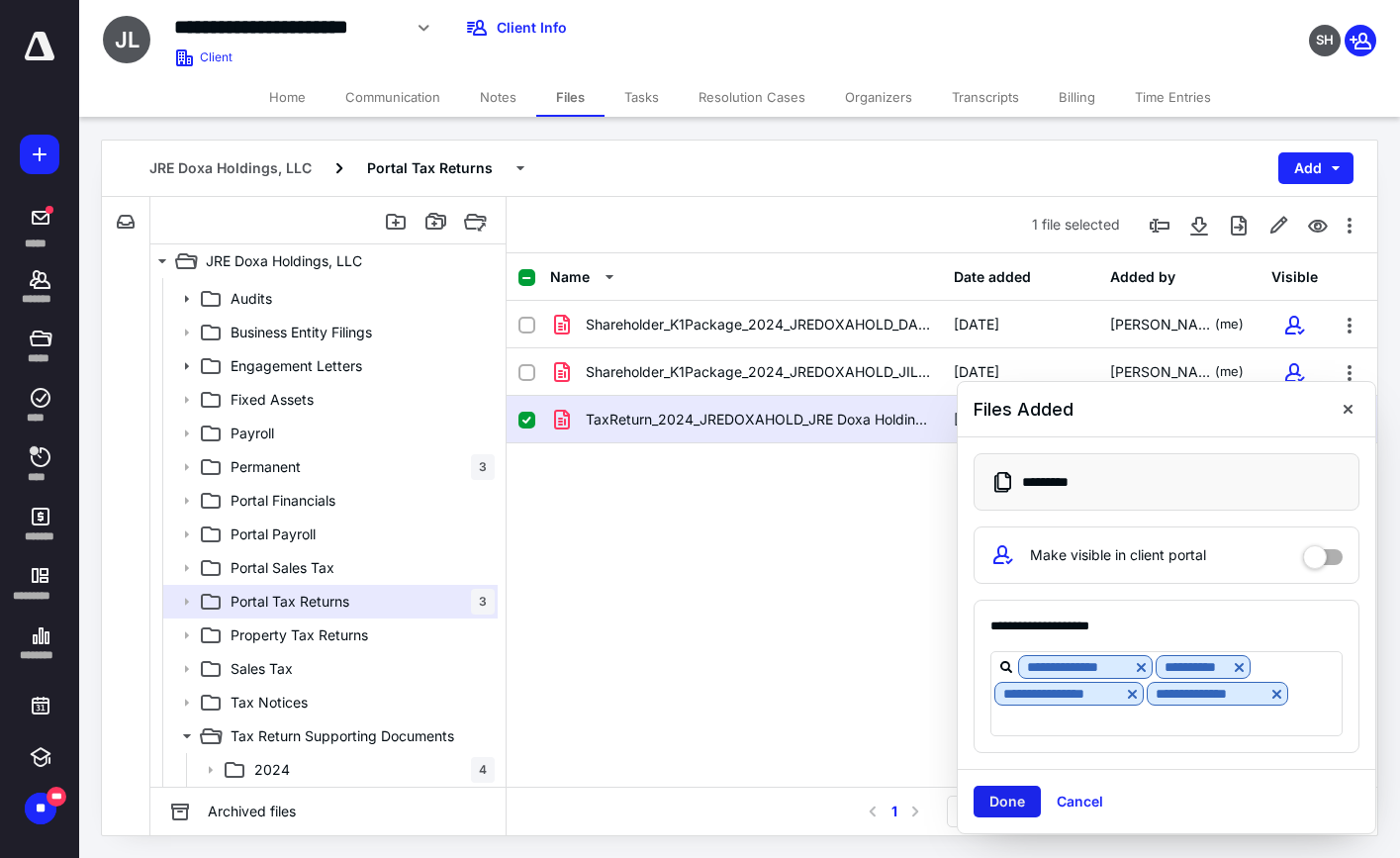 click on "Done" at bounding box center [1007, 802] 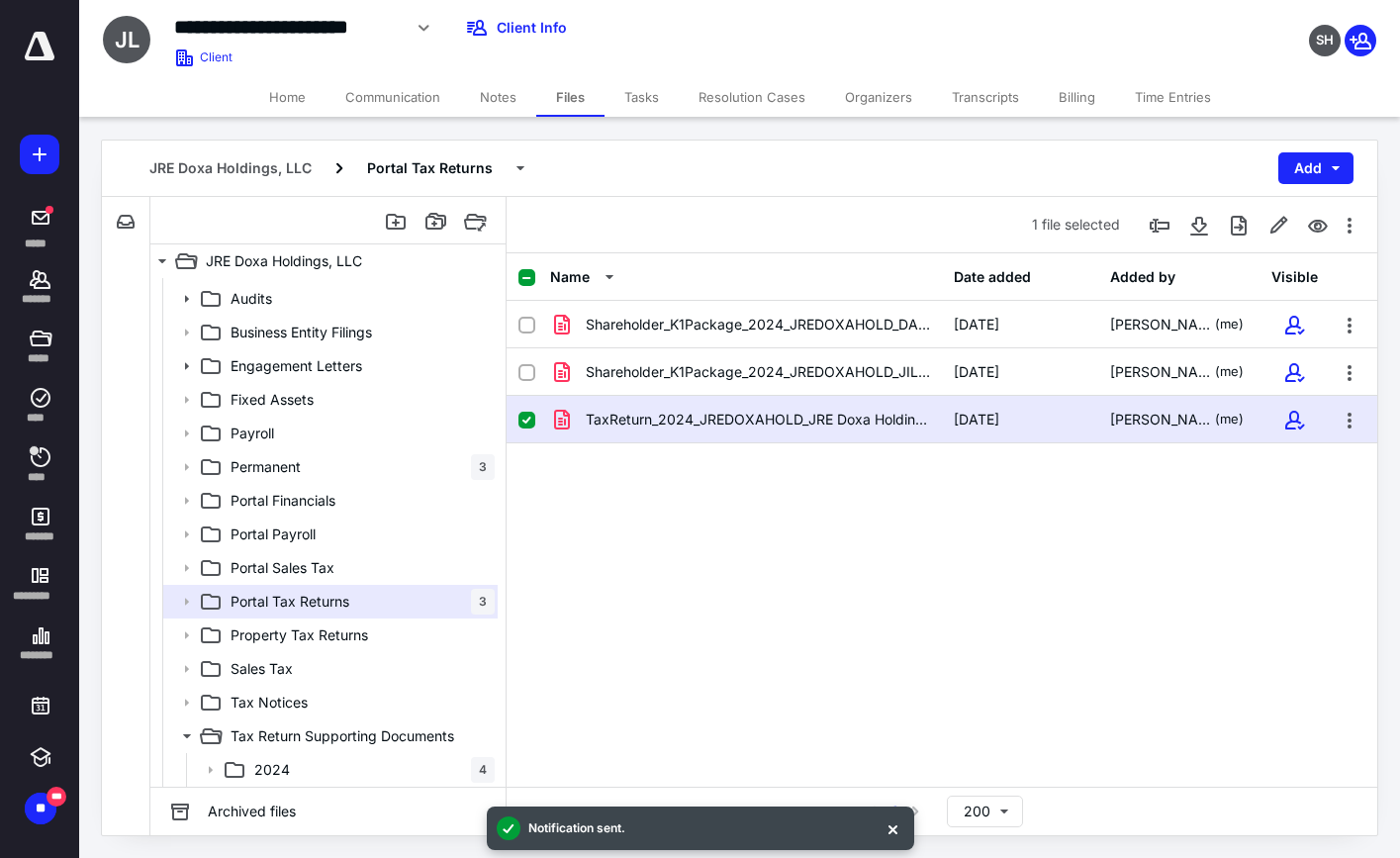 click on "Tasks" at bounding box center [641, 97] 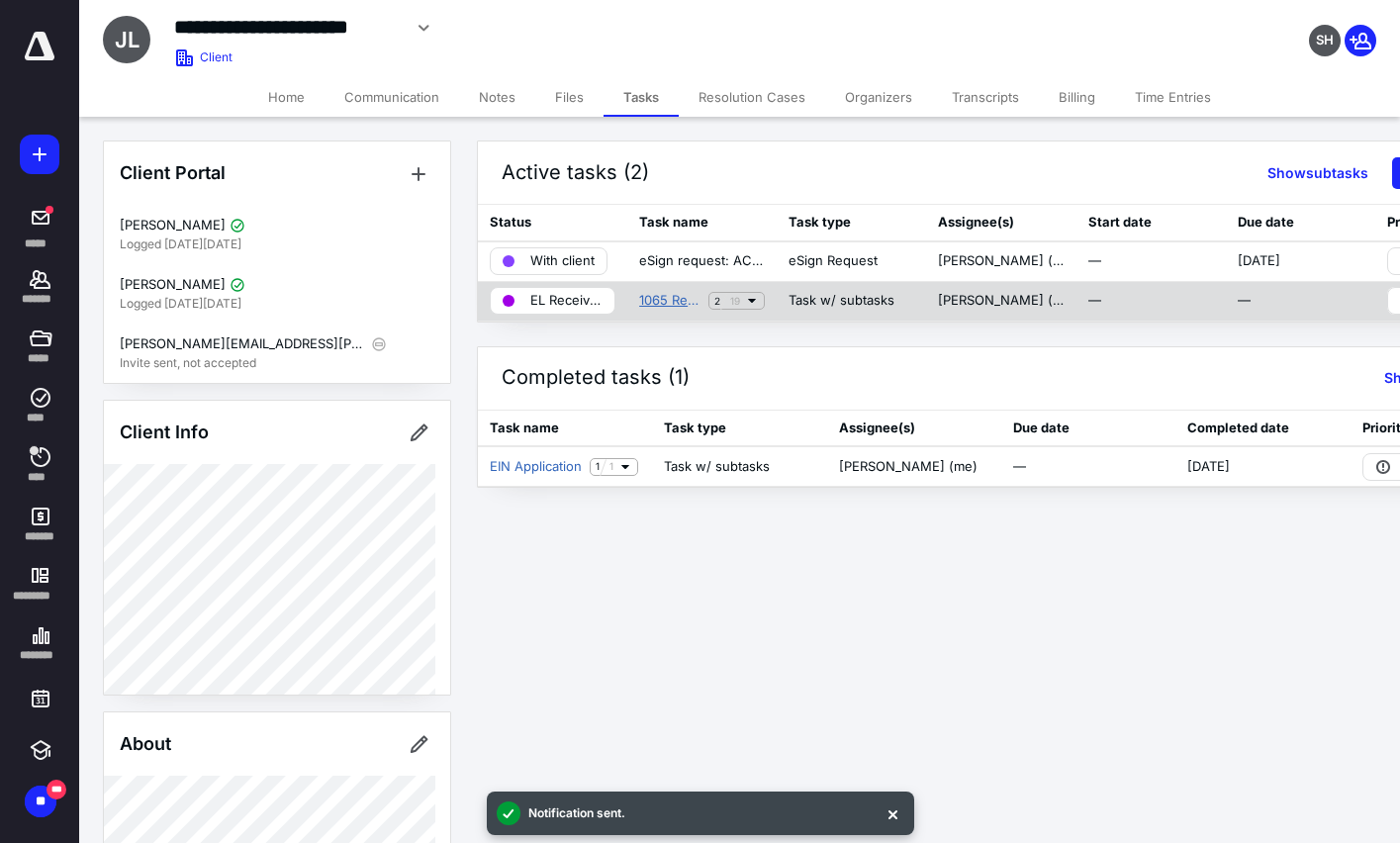 click on "1065 Return 2024" at bounding box center [670, 301] 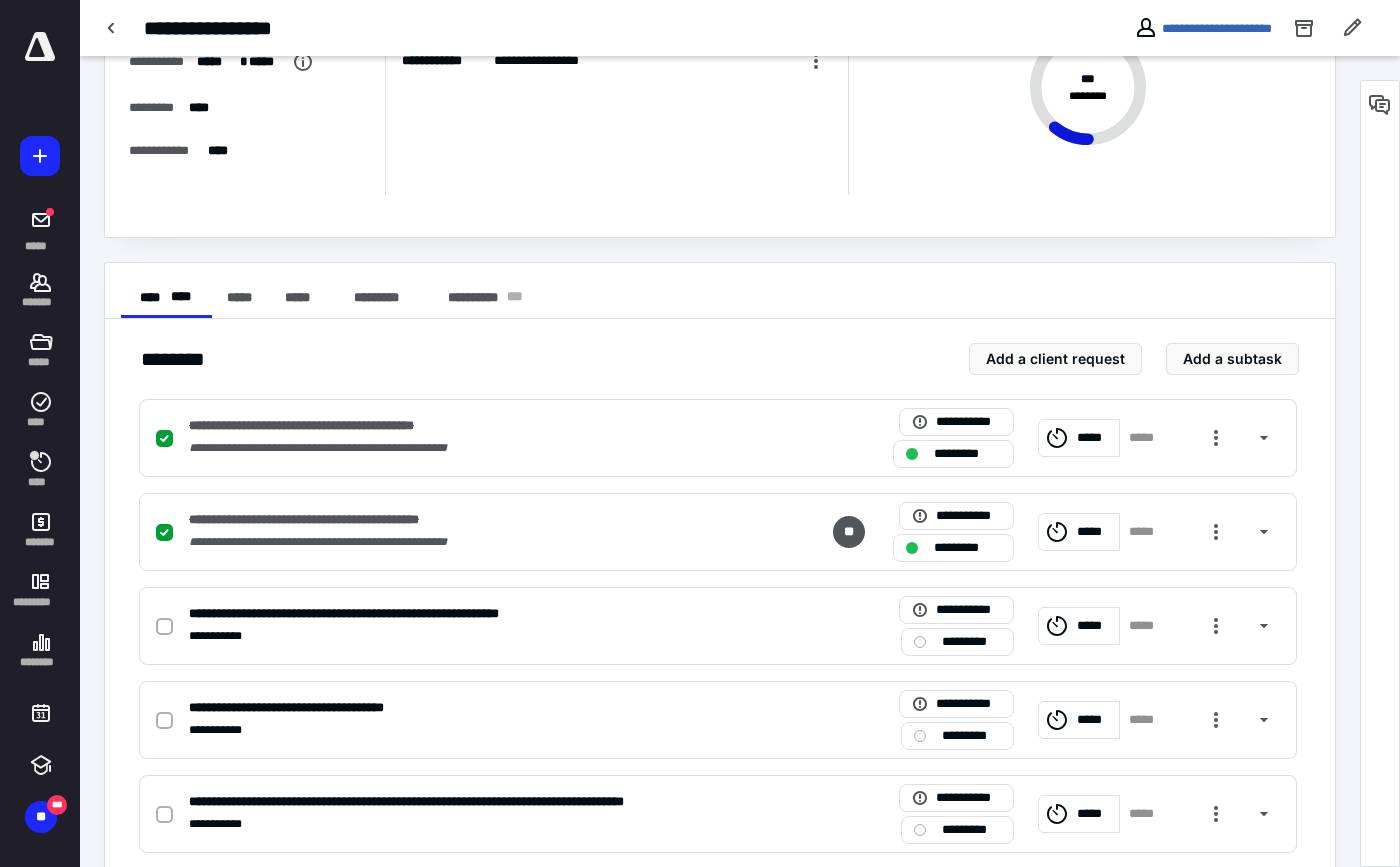scroll, scrollTop: 500, scrollLeft: 0, axis: vertical 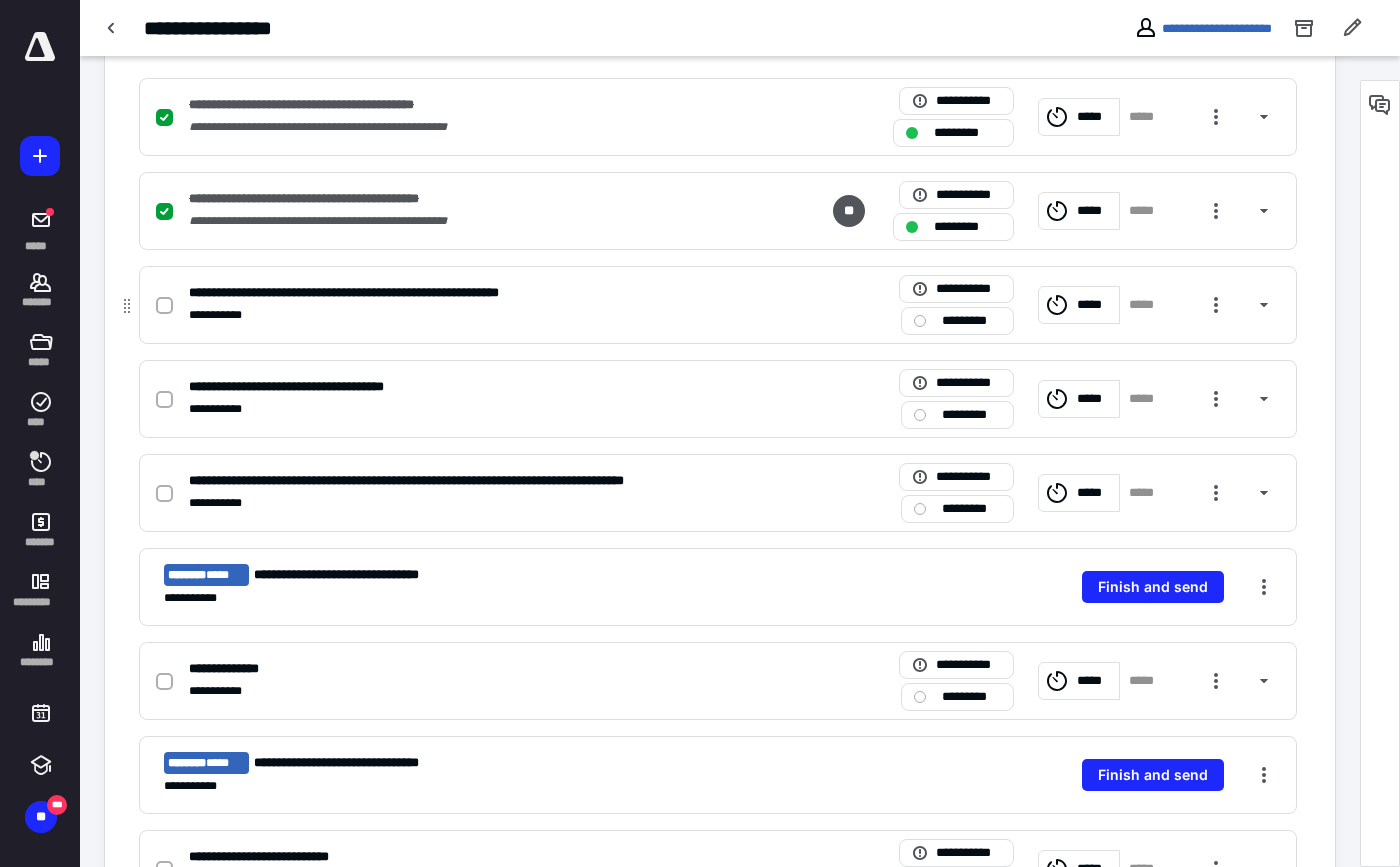 click 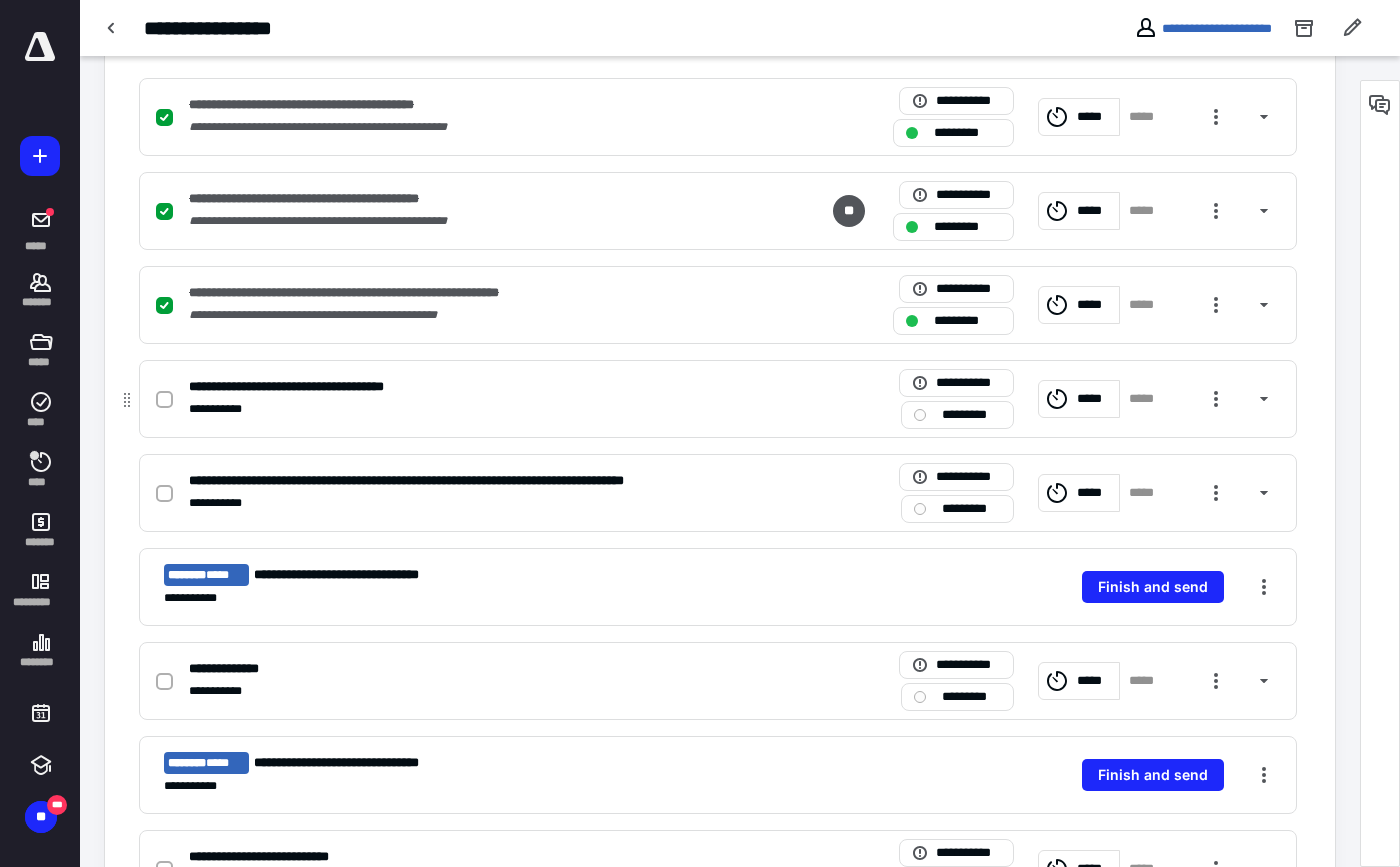 click at bounding box center [164, 400] 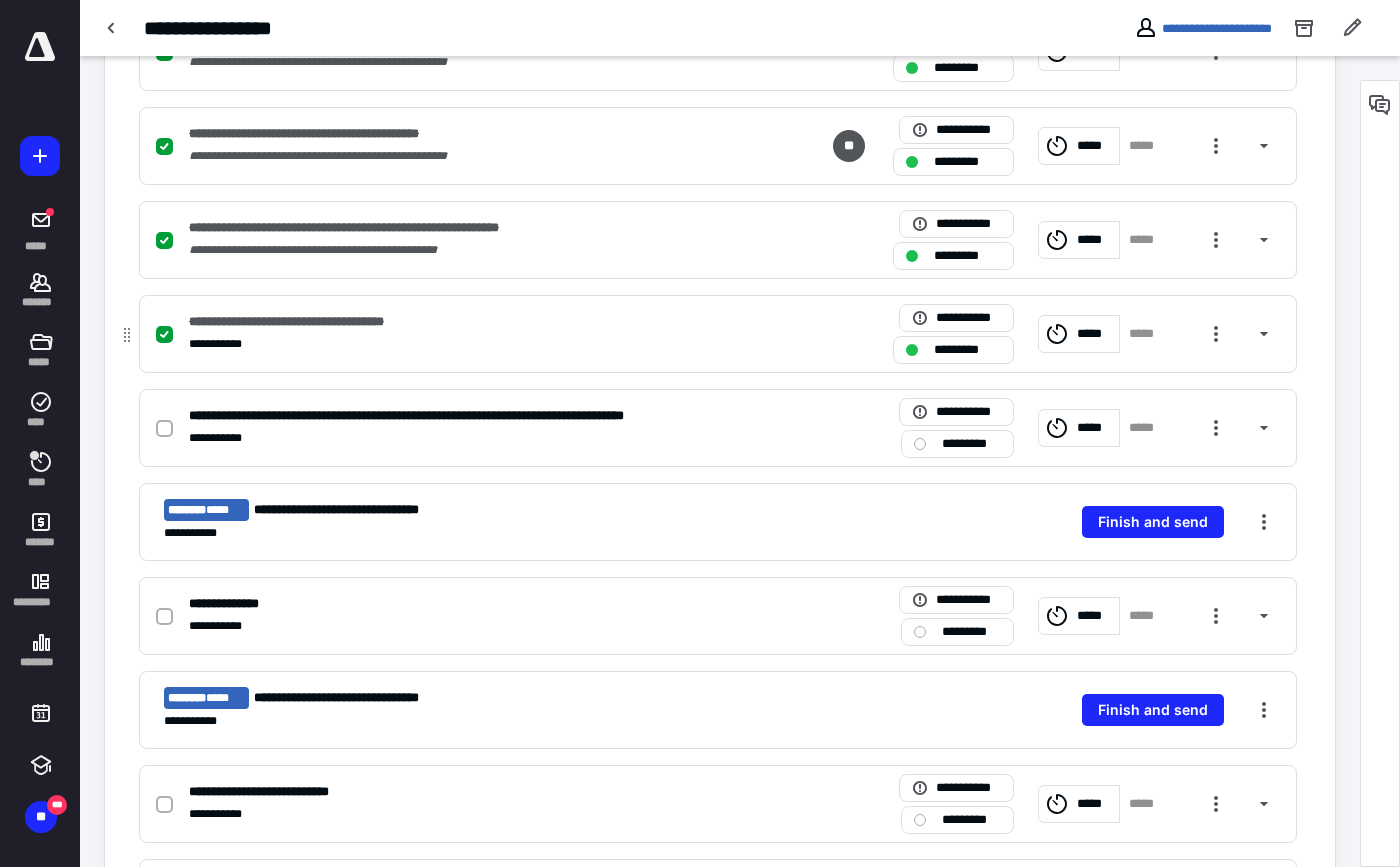 scroll, scrollTop: 600, scrollLeft: 0, axis: vertical 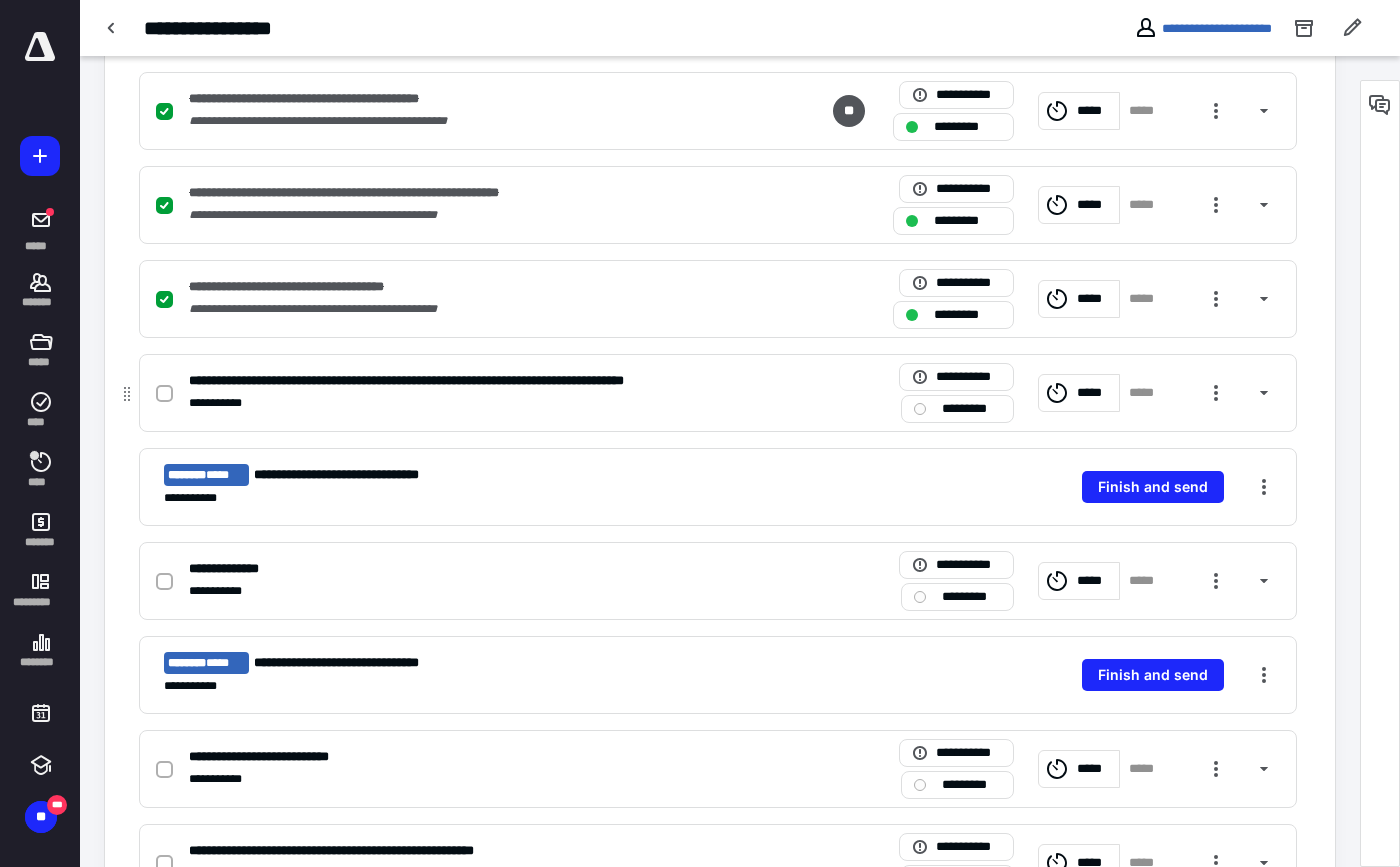click 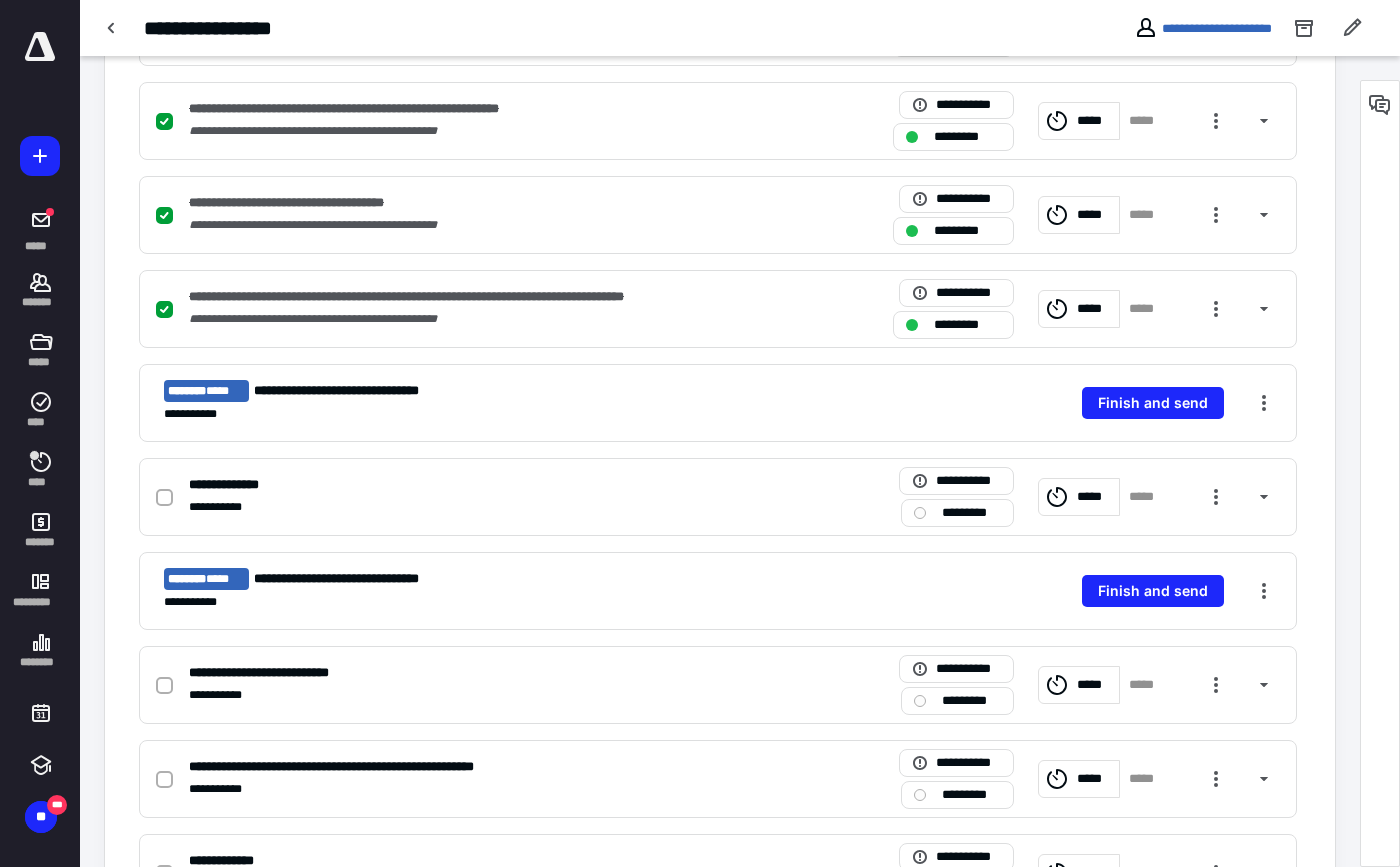 scroll, scrollTop: 800, scrollLeft: 0, axis: vertical 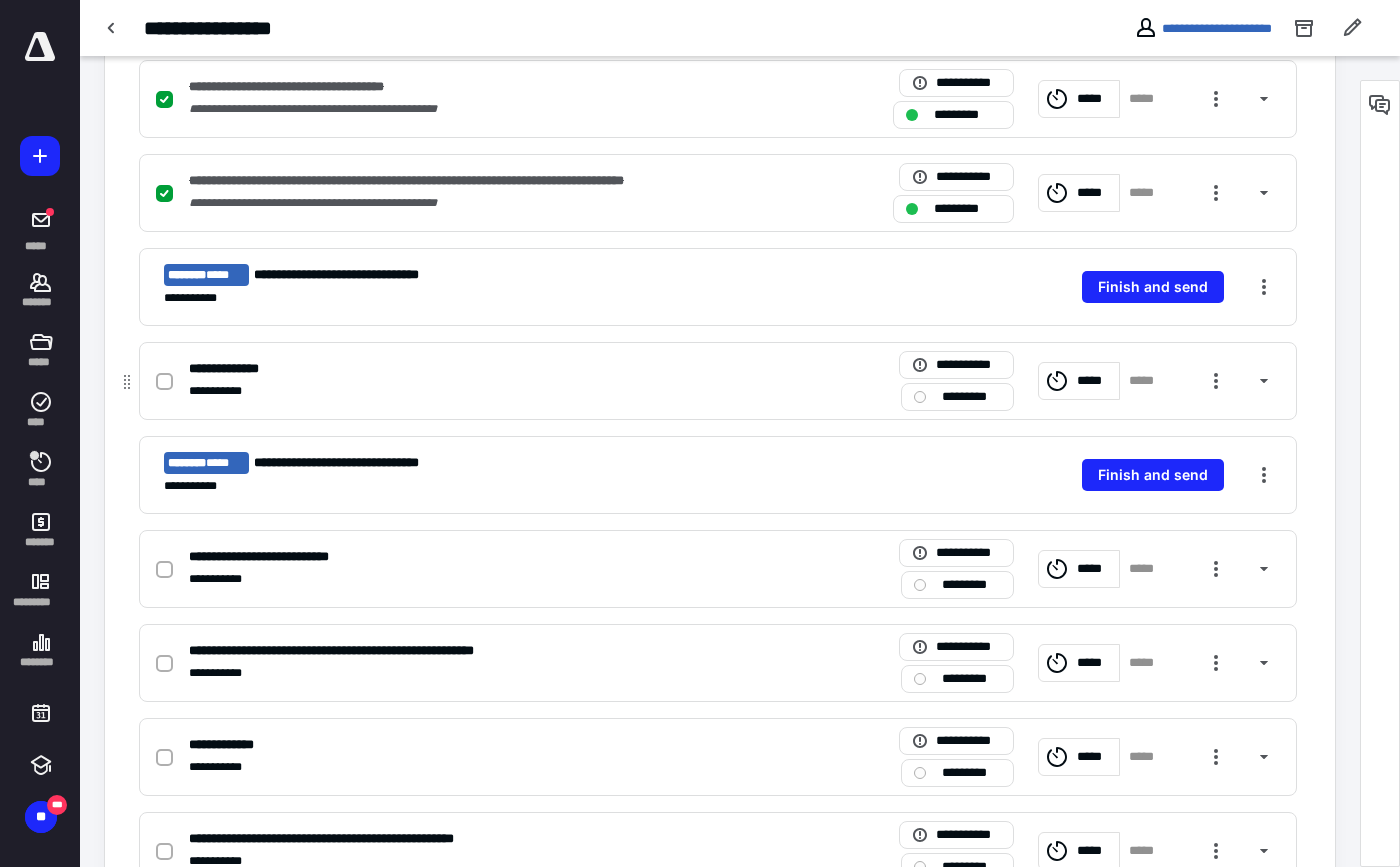 click at bounding box center [164, 382] 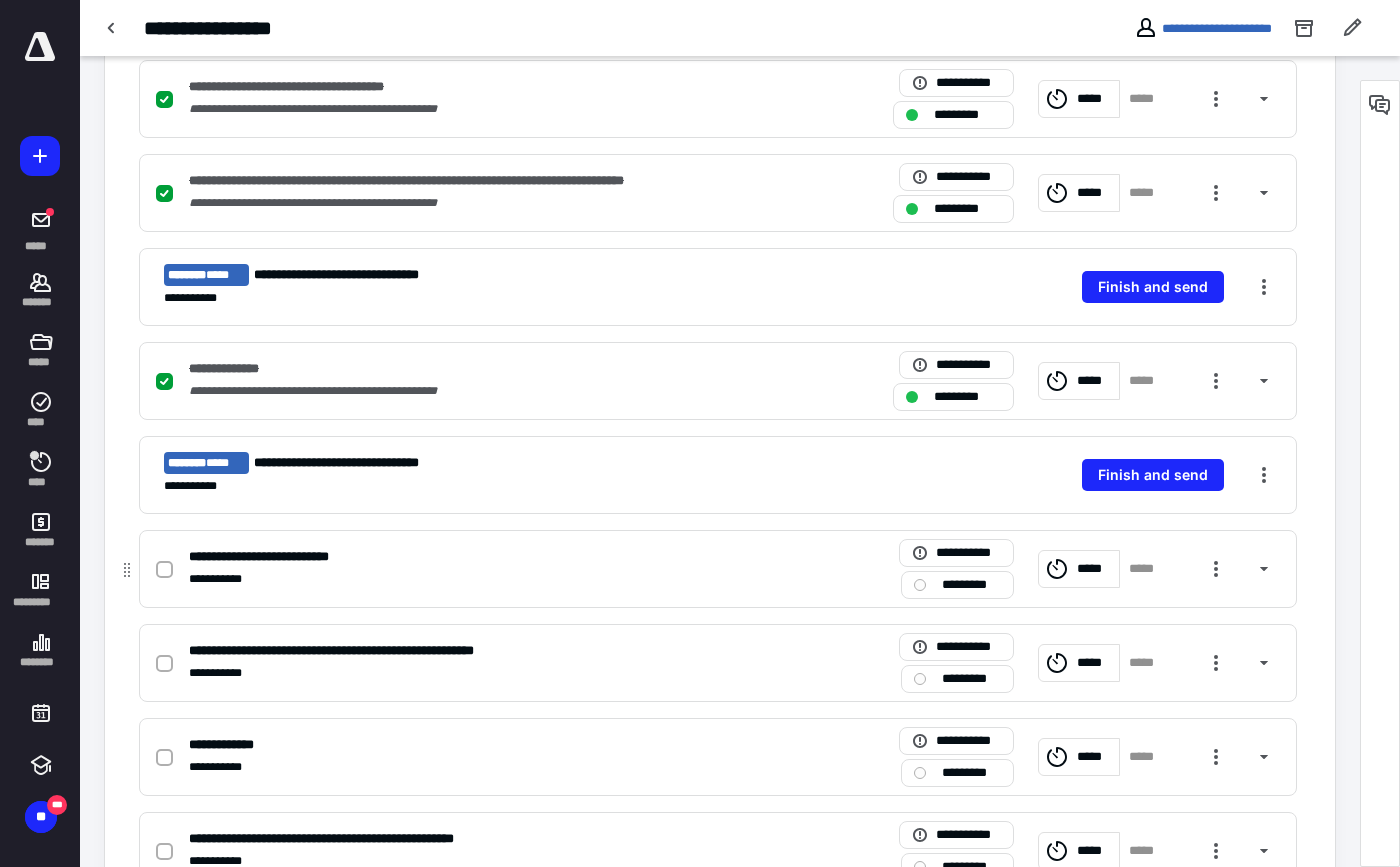 click at bounding box center (164, 570) 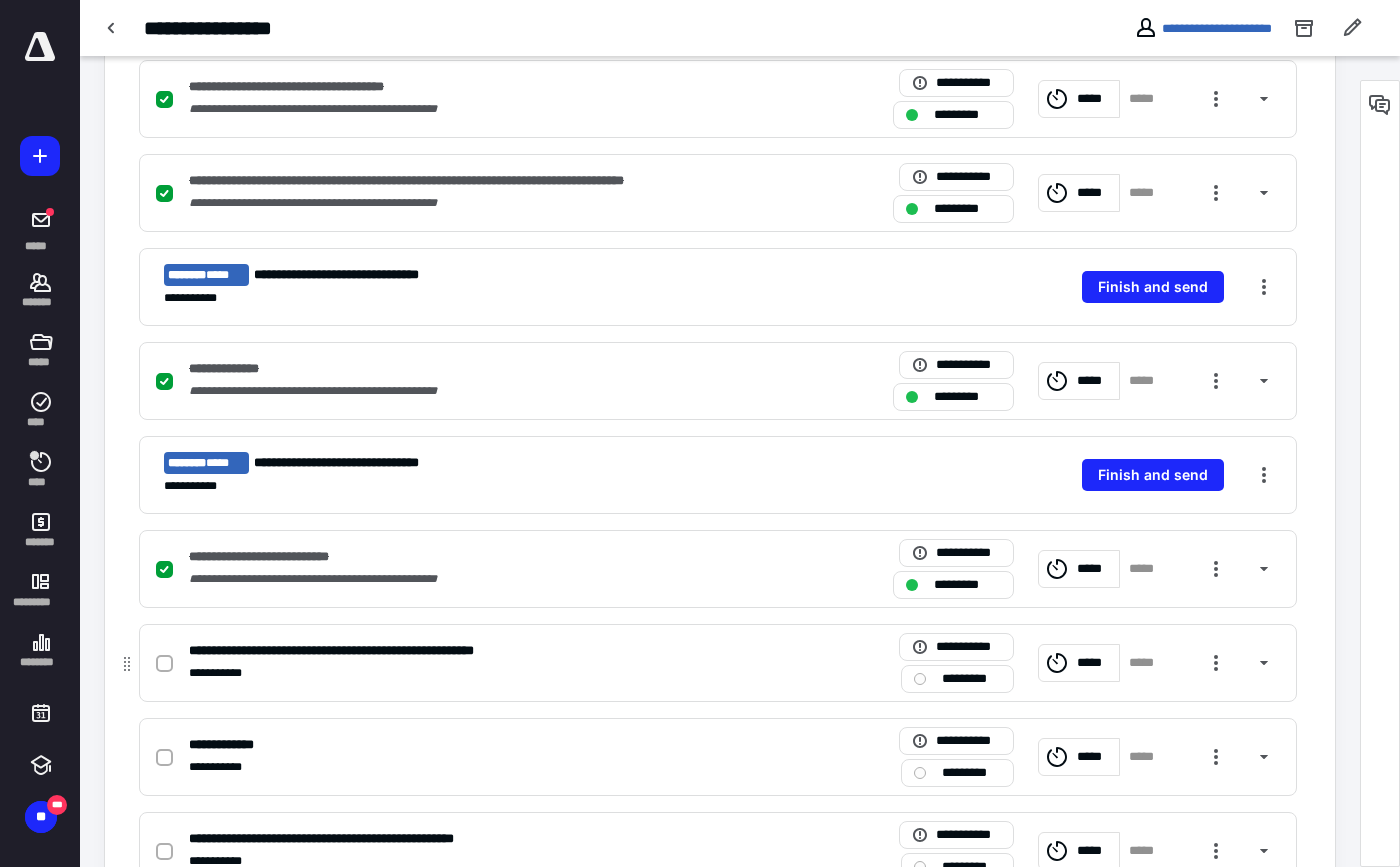 click 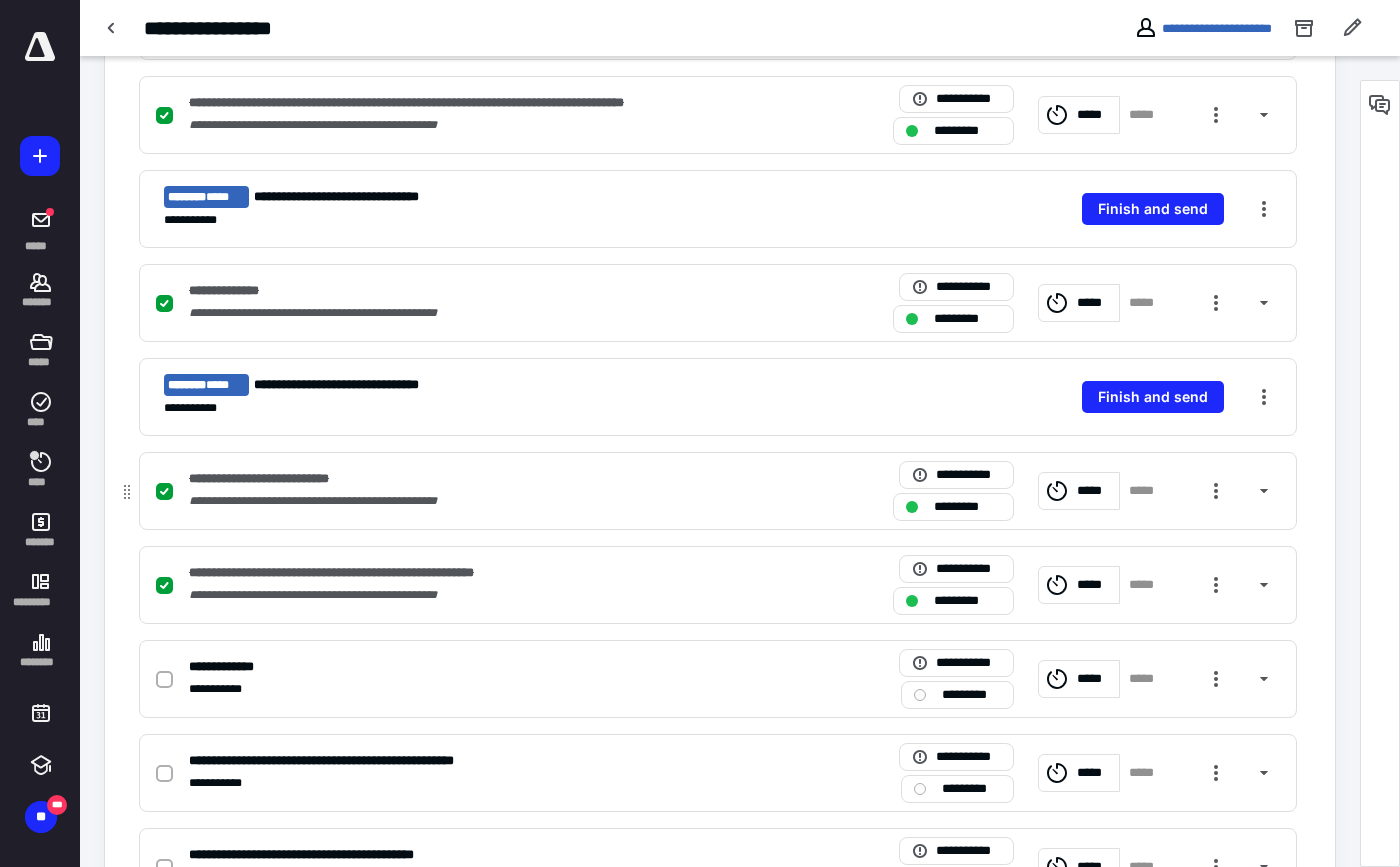 scroll, scrollTop: 900, scrollLeft: 0, axis: vertical 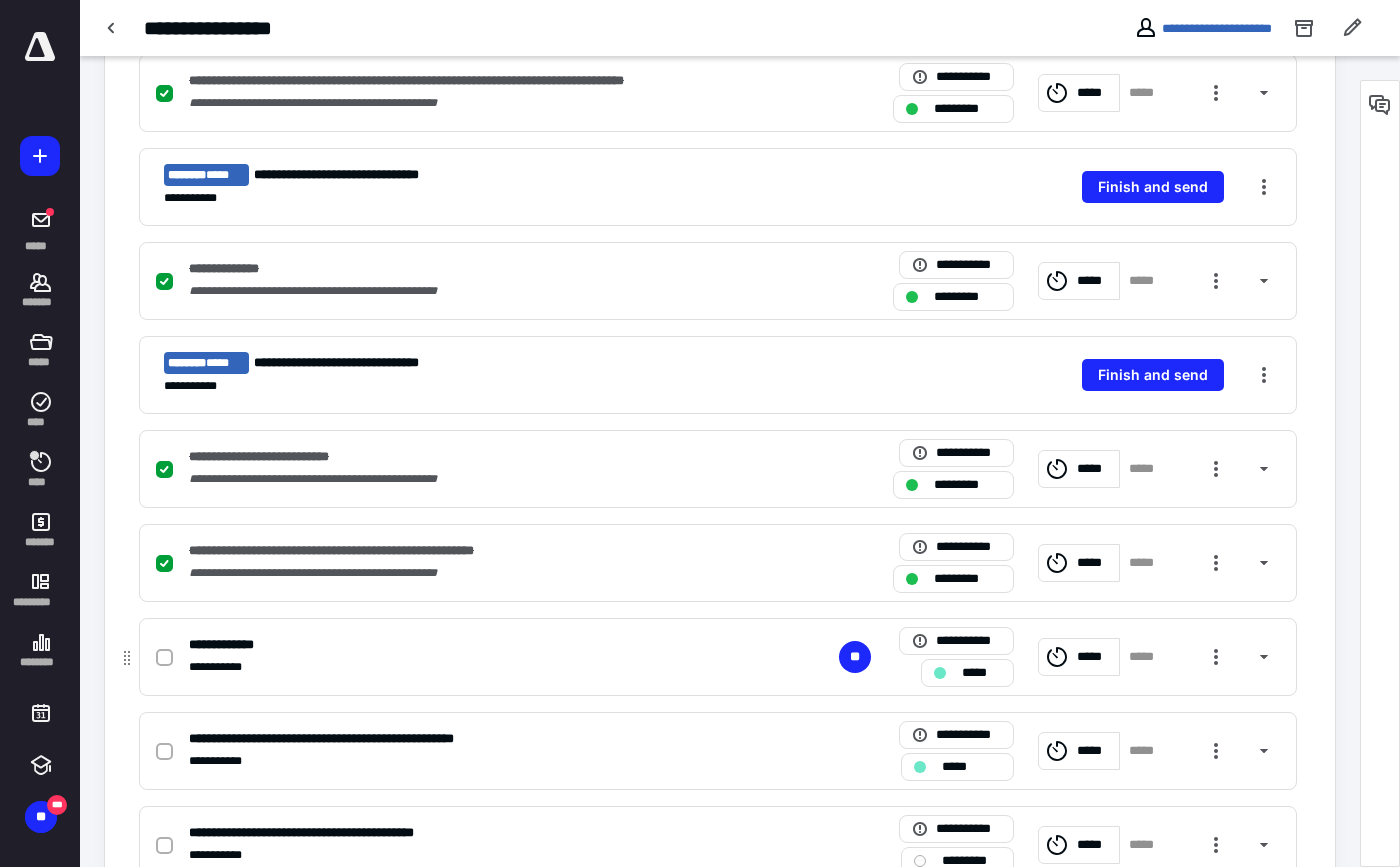 click 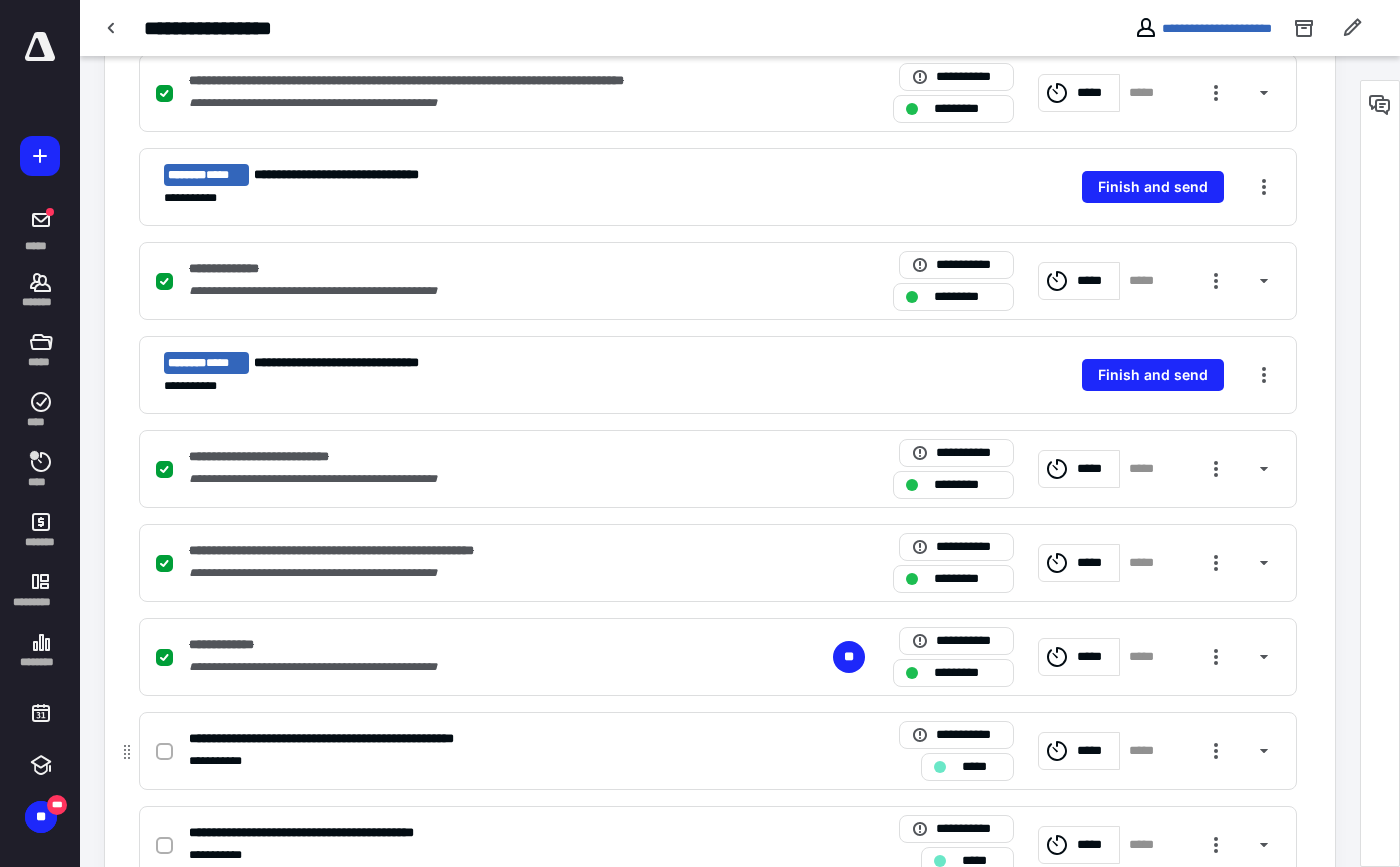 click 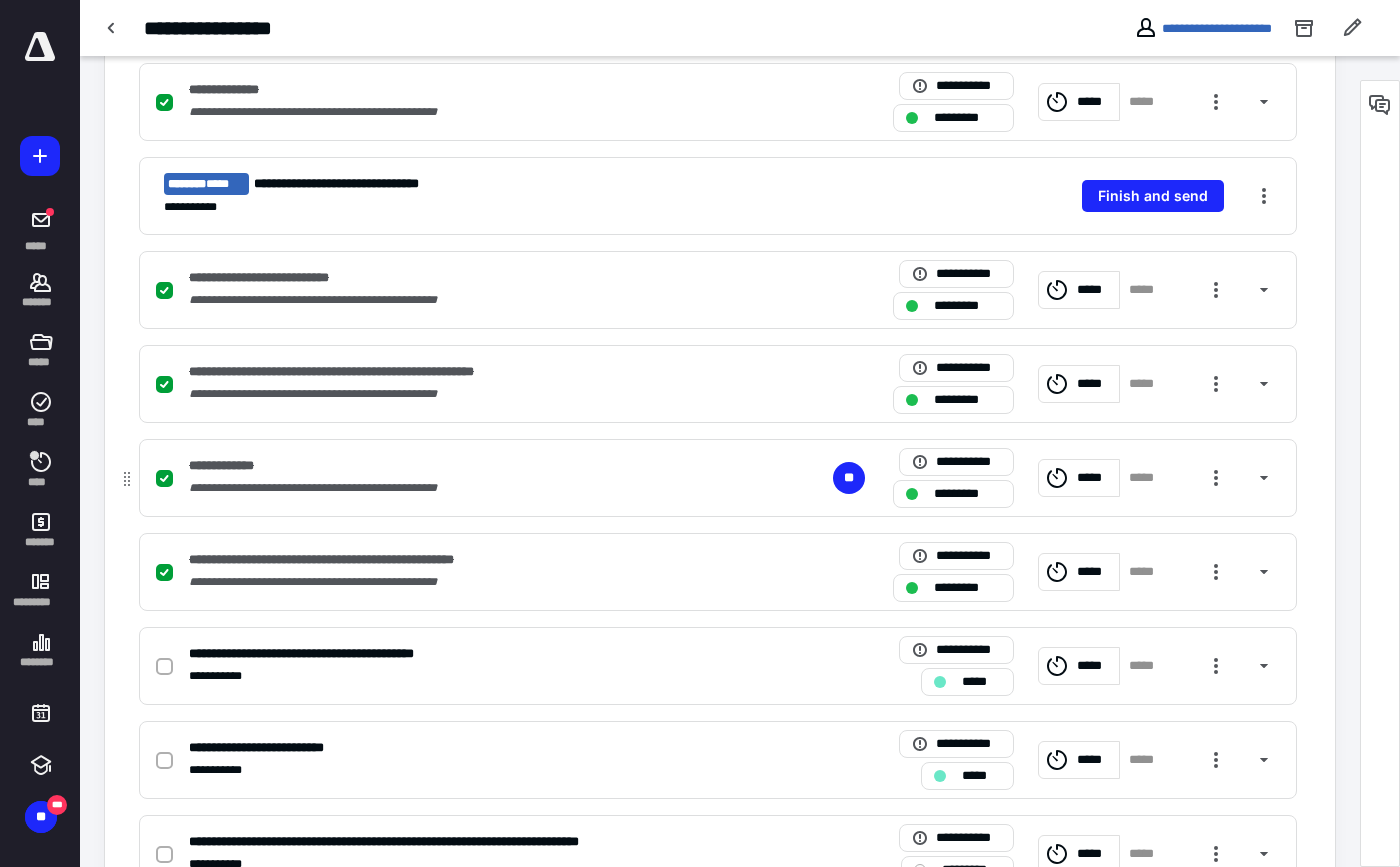 scroll, scrollTop: 1100, scrollLeft: 0, axis: vertical 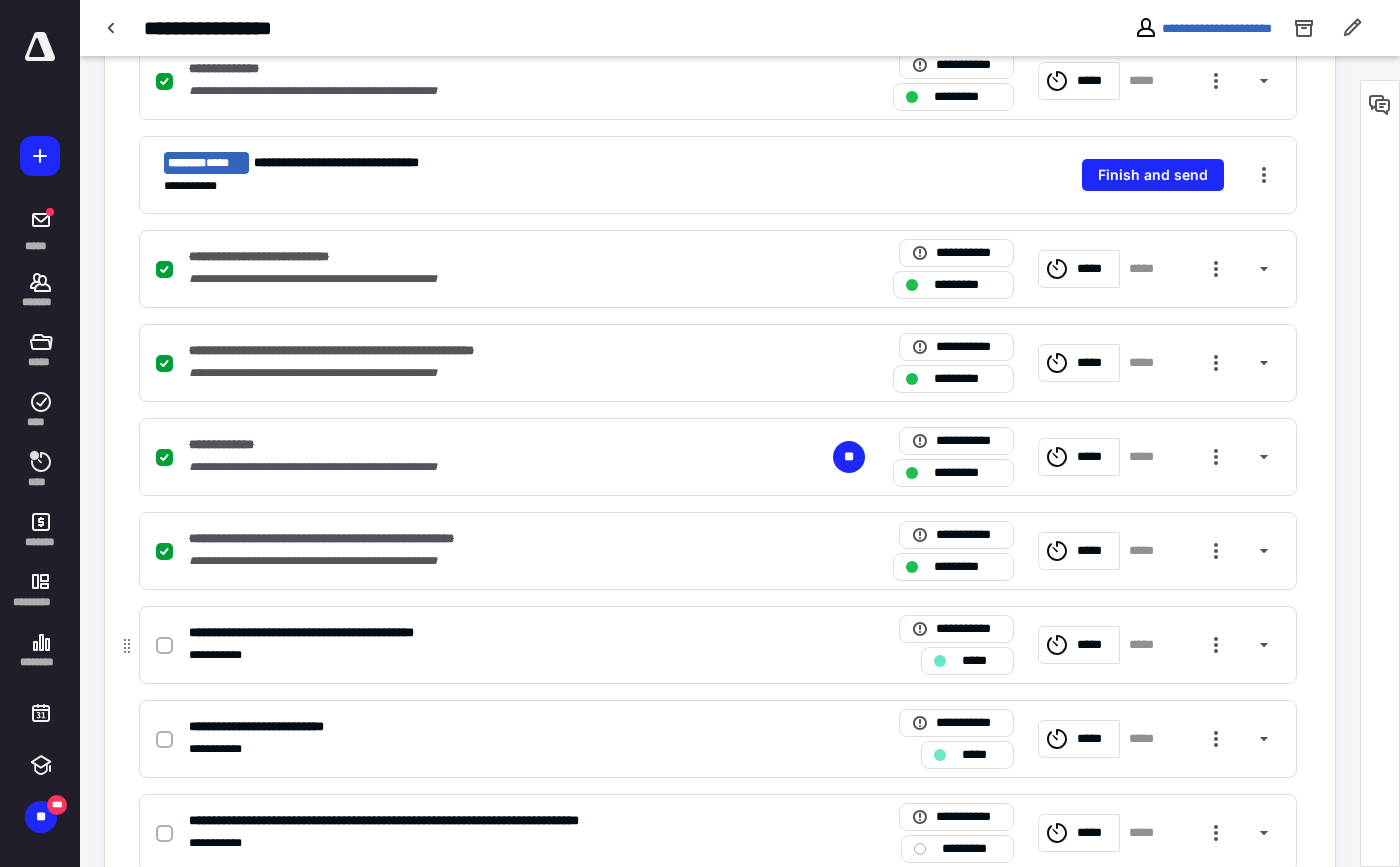 click 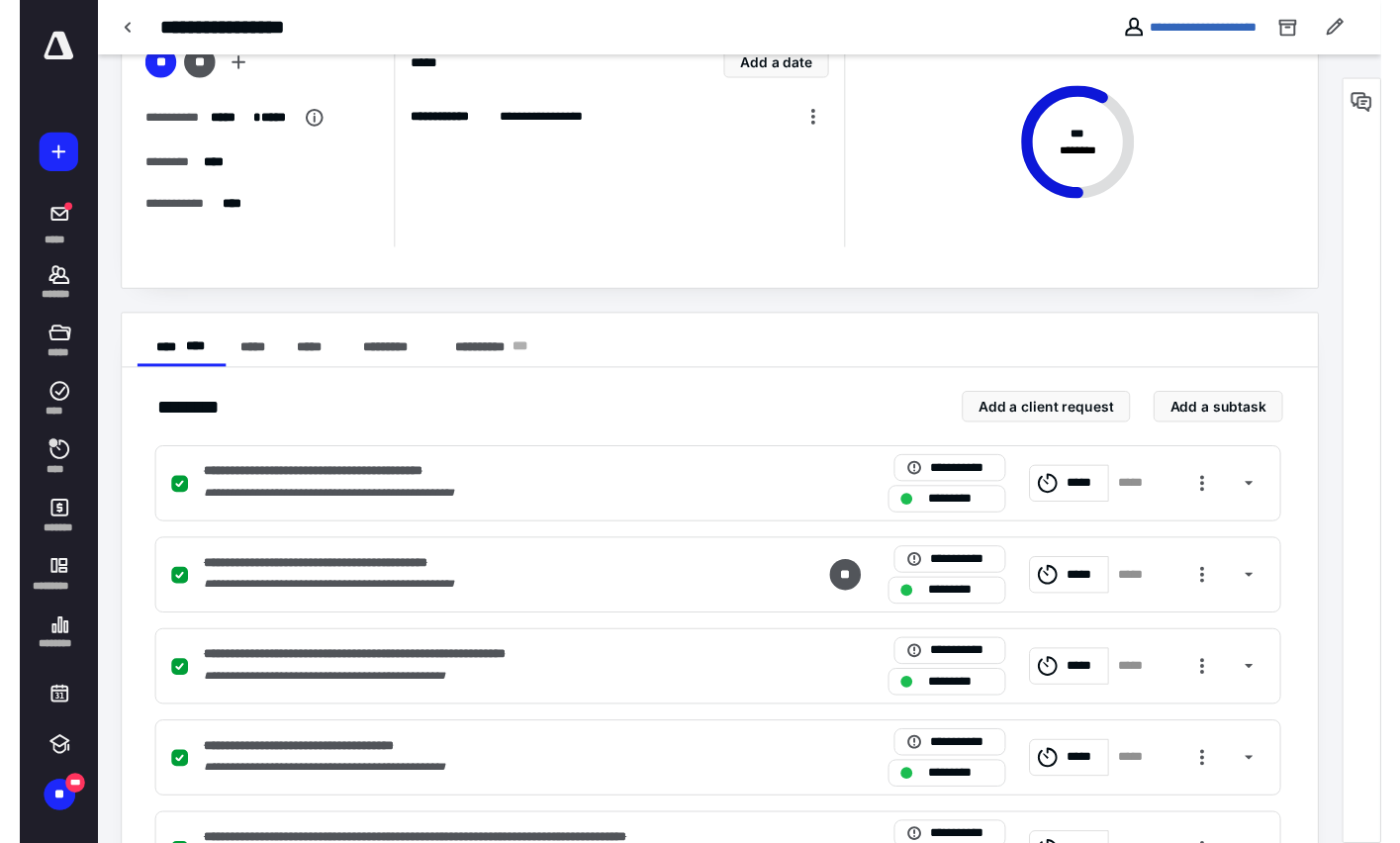 scroll, scrollTop: 0, scrollLeft: 0, axis: both 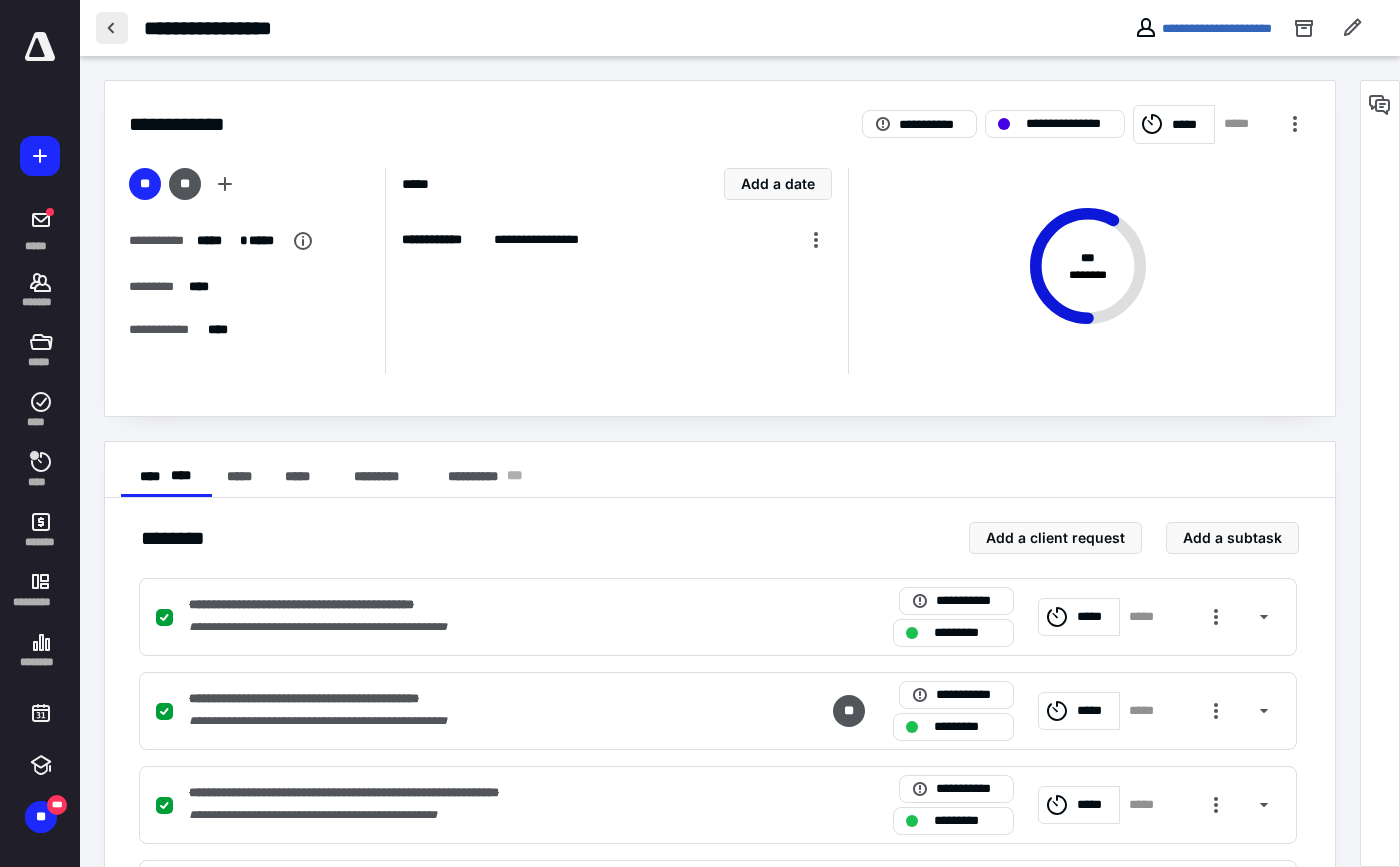 click at bounding box center (112, 28) 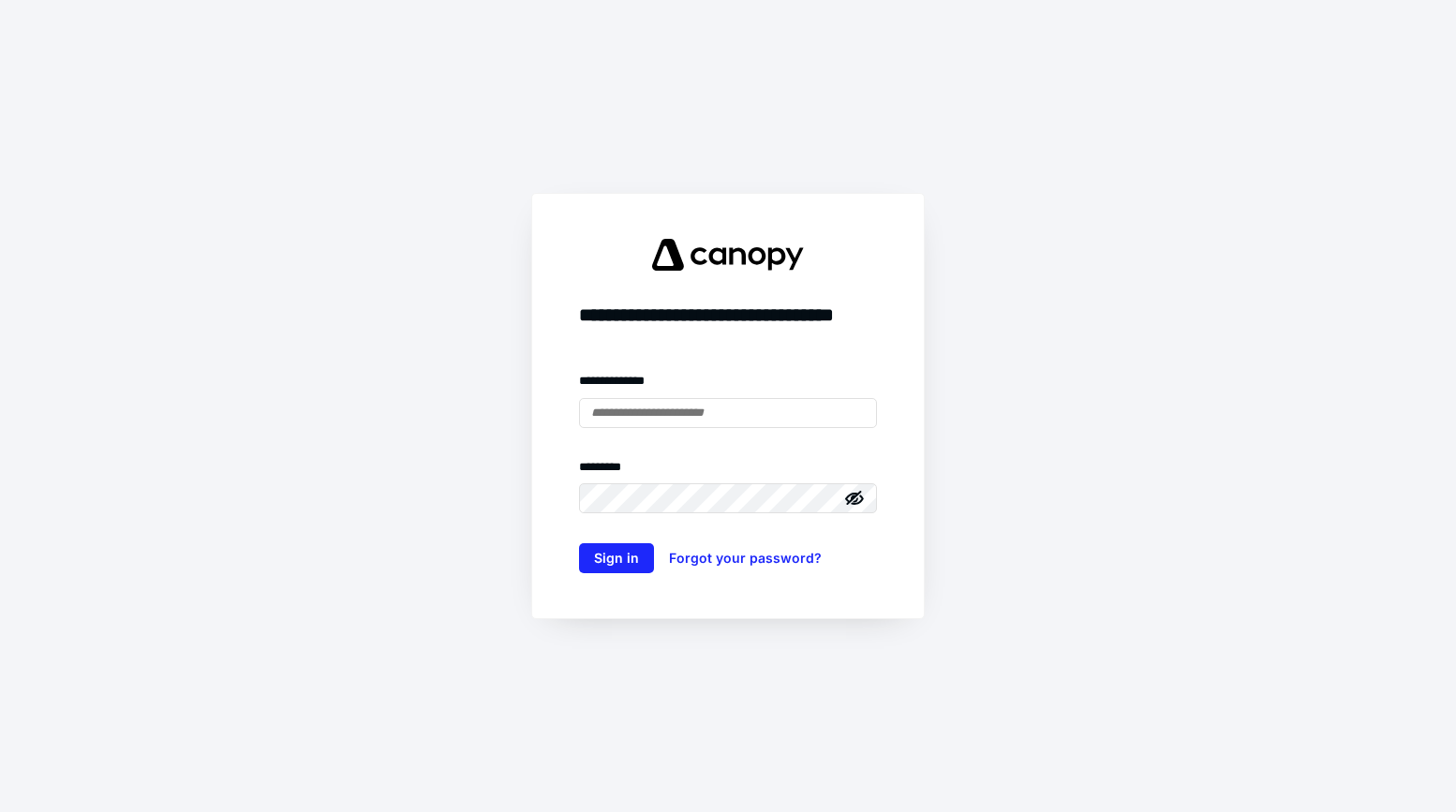 scroll, scrollTop: 0, scrollLeft: 0, axis: both 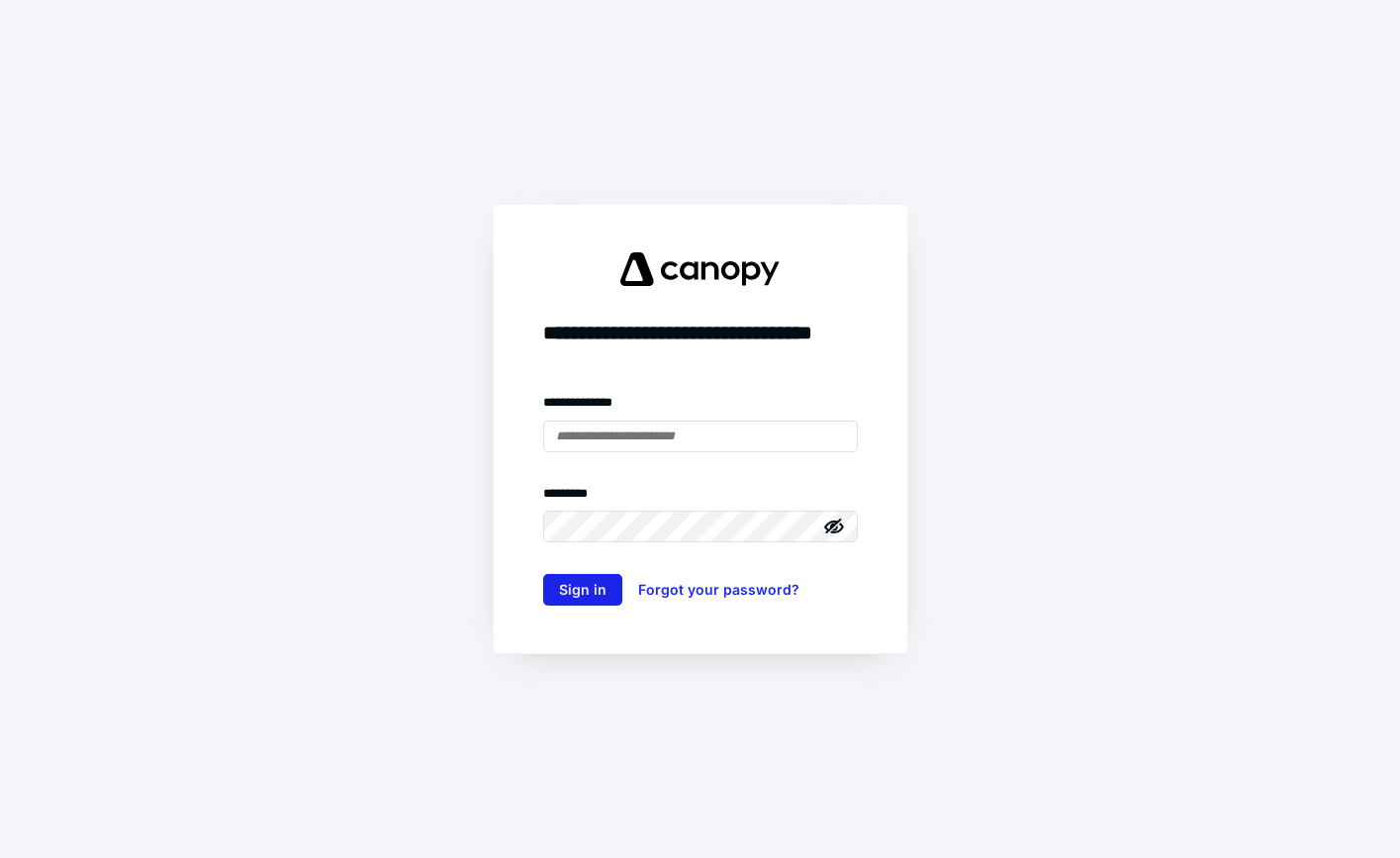 type on "**********" 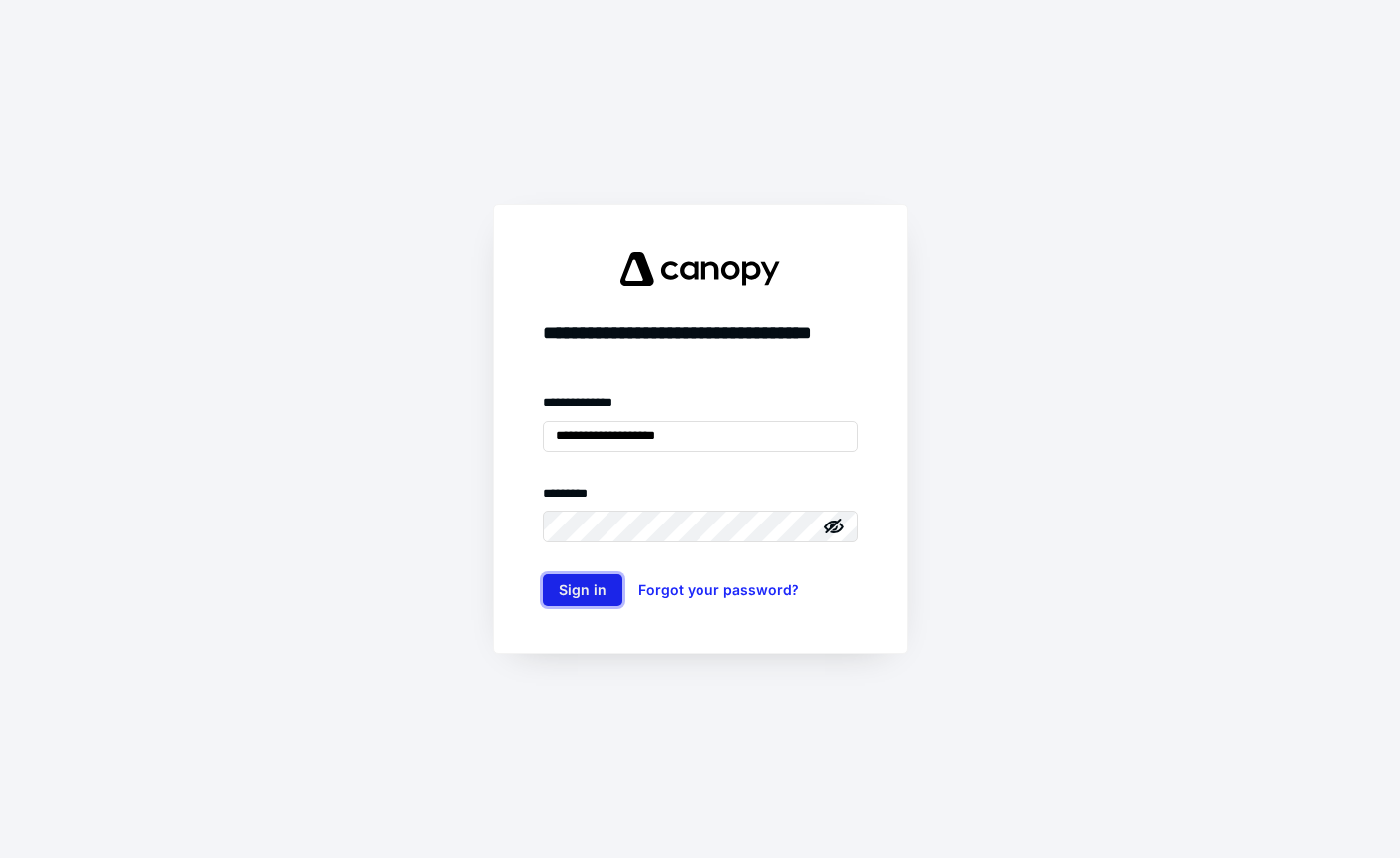 click on "Sign in" at bounding box center [583, 590] 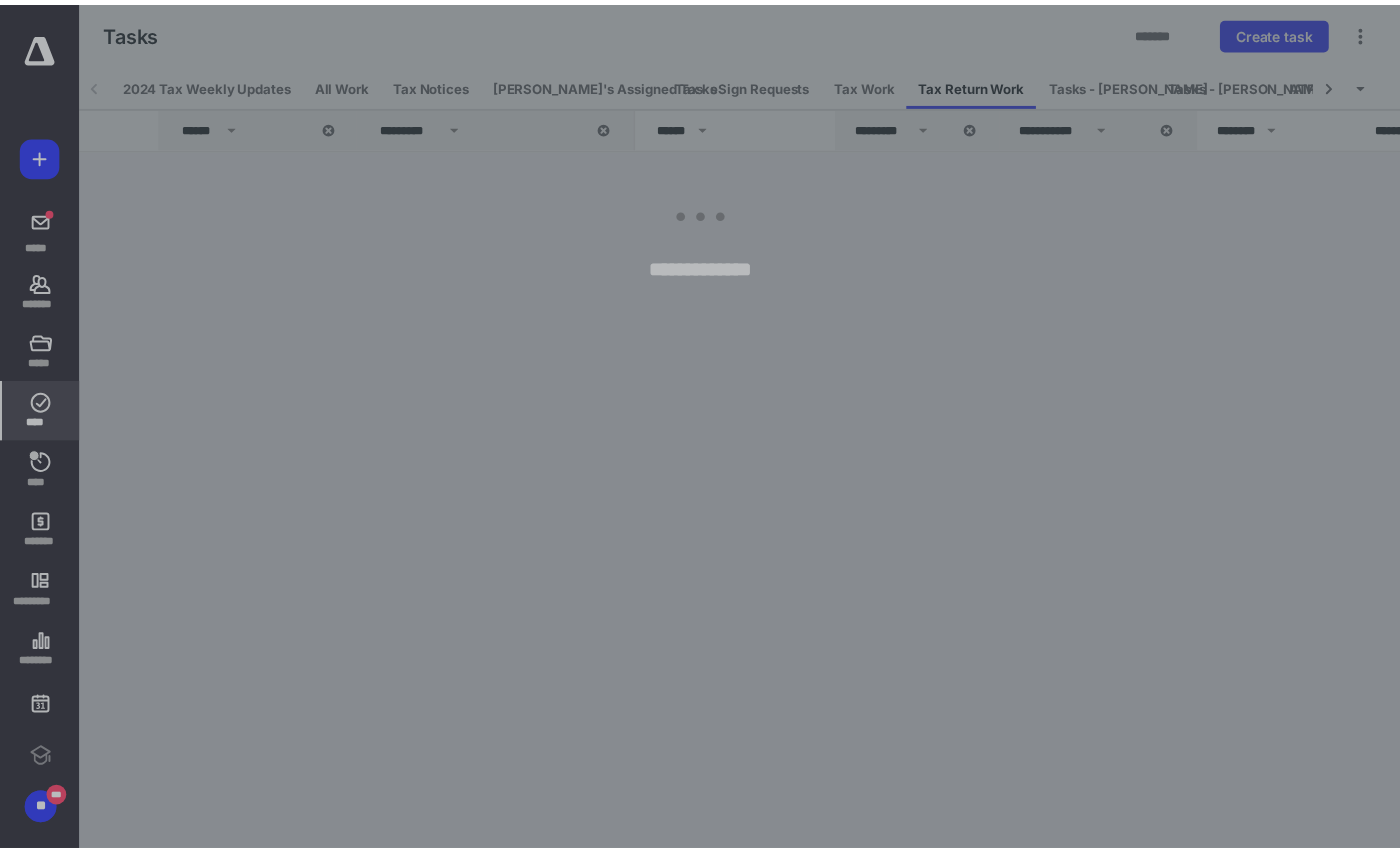 scroll, scrollTop: 0, scrollLeft: 0, axis: both 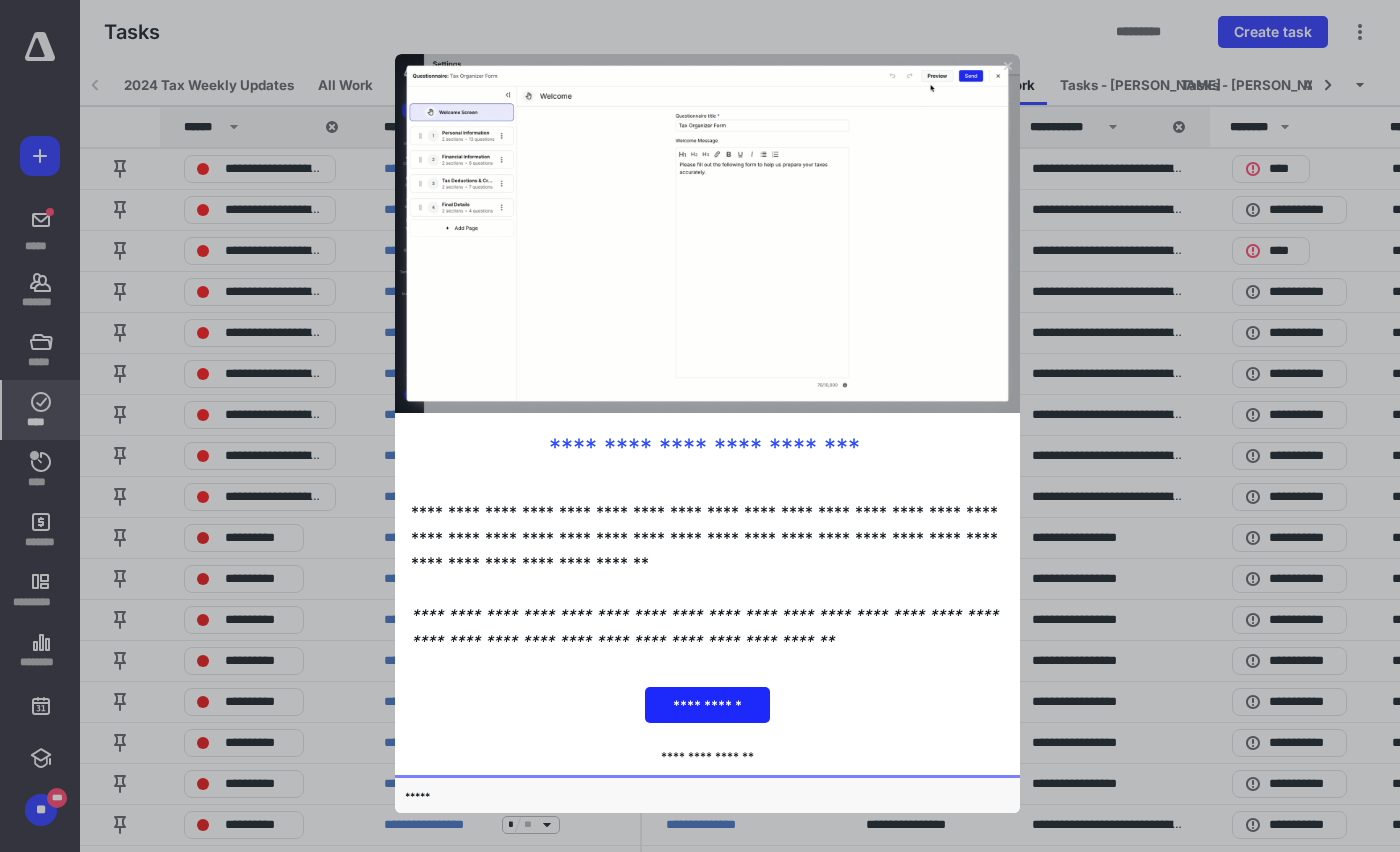 click 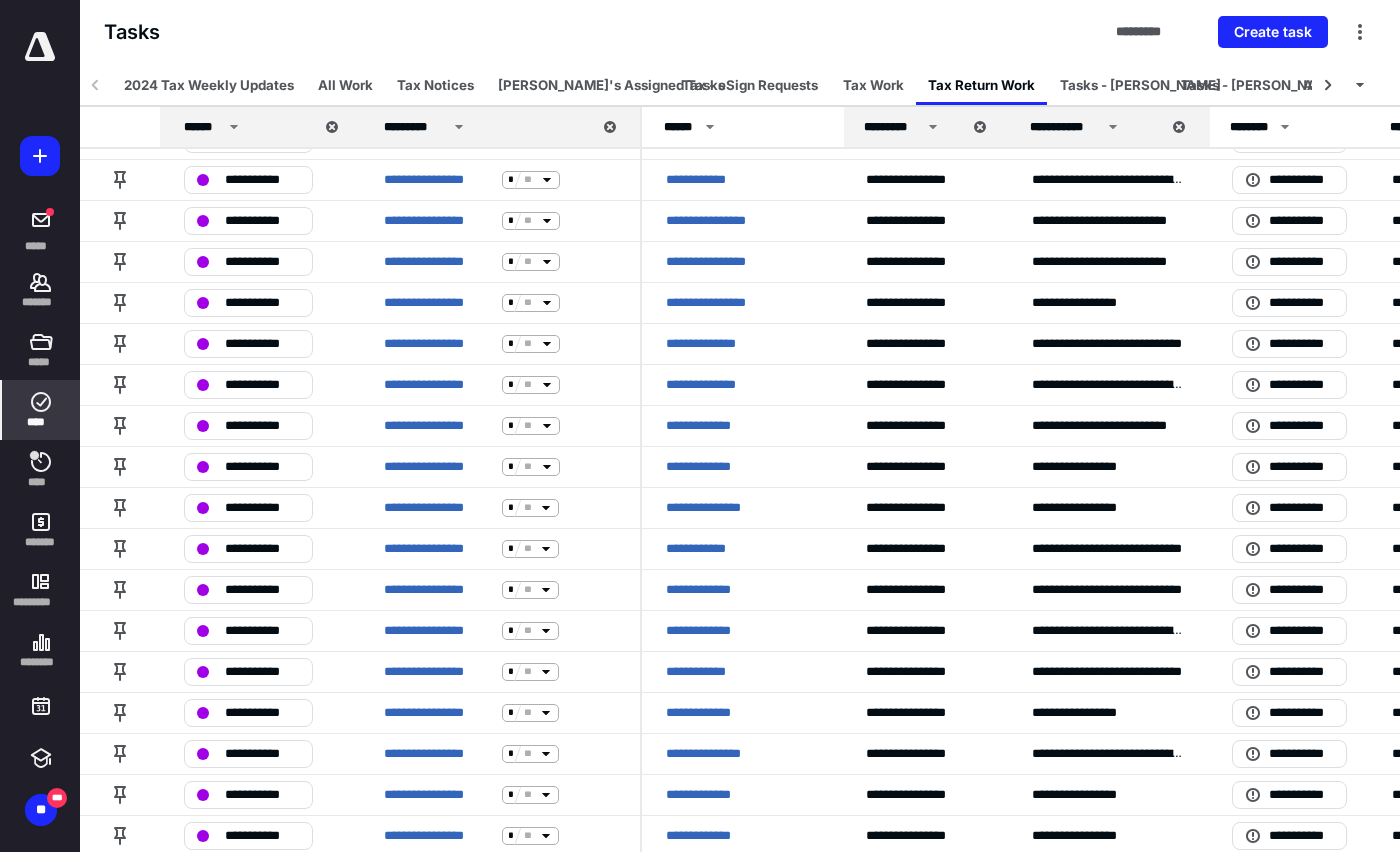 scroll, scrollTop: 3441, scrollLeft: 0, axis: vertical 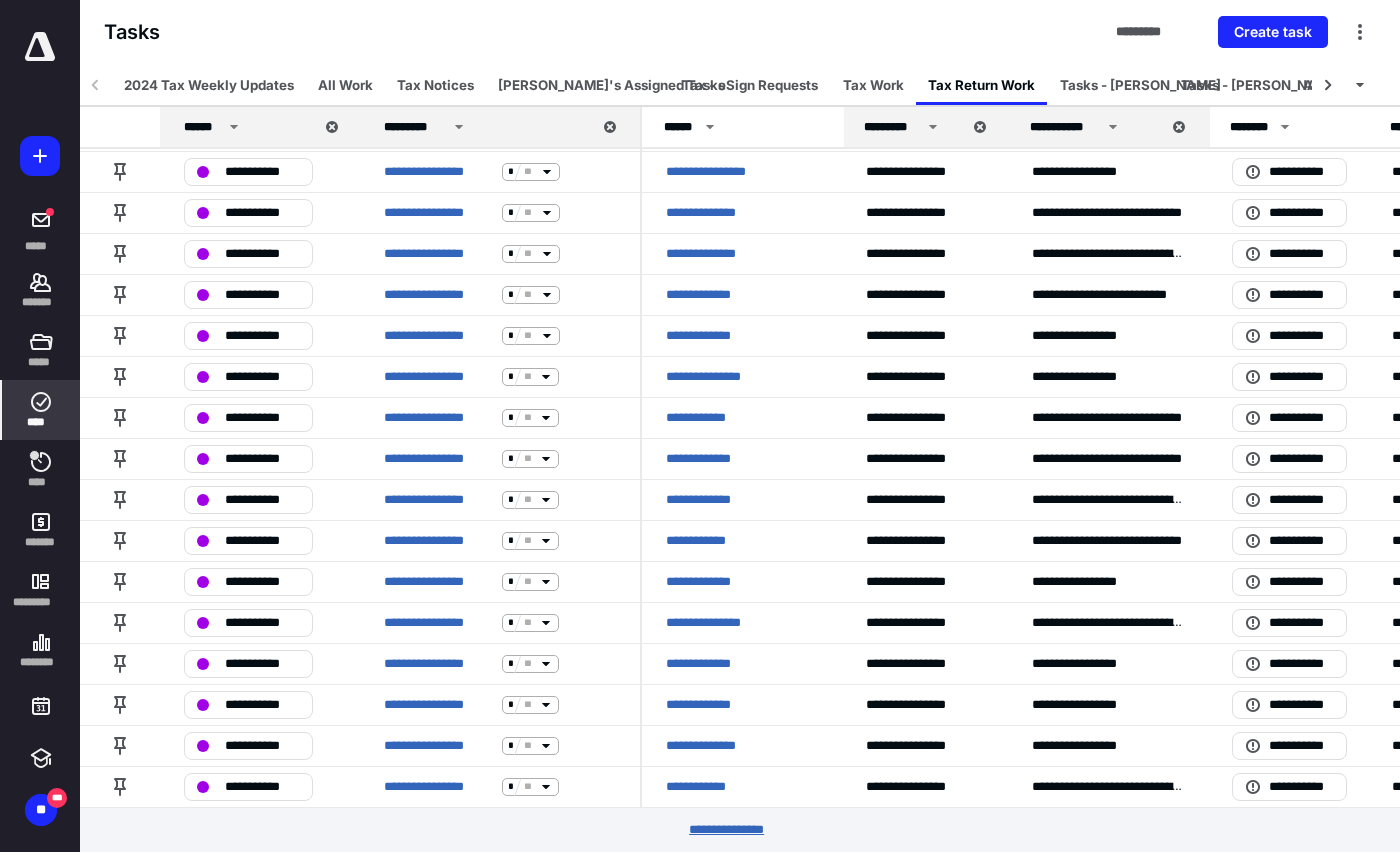 click on "********* *****" at bounding box center [740, 830] 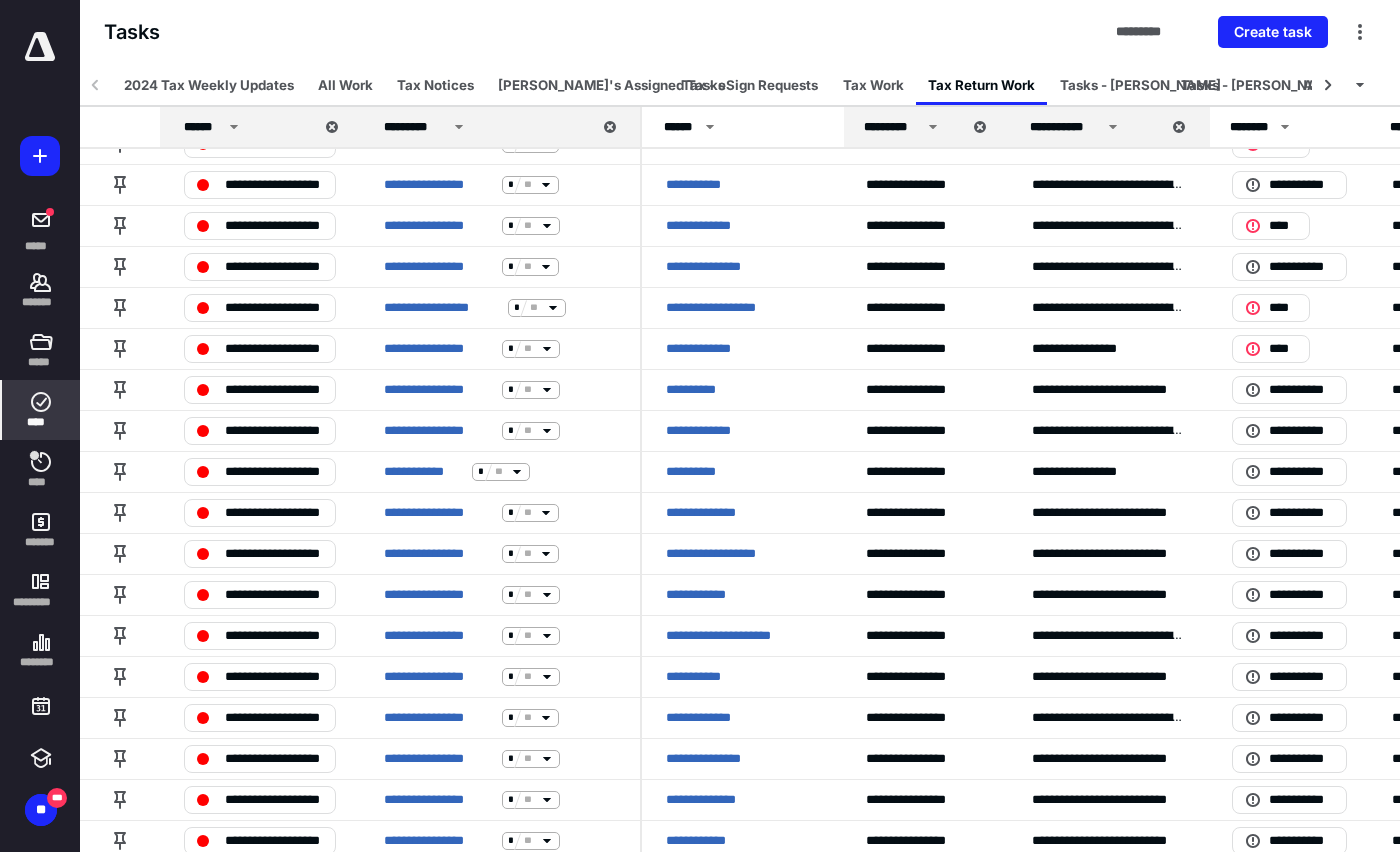 scroll, scrollTop: 7541, scrollLeft: 0, axis: vertical 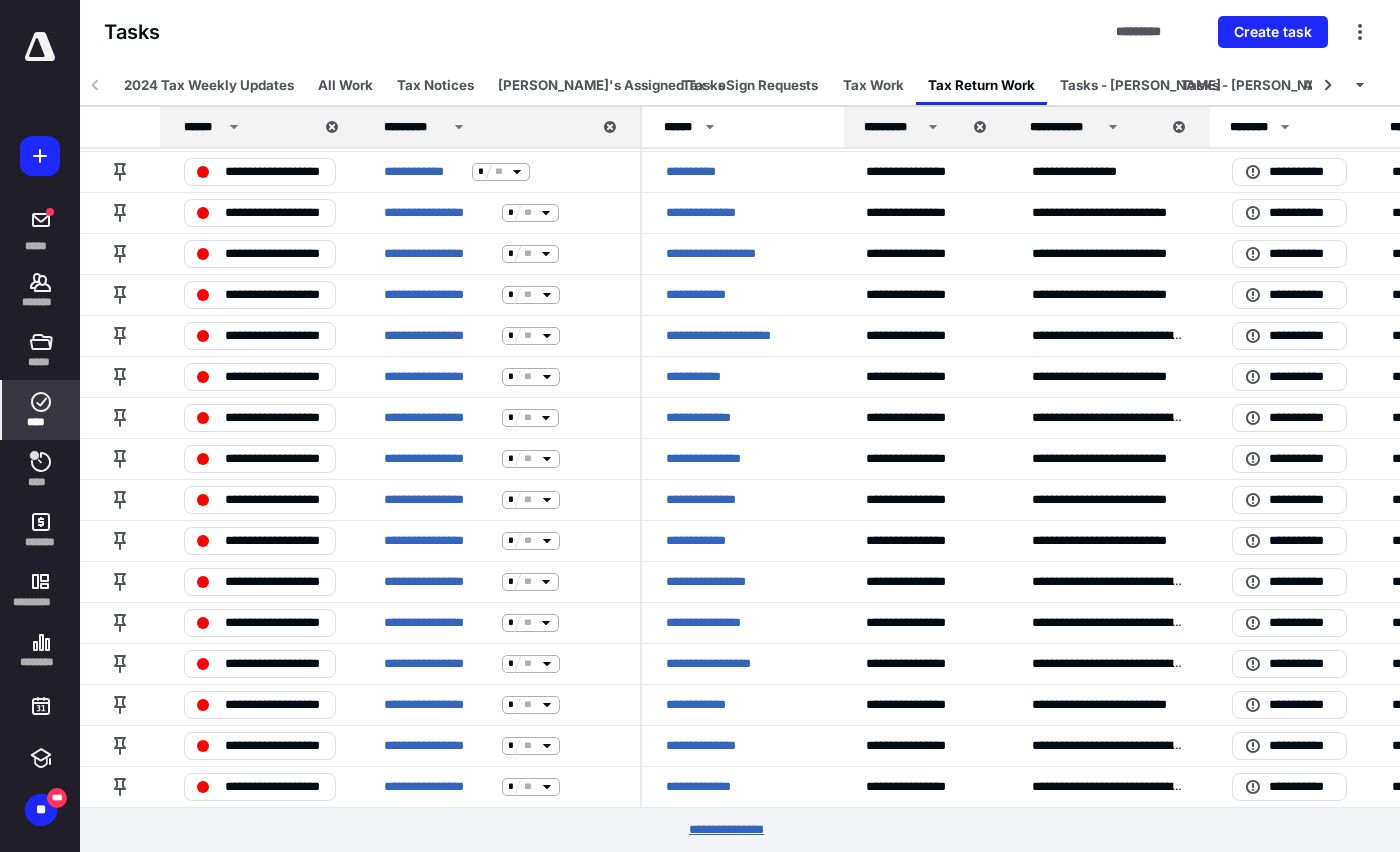 click on "********* *****" at bounding box center [740, 830] 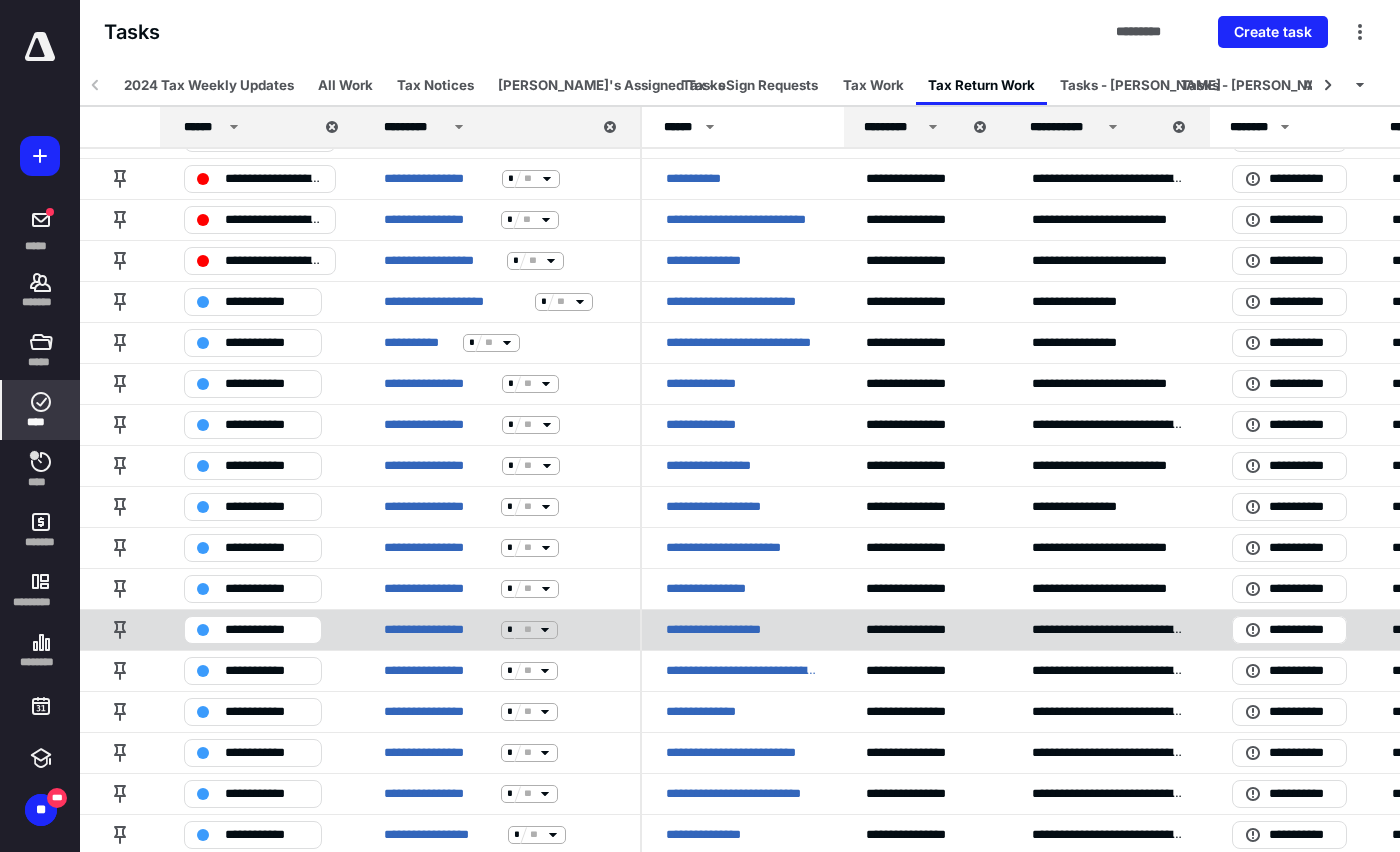 scroll, scrollTop: 8741, scrollLeft: 0, axis: vertical 